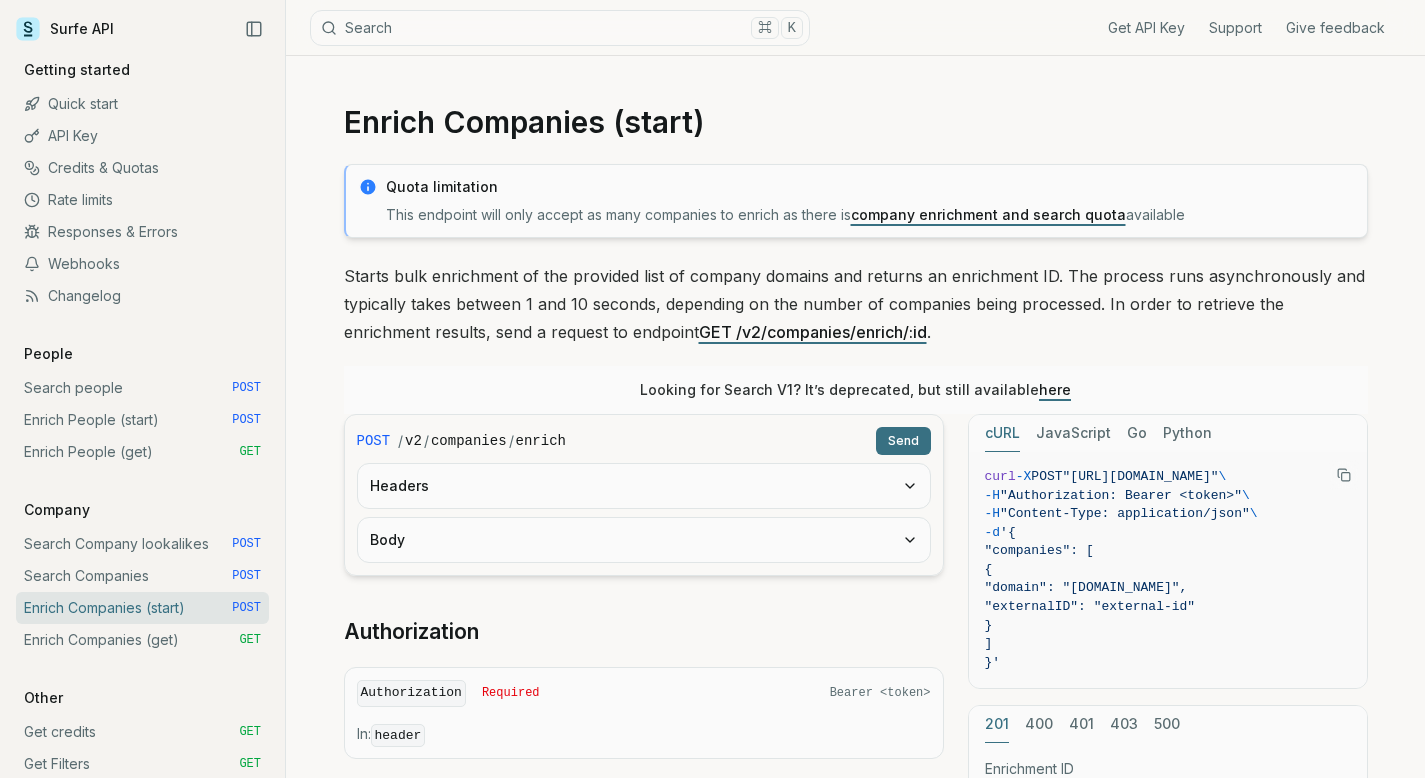 scroll, scrollTop: 0, scrollLeft: 0, axis: both 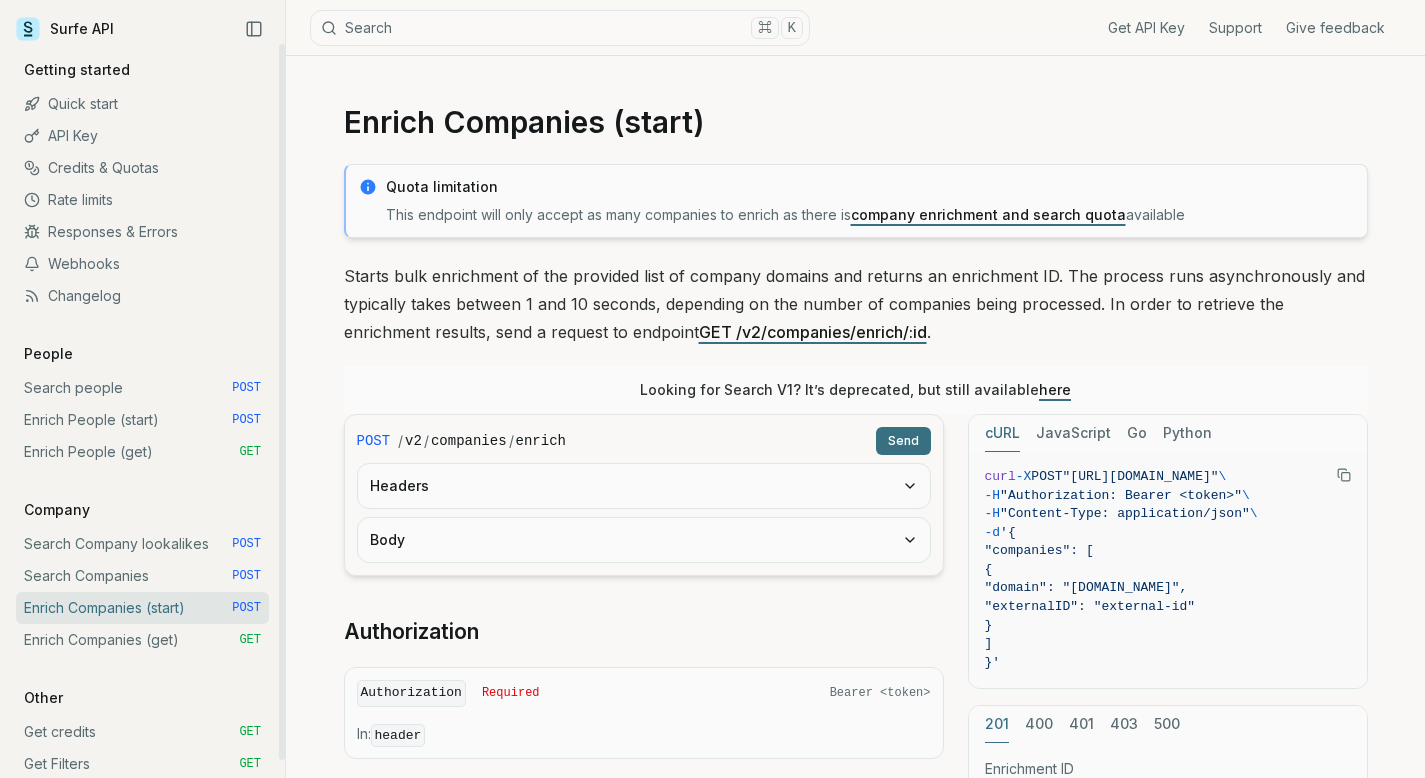 click on "Search Companies   POST" at bounding box center [142, 576] 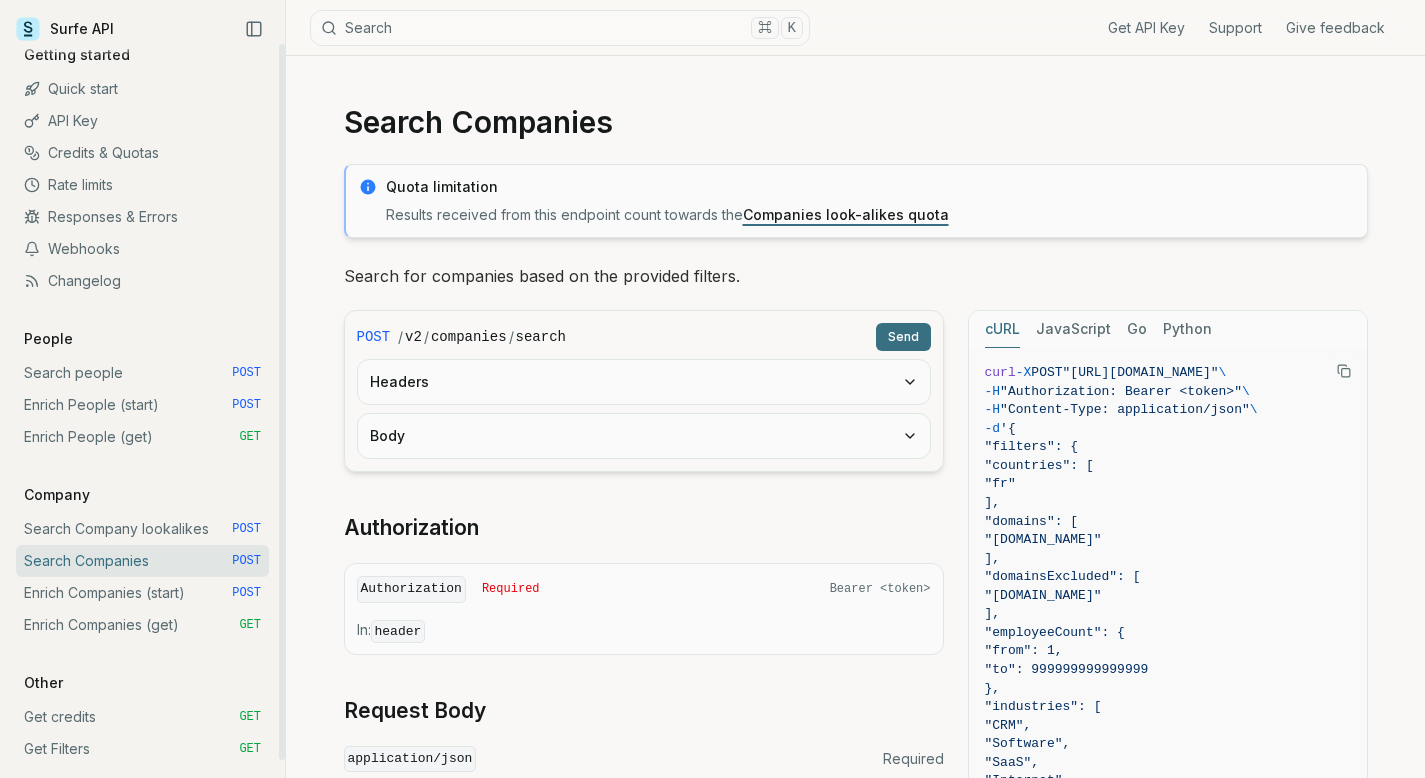 scroll, scrollTop: 18, scrollLeft: 0, axis: vertical 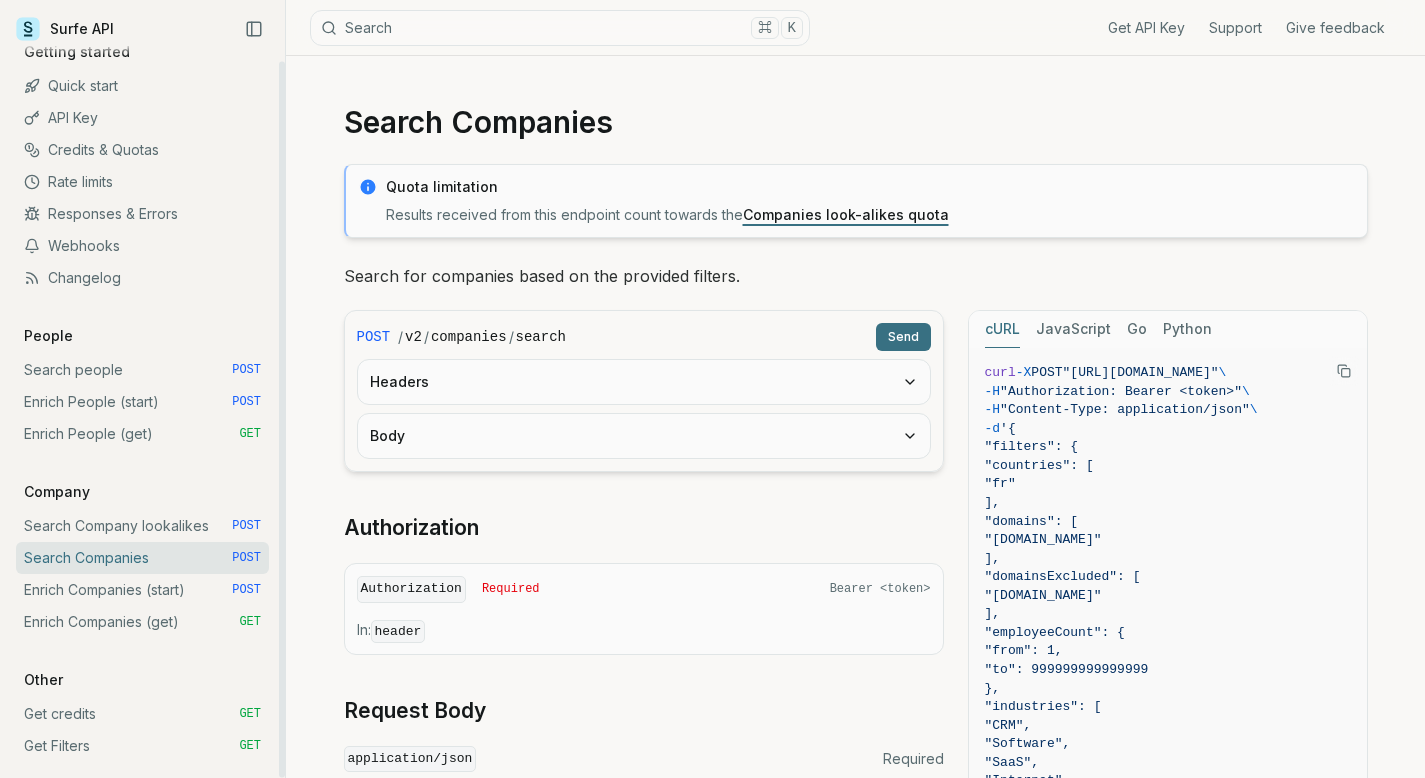 drag, startPoint x: 284, startPoint y: 403, endPoint x: 282, endPoint y: 487, distance: 84.0238 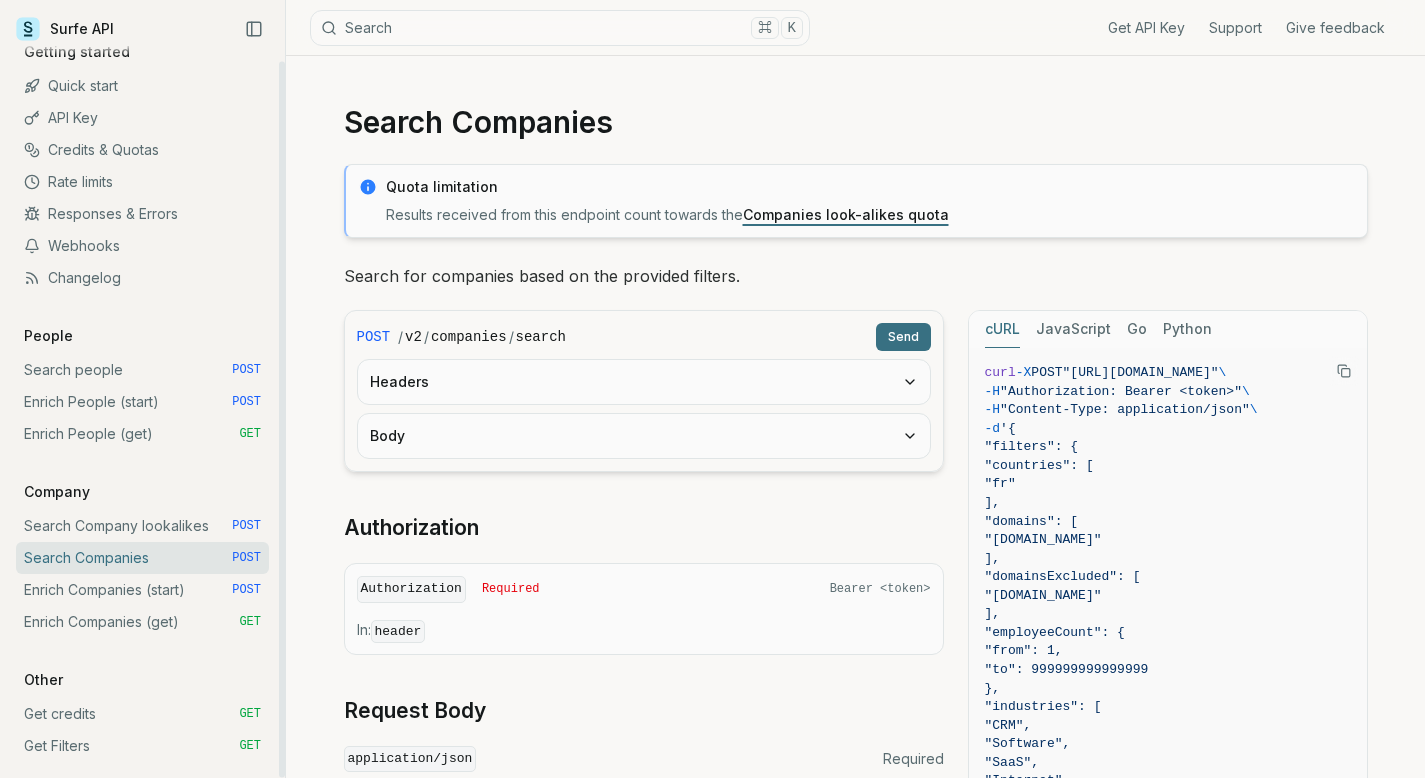 click on "Enrich Companies (get)   GET" at bounding box center (142, 622) 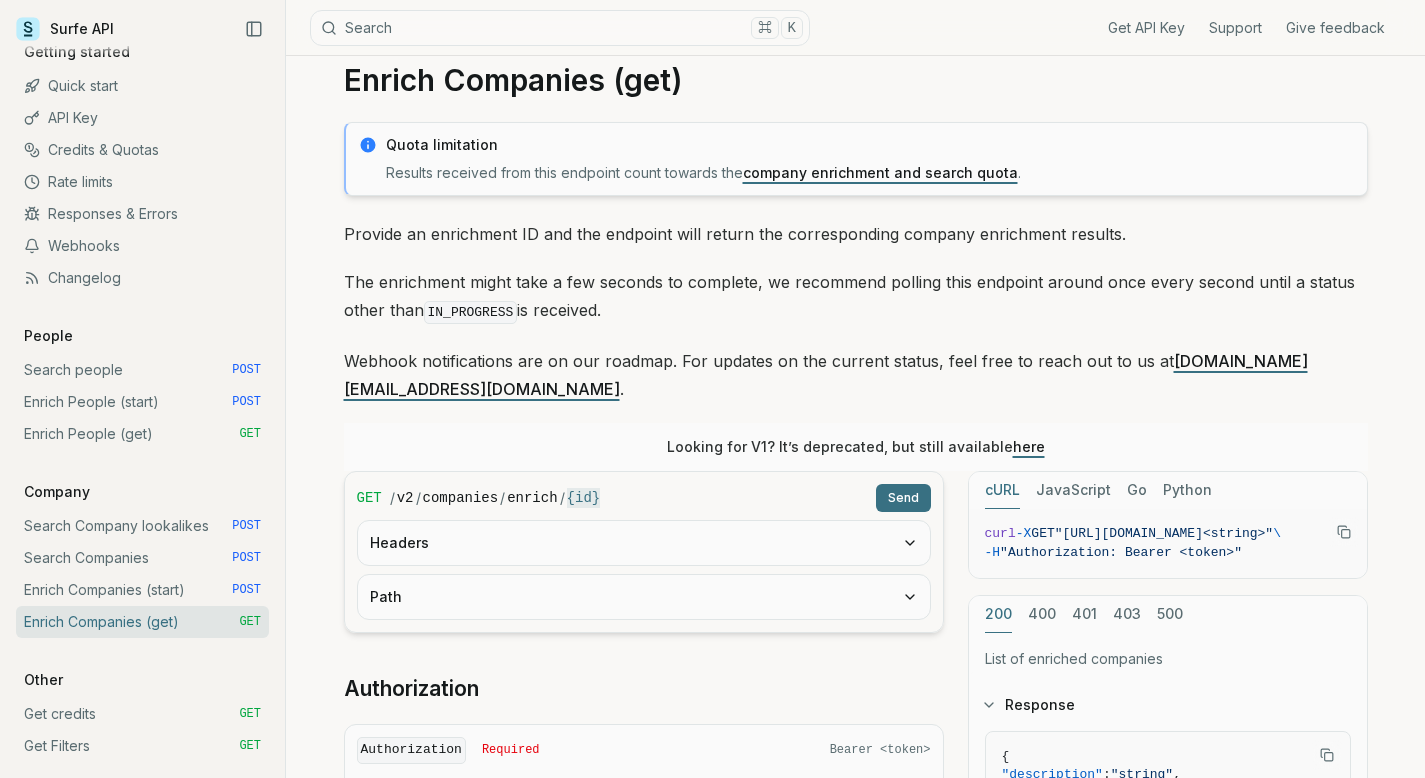scroll, scrollTop: 49, scrollLeft: 0, axis: vertical 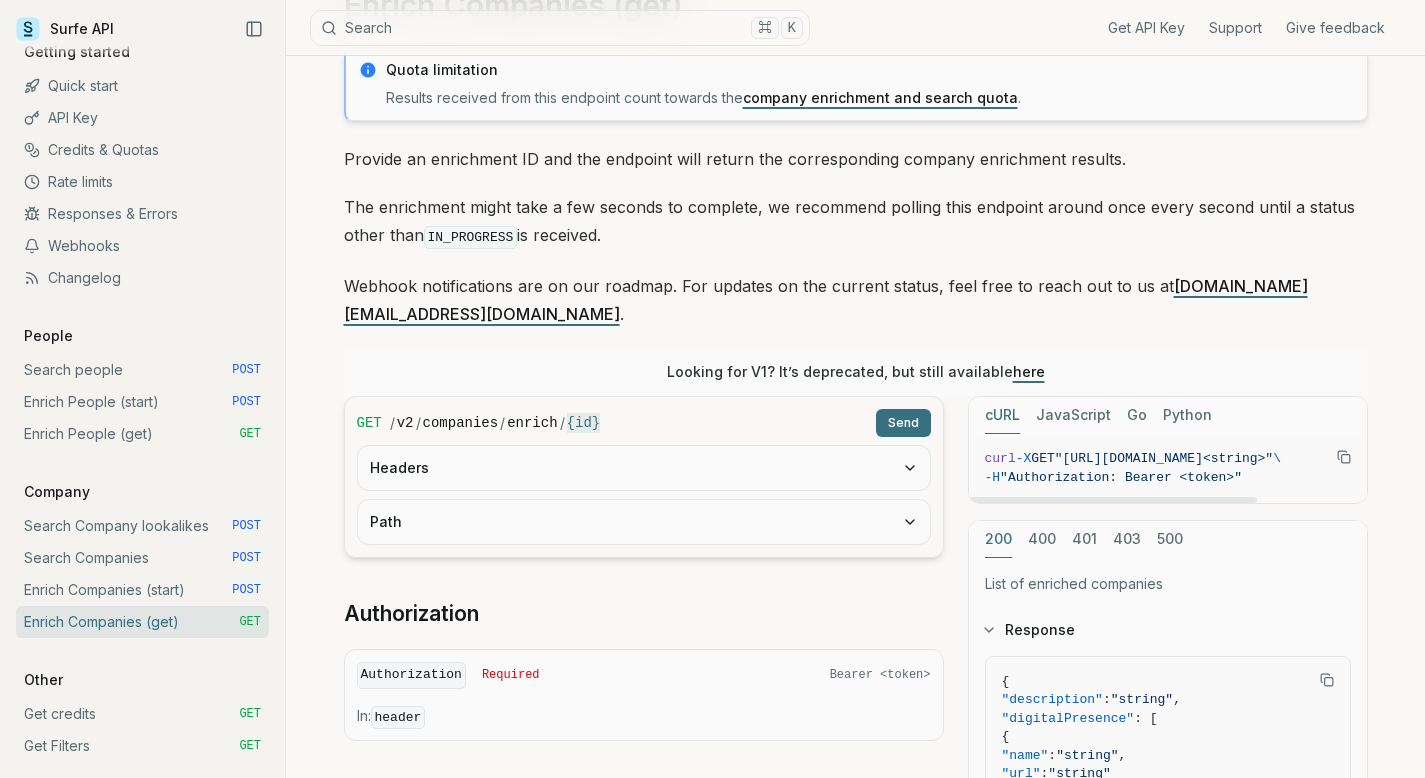 click on ""[URL][DOMAIN_NAME]<string>"" at bounding box center [1164, 458] 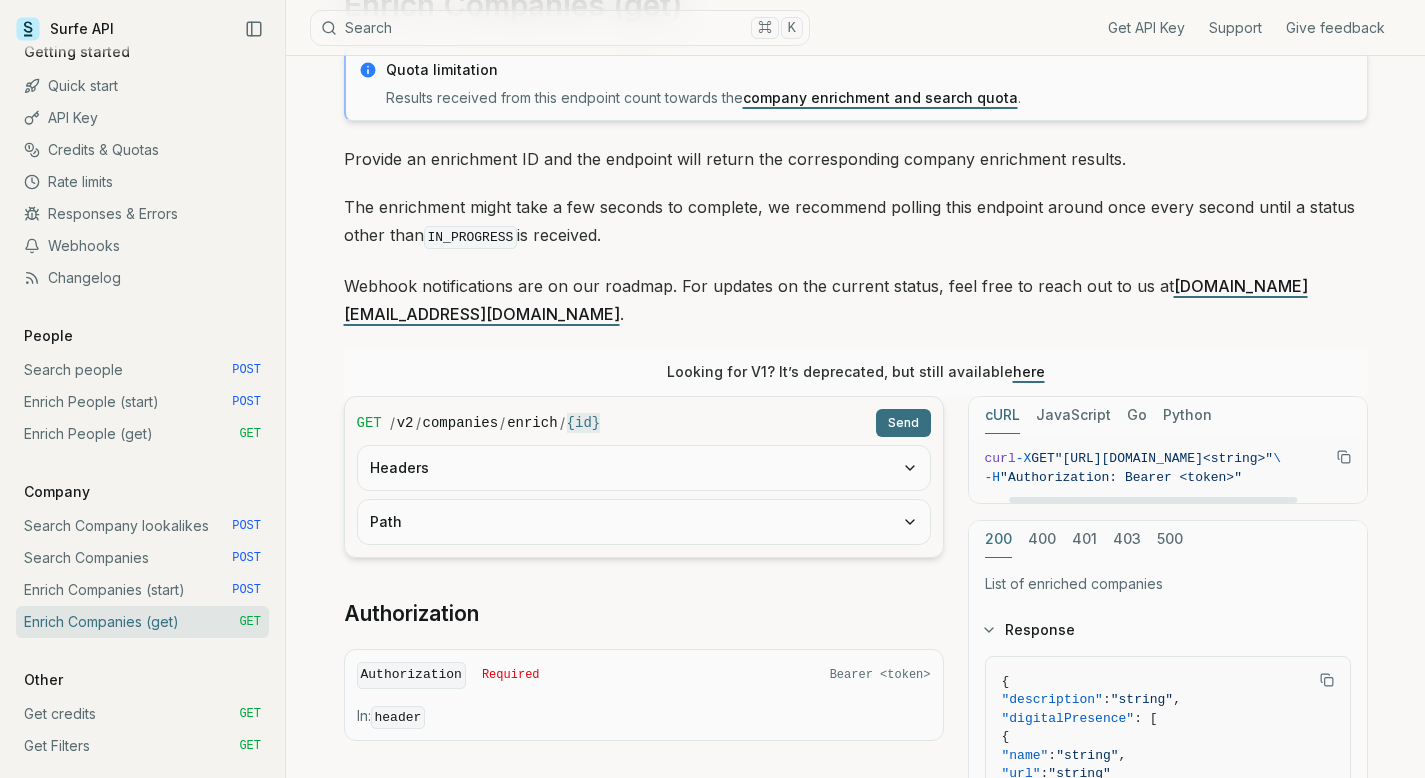 scroll, scrollTop: 0, scrollLeft: 150, axis: horizontal 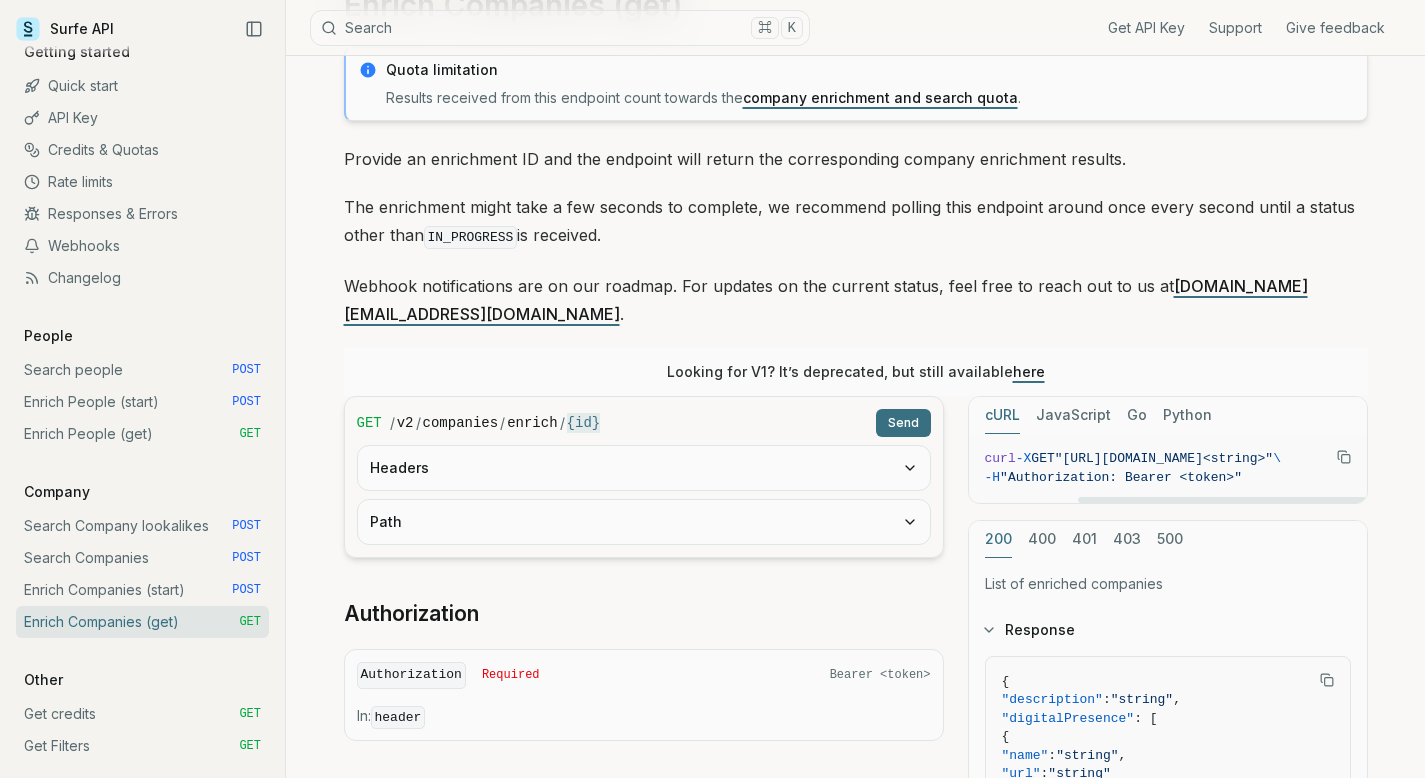 drag, startPoint x: 1131, startPoint y: 469, endPoint x: 1291, endPoint y: 466, distance: 160.02812 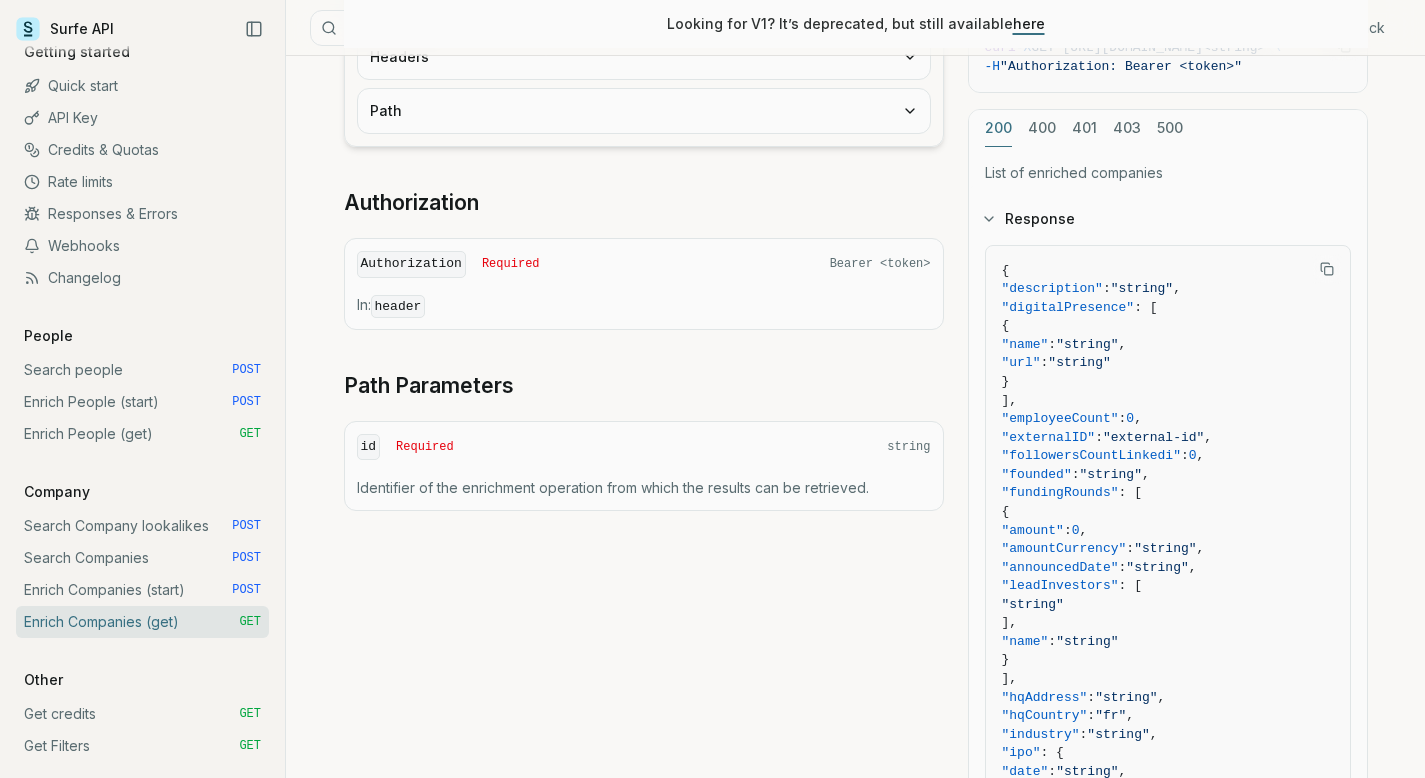 scroll, scrollTop: 526, scrollLeft: 0, axis: vertical 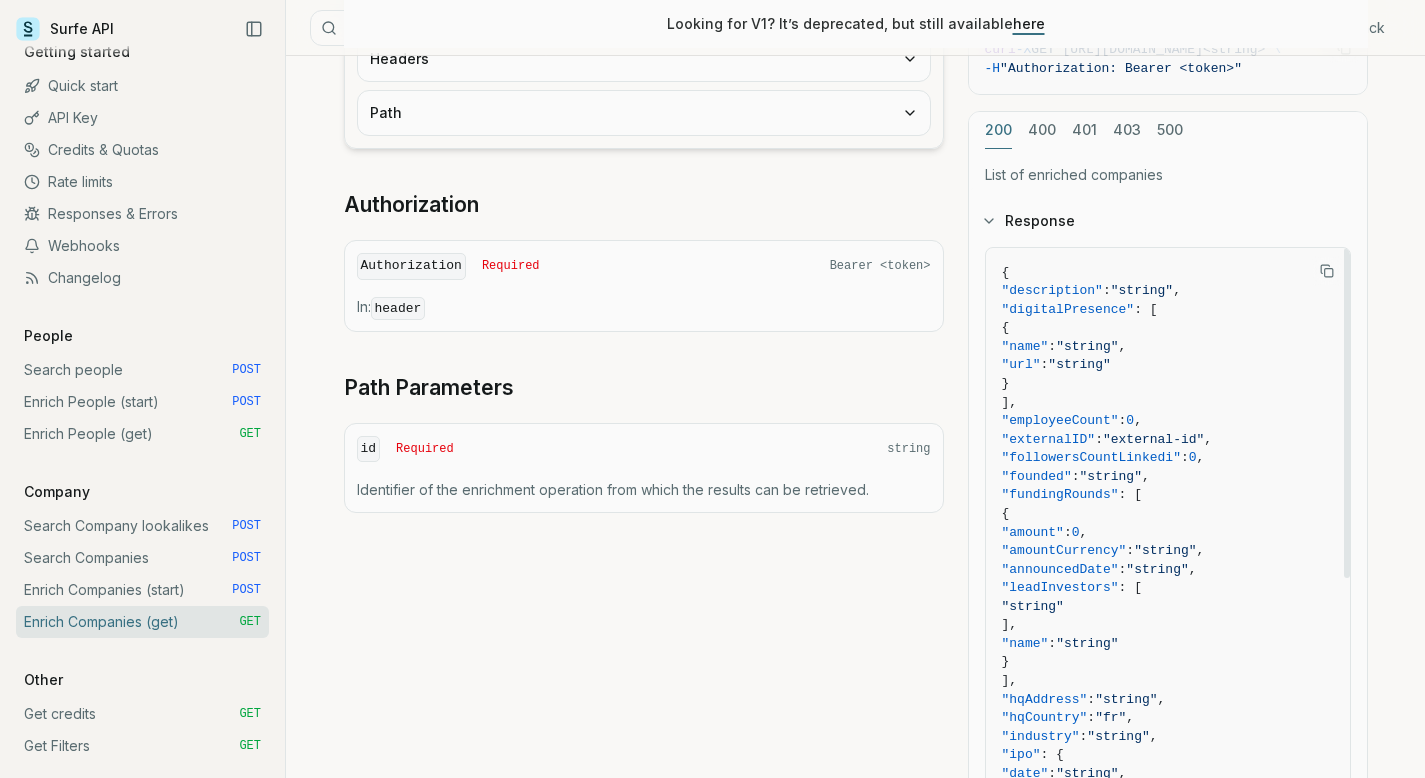 drag, startPoint x: 1347, startPoint y: 451, endPoint x: 1327, endPoint y: 283, distance: 169.1863 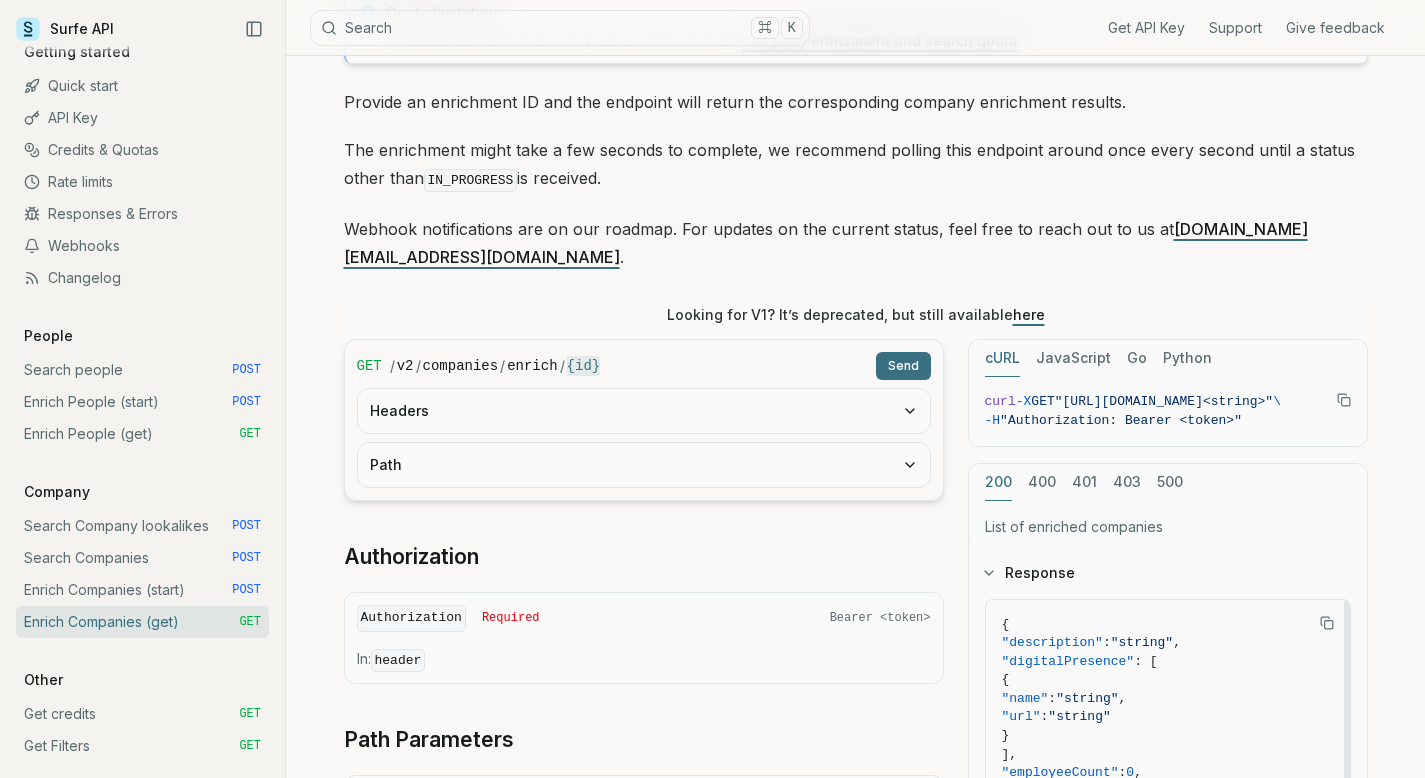 scroll, scrollTop: 140, scrollLeft: 0, axis: vertical 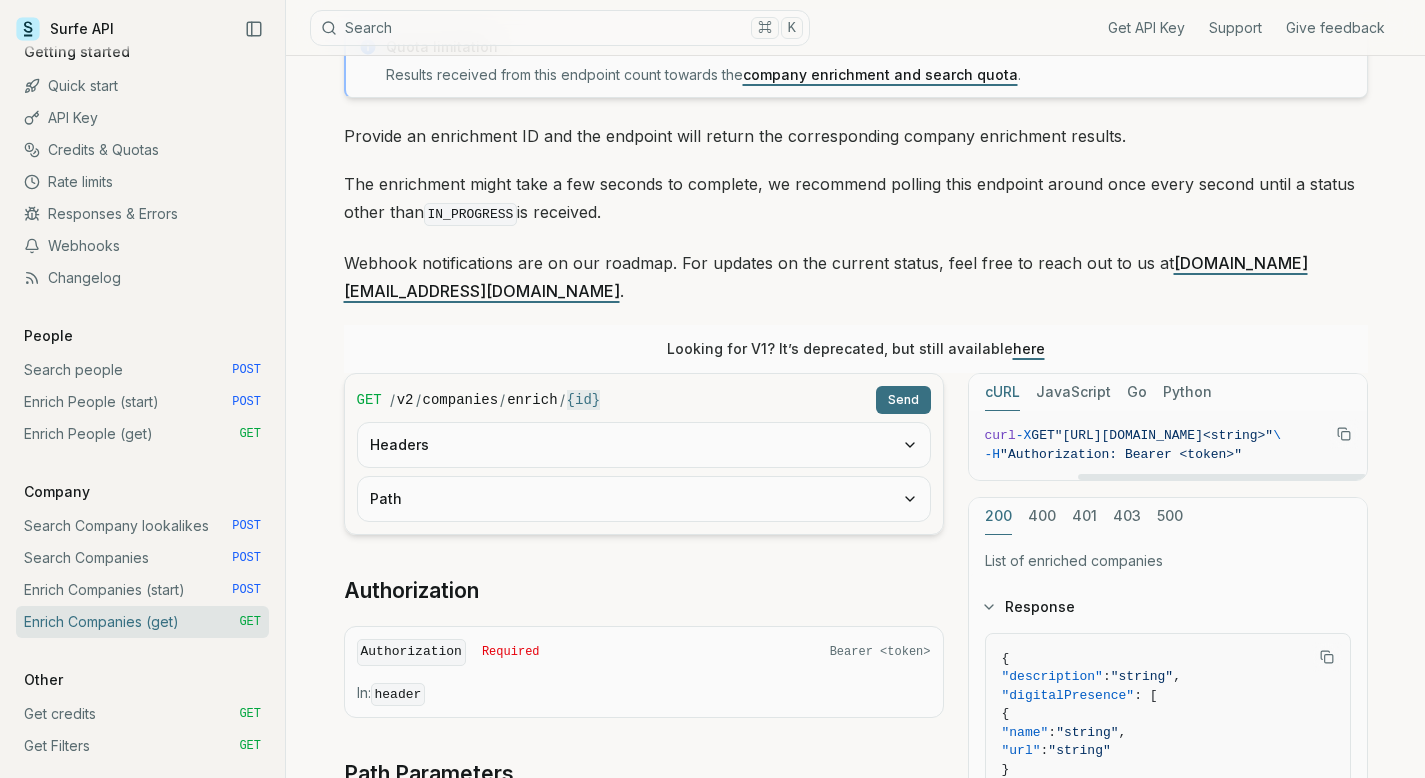 click on ""[URL][DOMAIN_NAME]<string>"" at bounding box center (1164, 435) 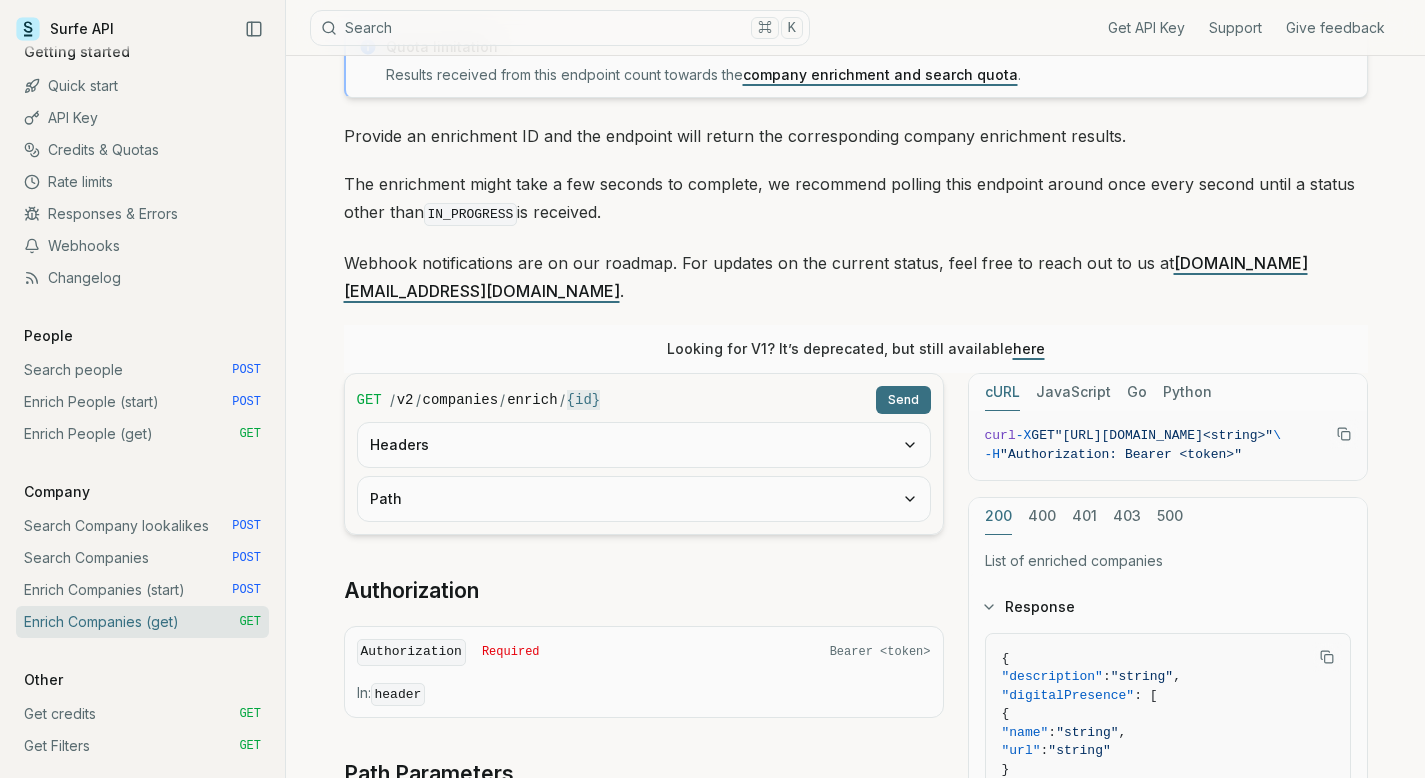 click on "{id}" at bounding box center (584, 400) 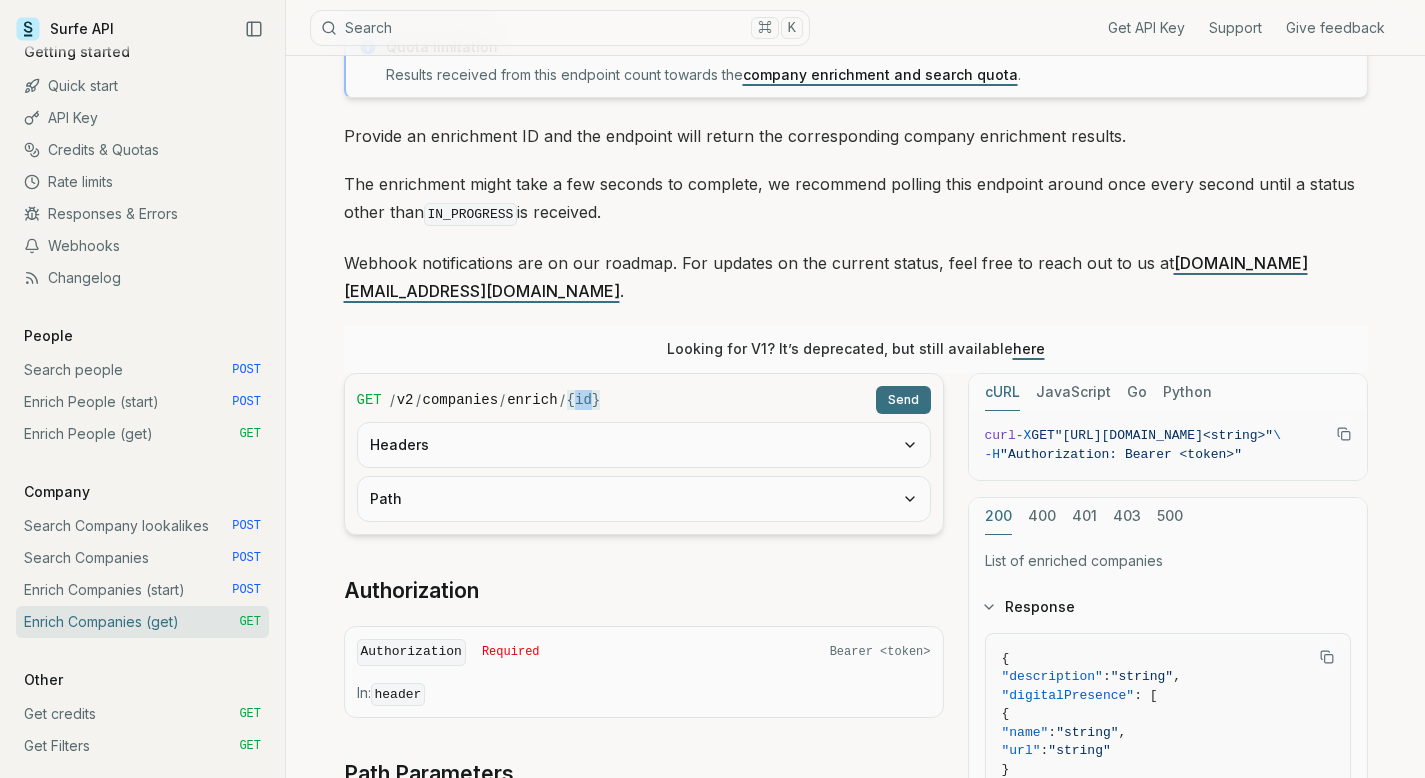 click on "{id}" at bounding box center (584, 400) 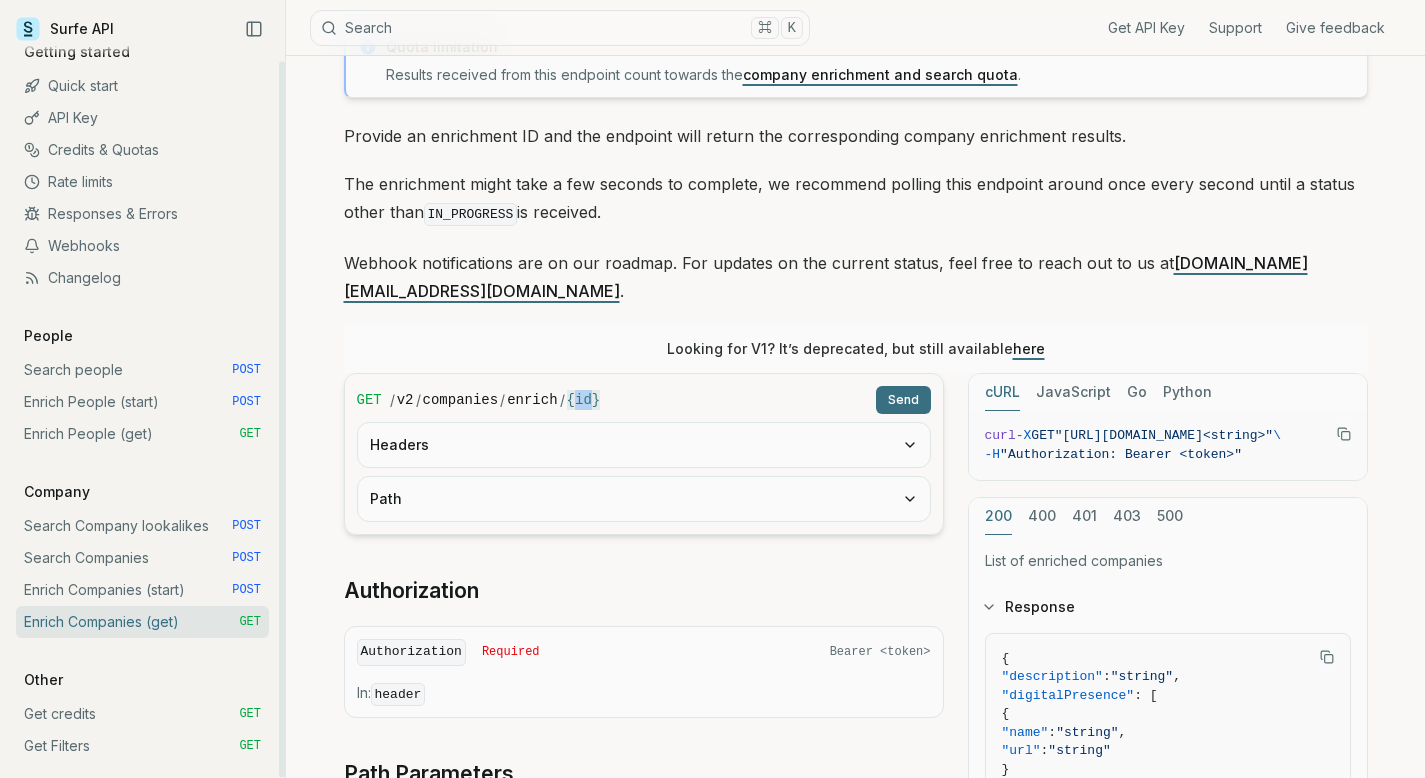click on "Enrich Companies (start)   POST" at bounding box center [142, 590] 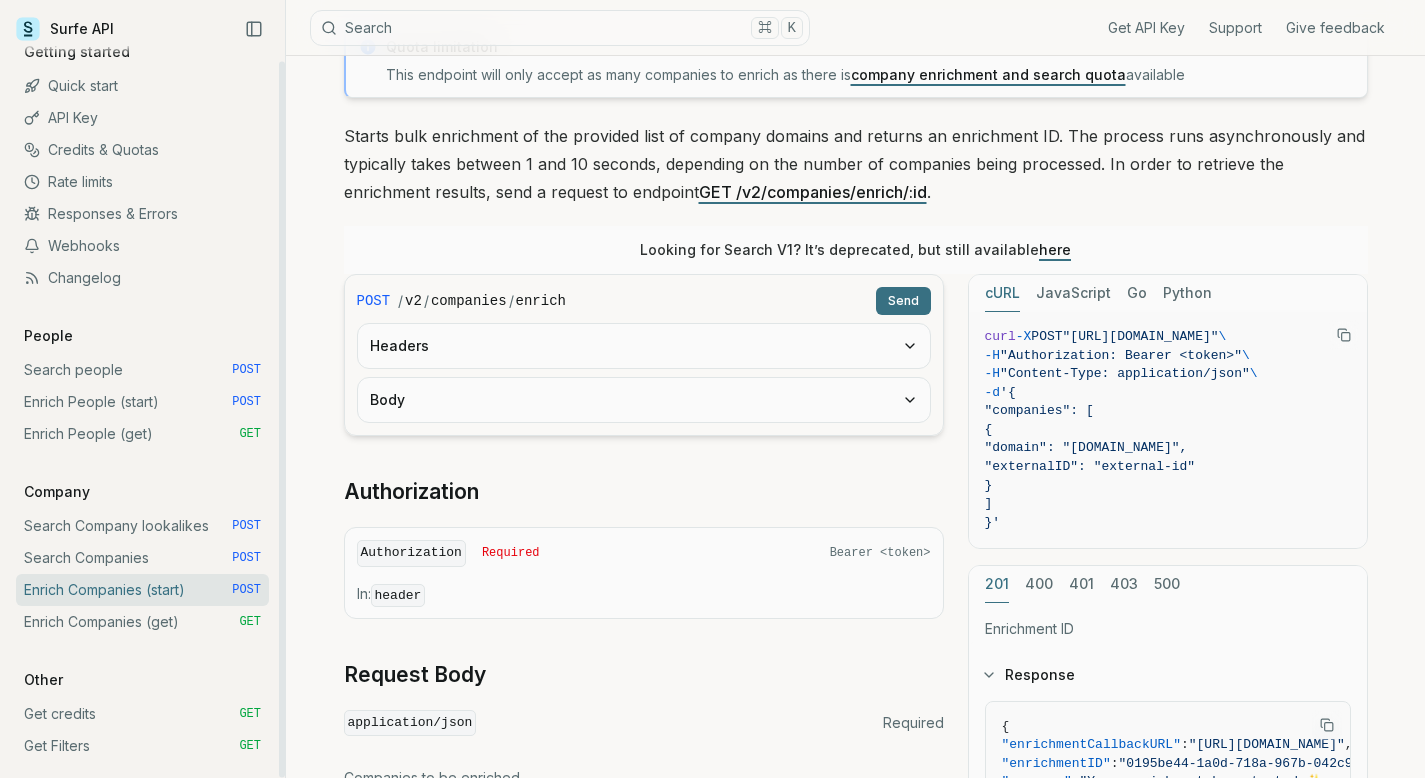 scroll, scrollTop: 0, scrollLeft: 0, axis: both 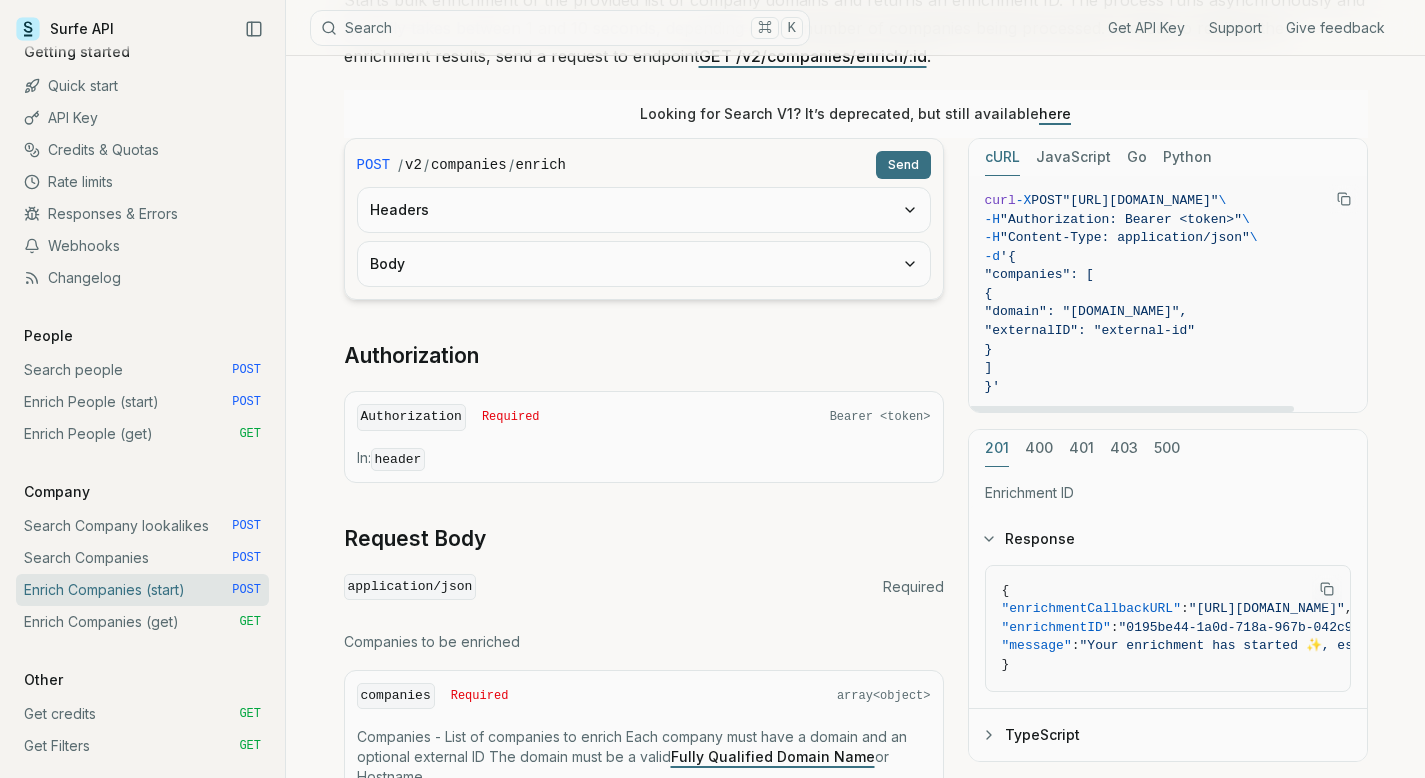 click on "Body" at bounding box center [644, 264] 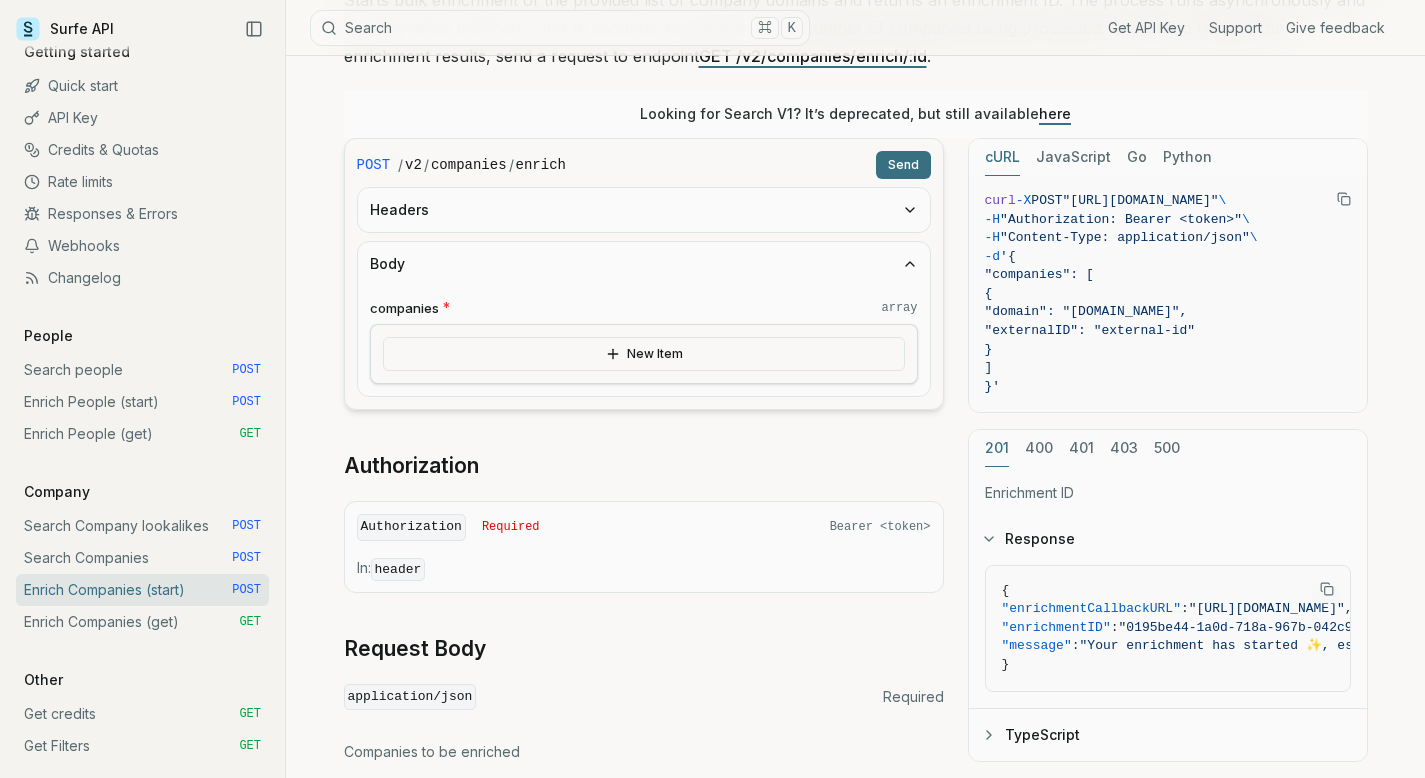 click on "New Item" at bounding box center (644, 354) 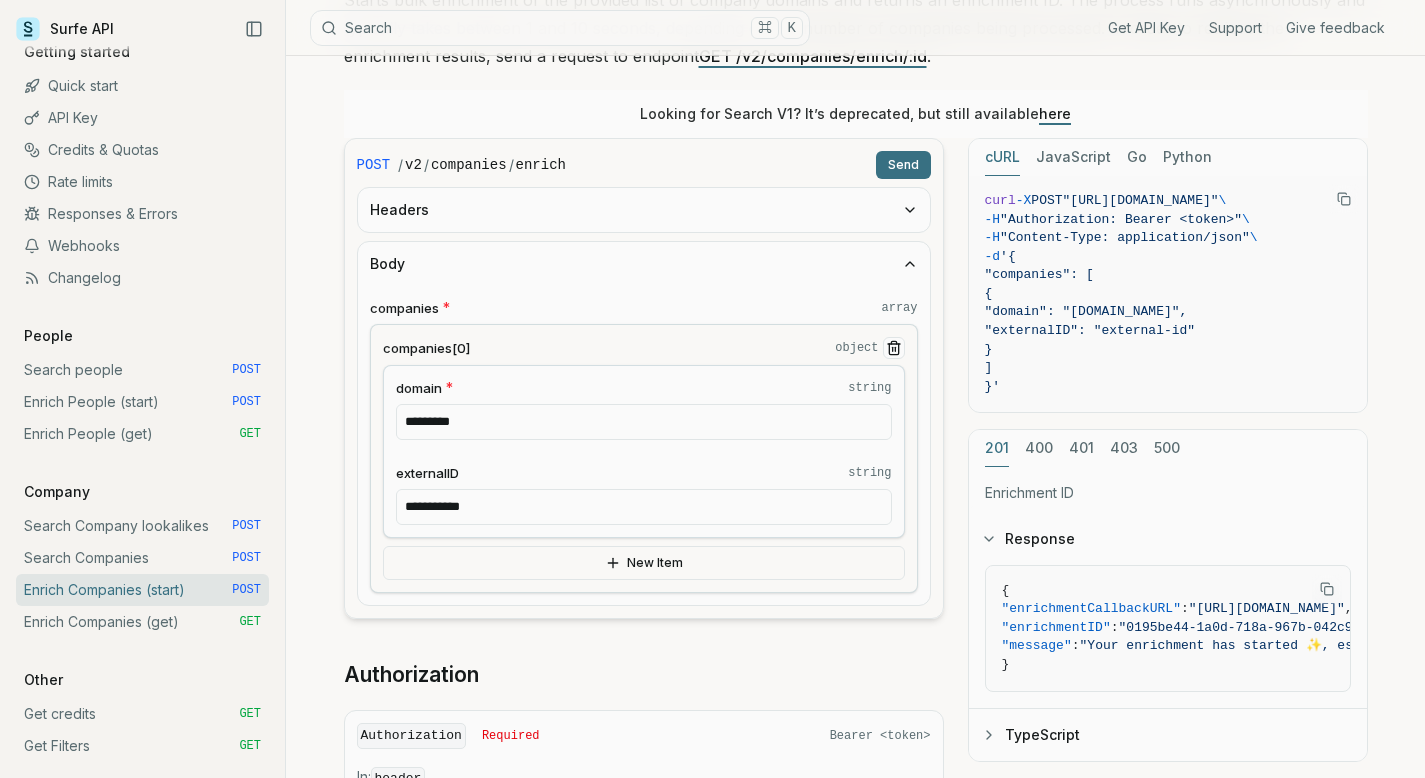 click on "*********" at bounding box center [644, 422] 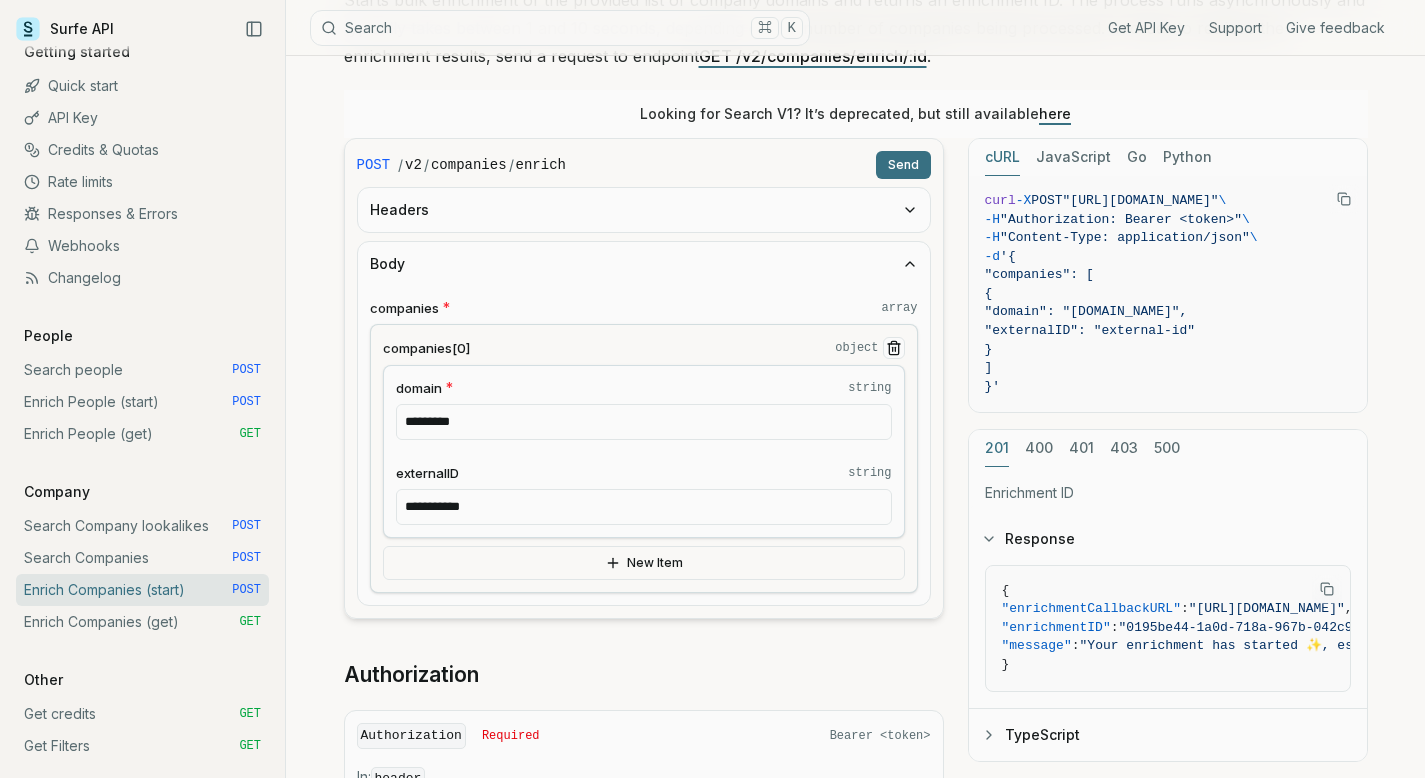 click 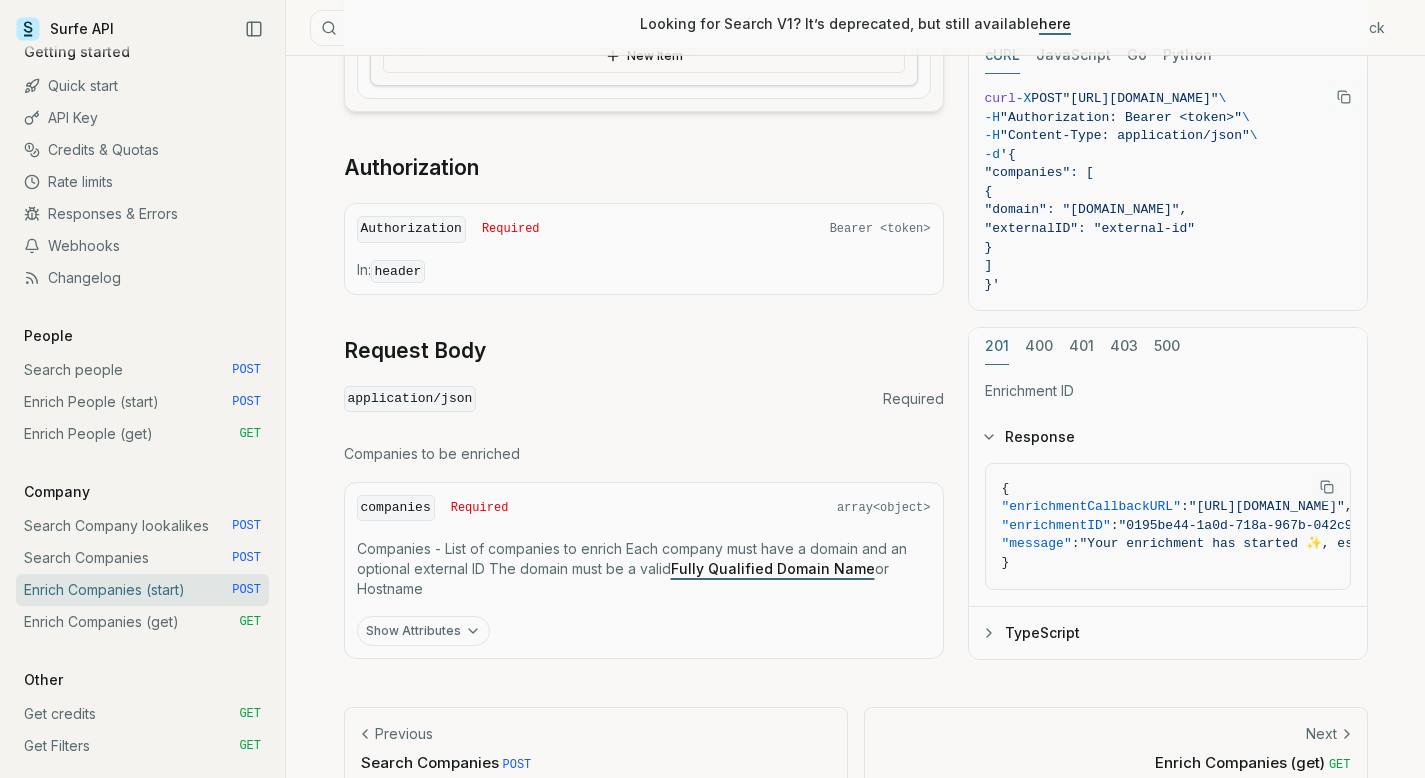 scroll, scrollTop: 609, scrollLeft: 0, axis: vertical 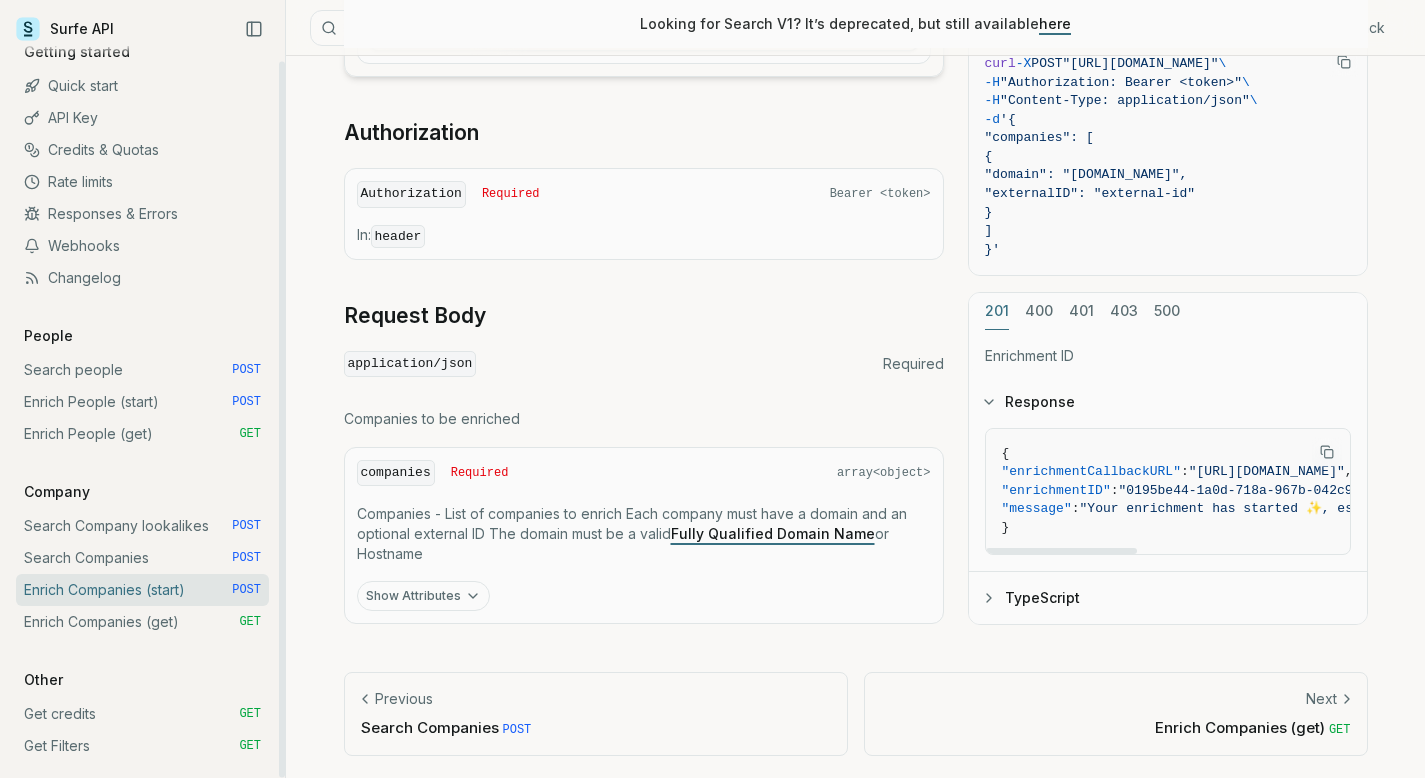 click on "Enrich Companies (get)   GET" at bounding box center [142, 622] 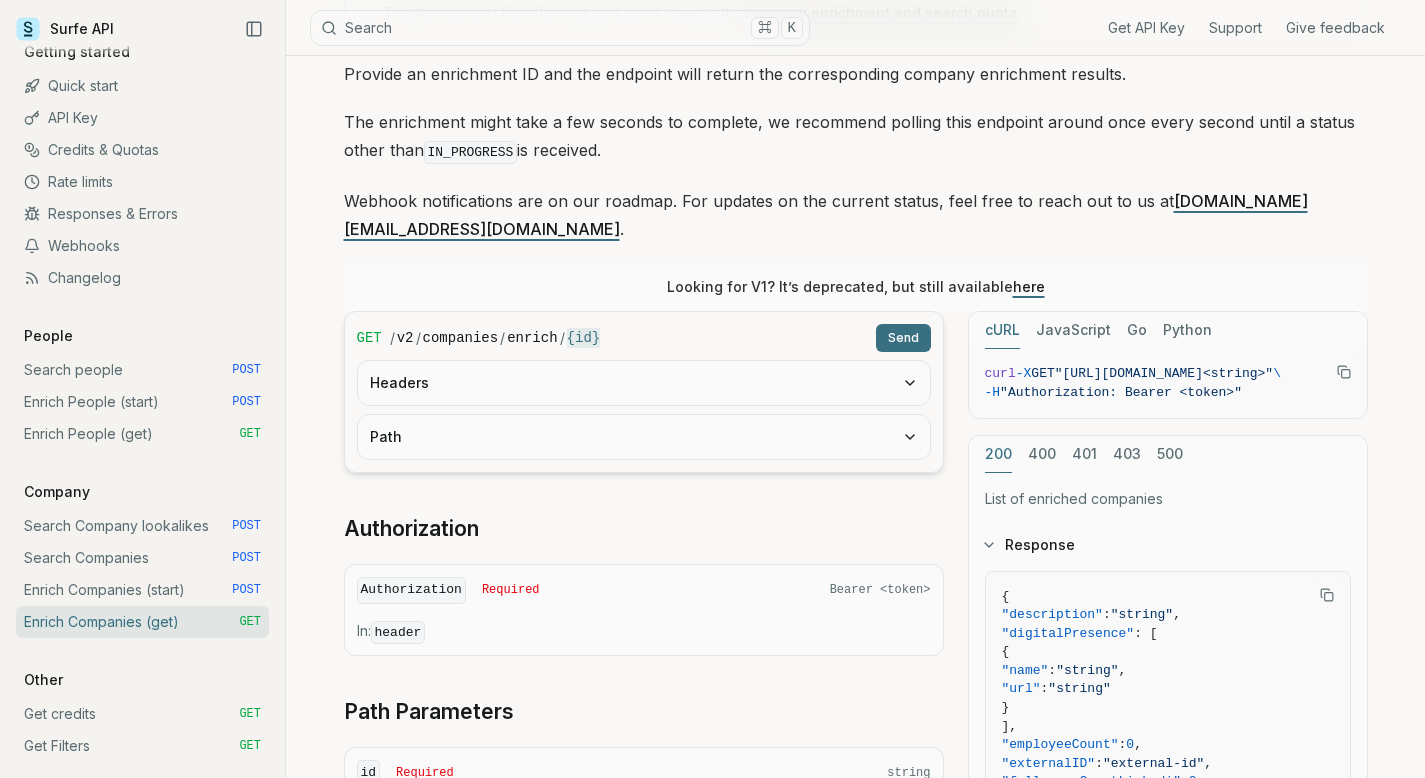 scroll, scrollTop: 0, scrollLeft: 0, axis: both 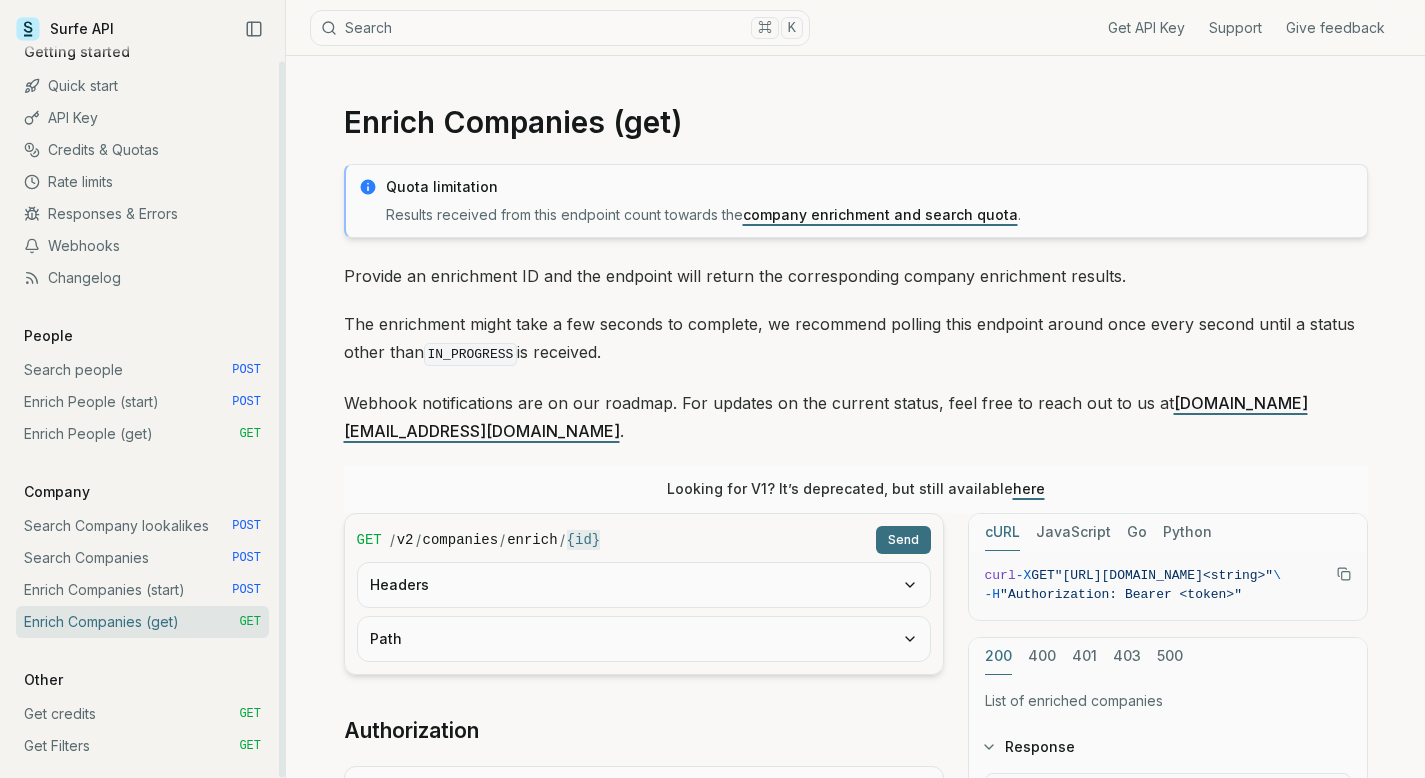 click on "Search Companies   POST" at bounding box center (142, 558) 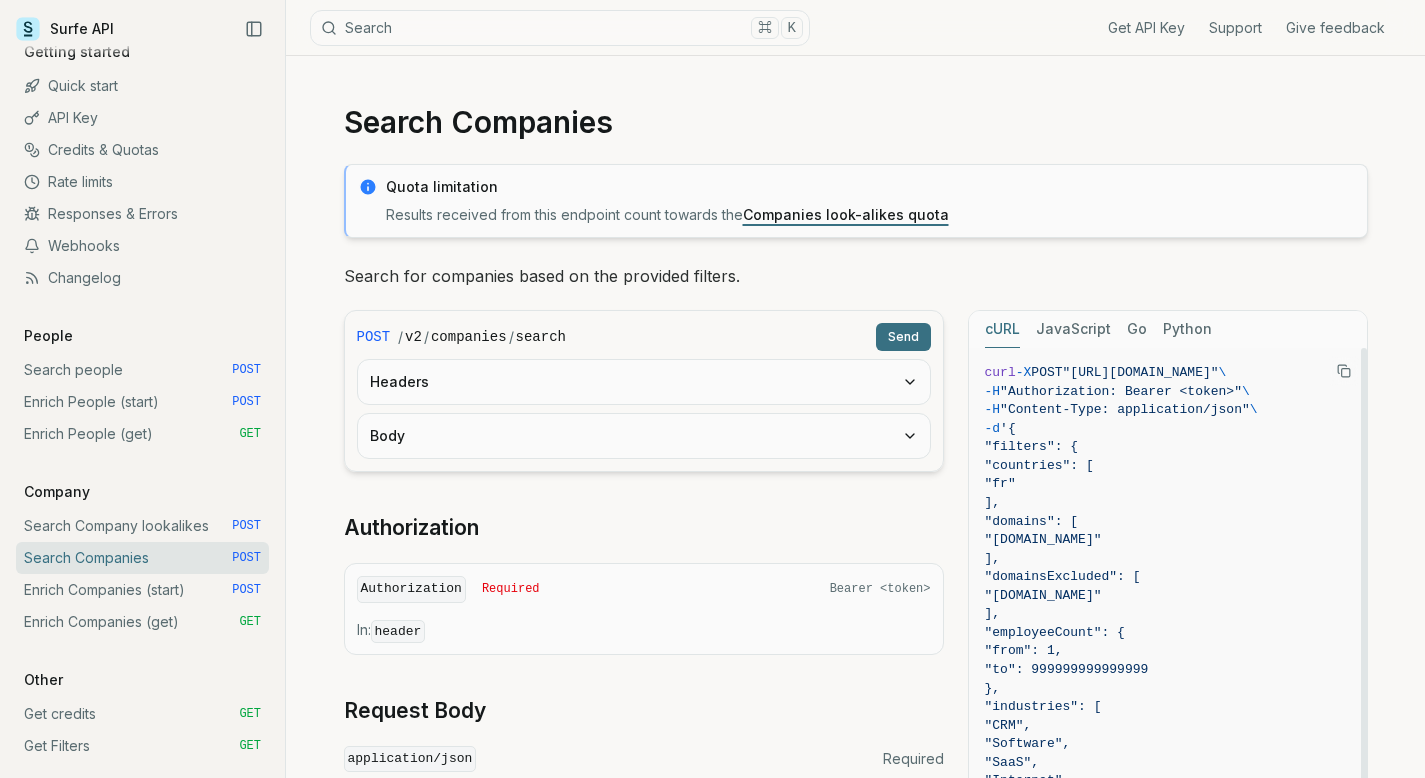 click on "JavaScript" at bounding box center (1073, 329) 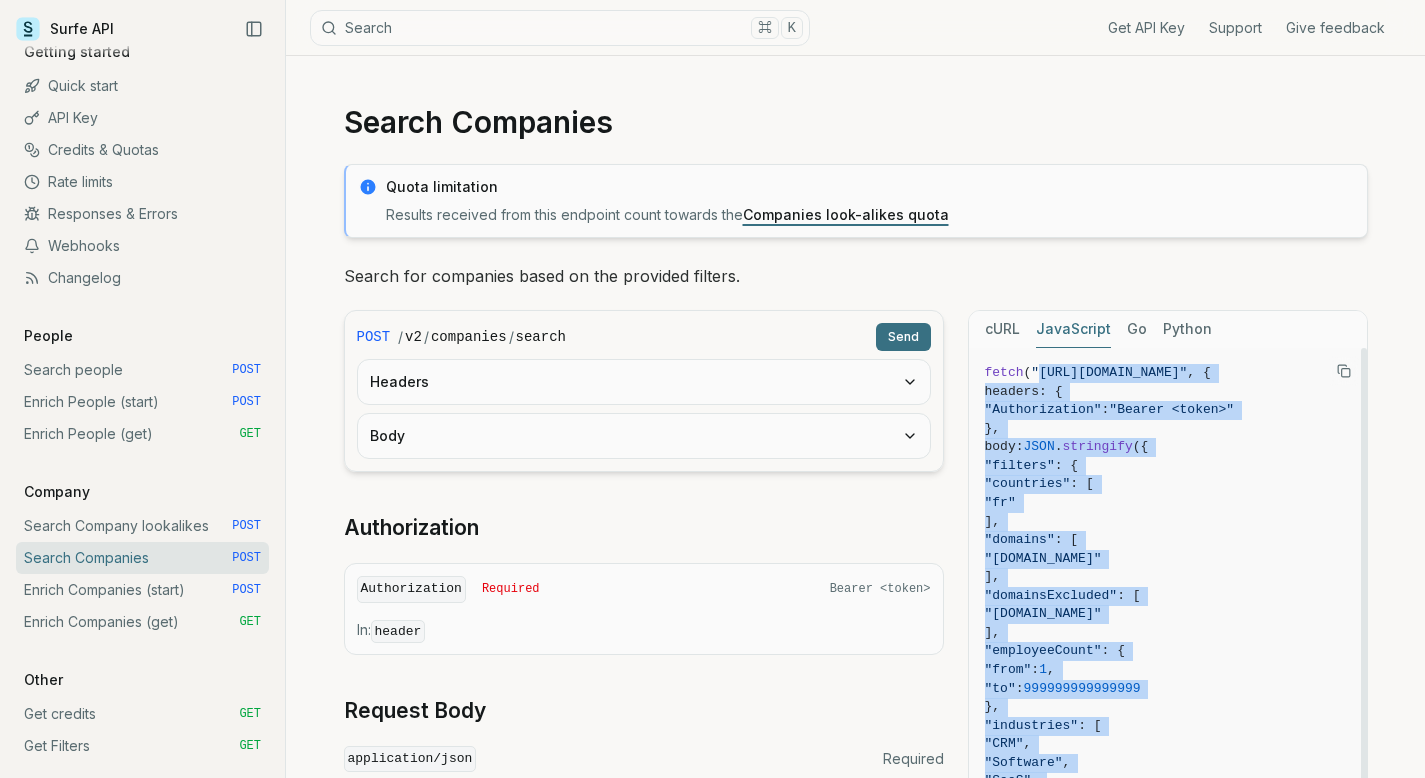 scroll, scrollTop: 0, scrollLeft: 41, axis: horizontal 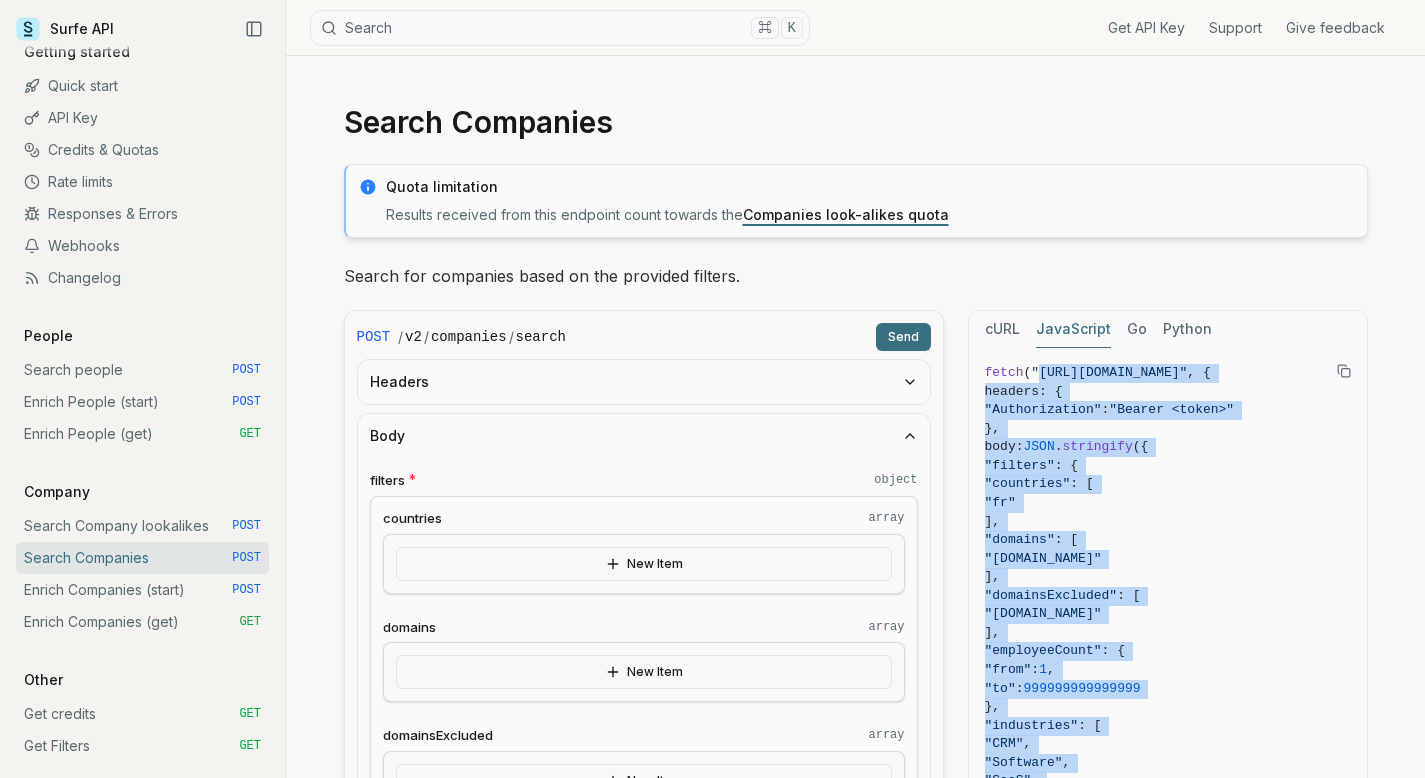 click on "Body" at bounding box center [644, 436] 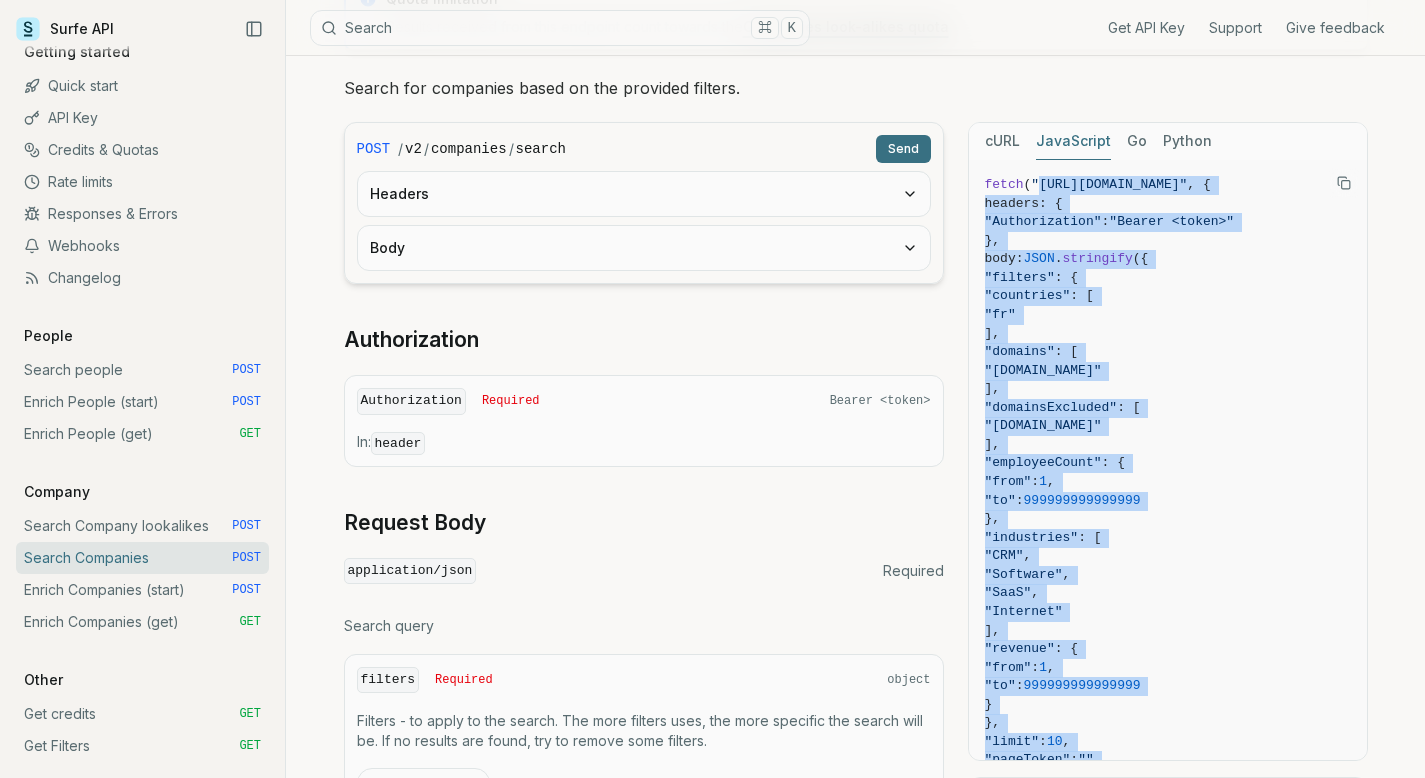 scroll, scrollTop: 196, scrollLeft: 0, axis: vertical 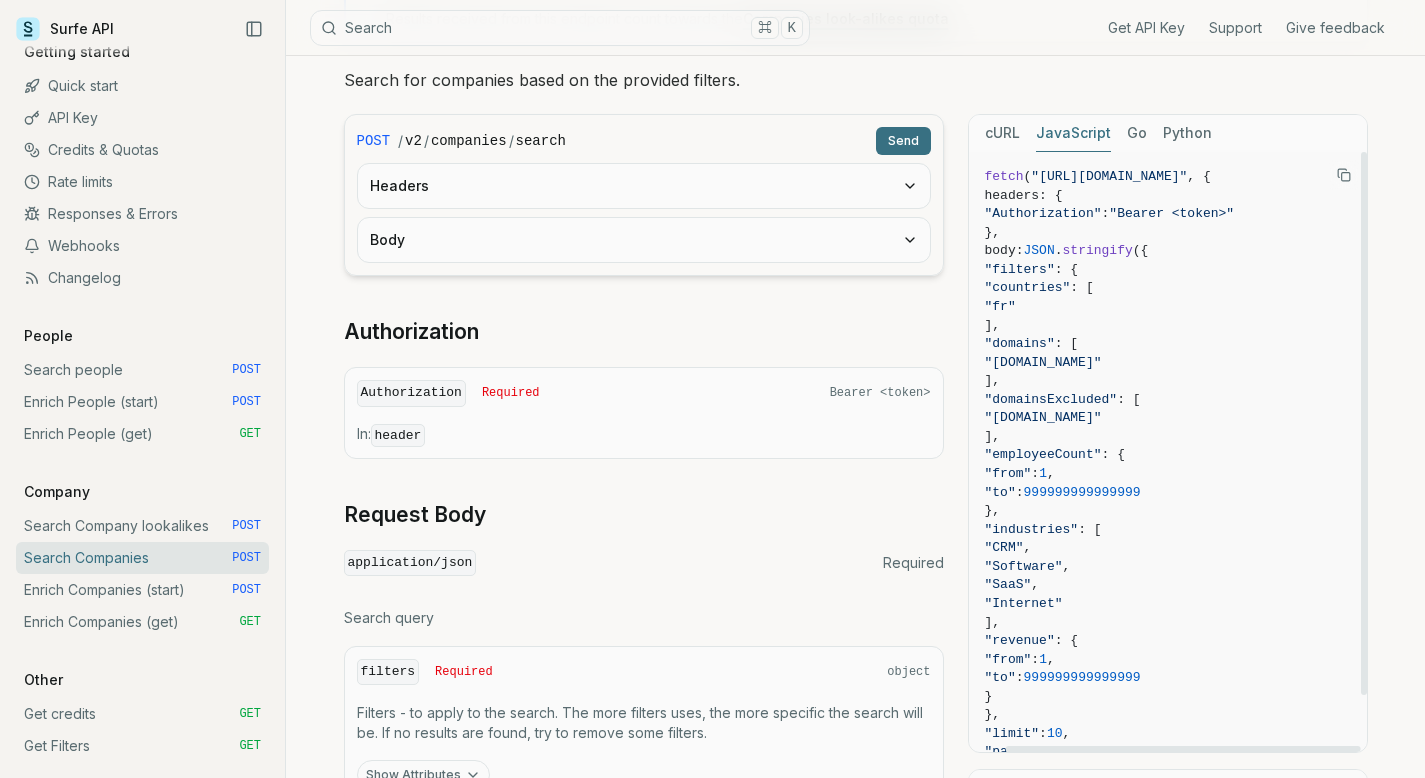 click on ""countries" : [" at bounding box center [1168, 288] 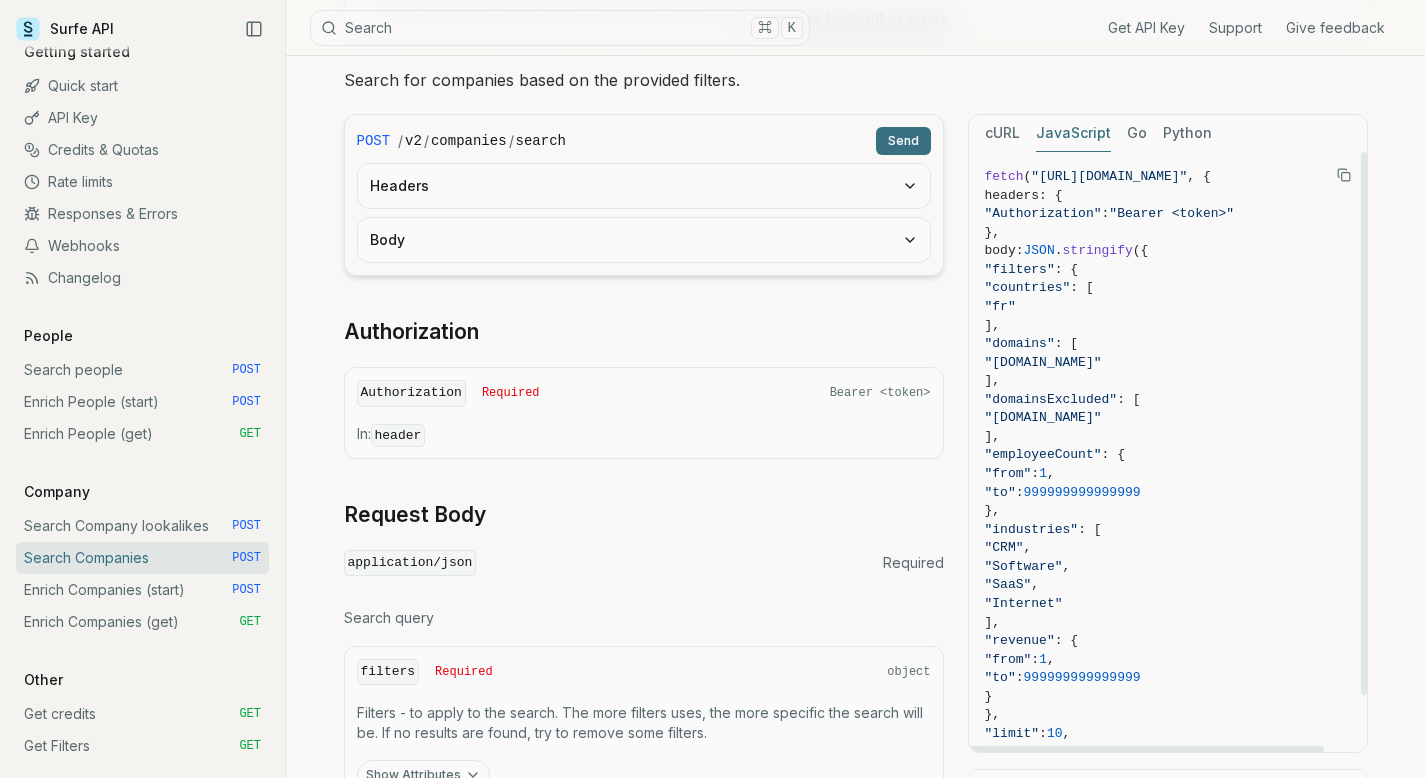scroll, scrollTop: 0, scrollLeft: 0, axis: both 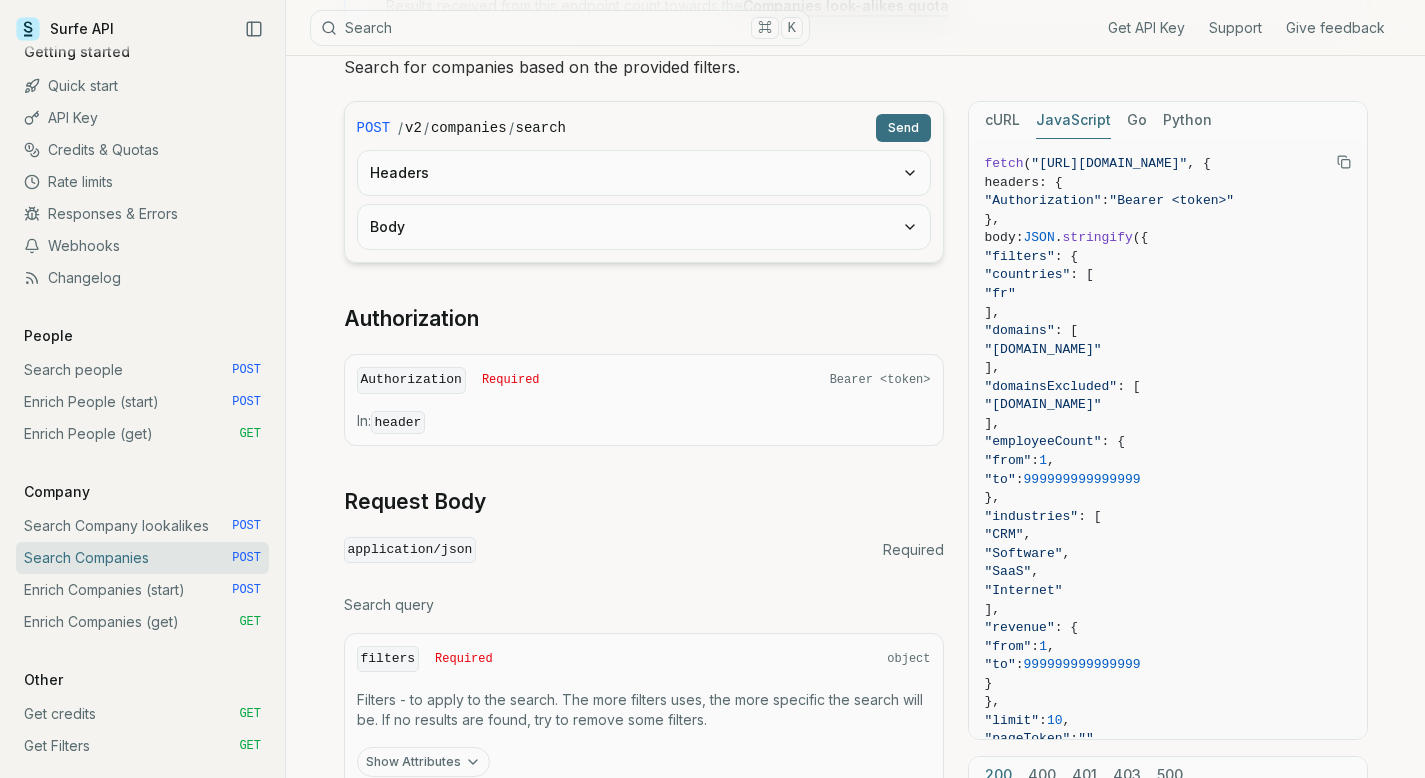 click on "Surfe API Get API Key Support Give feedback Getting started Quick start API Key Credits & Quotas Rate limits Responses & Errors Webhooks Changelog People Search people   POST Enrich People (start)   POST Enrich People (get)   GET Company Search Company lookalikes   POST Search Companies   POST Enrich Companies (start)   POST Enrich Companies (get)   GET Other Get credits   GET Get Filters   GET Surfe API Search ⌘ K Get API Key Support Give feedback Search Companies Quota limitation Results received from this endpoint count towards the  Companies look-alikes quota
Search for companies based on the provided filters.
POST / v2 / companies / search Send Headers Body Authorization Authorization Required Bearer <token> In:  header Request Body application/json Required Search query filters Required object Filters - to apply to the search. The more filters uses, the more specific the search will be. If no results are found, try to remove some filters. Show Attributes limit integer Default :  10 Minimum :  1 :" at bounding box center (712, 666) 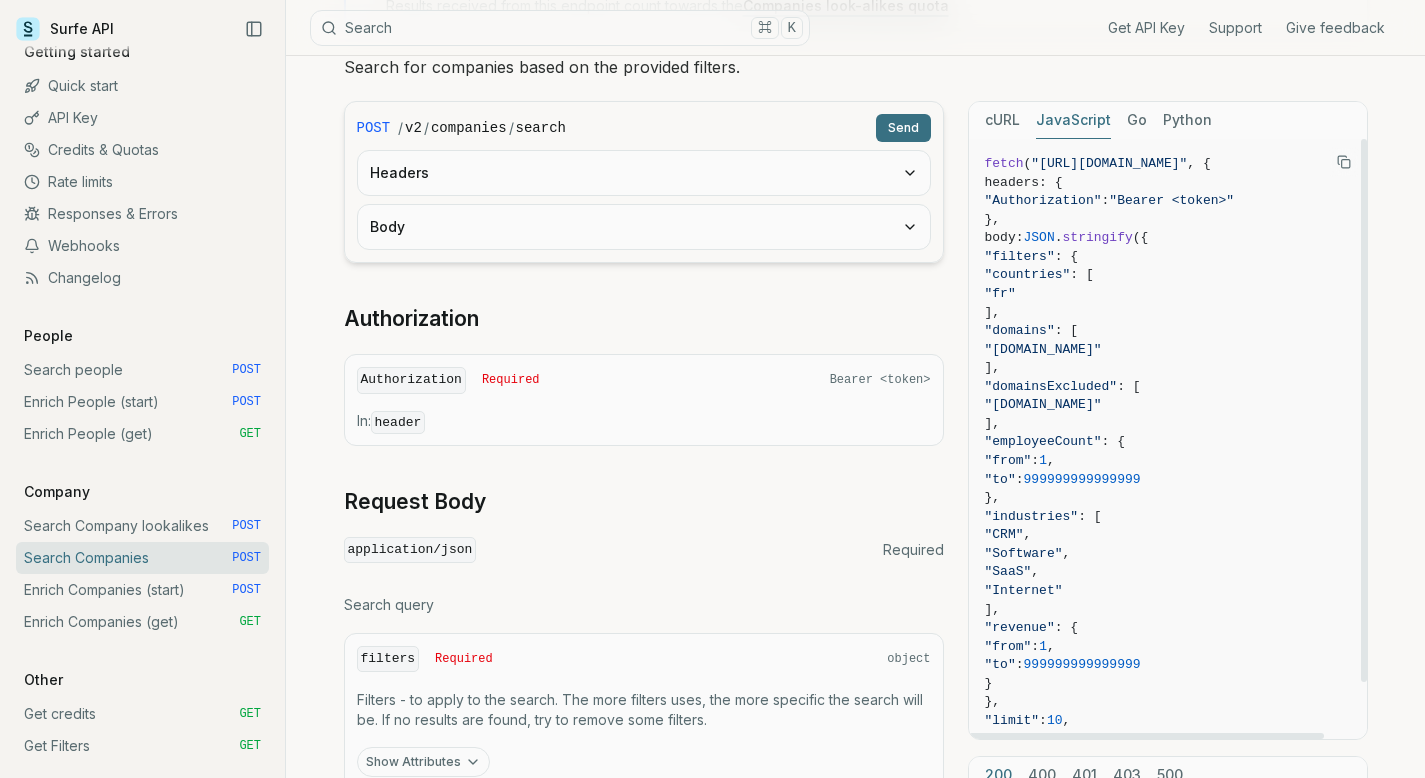 click on ""countries"" at bounding box center (1028, 274) 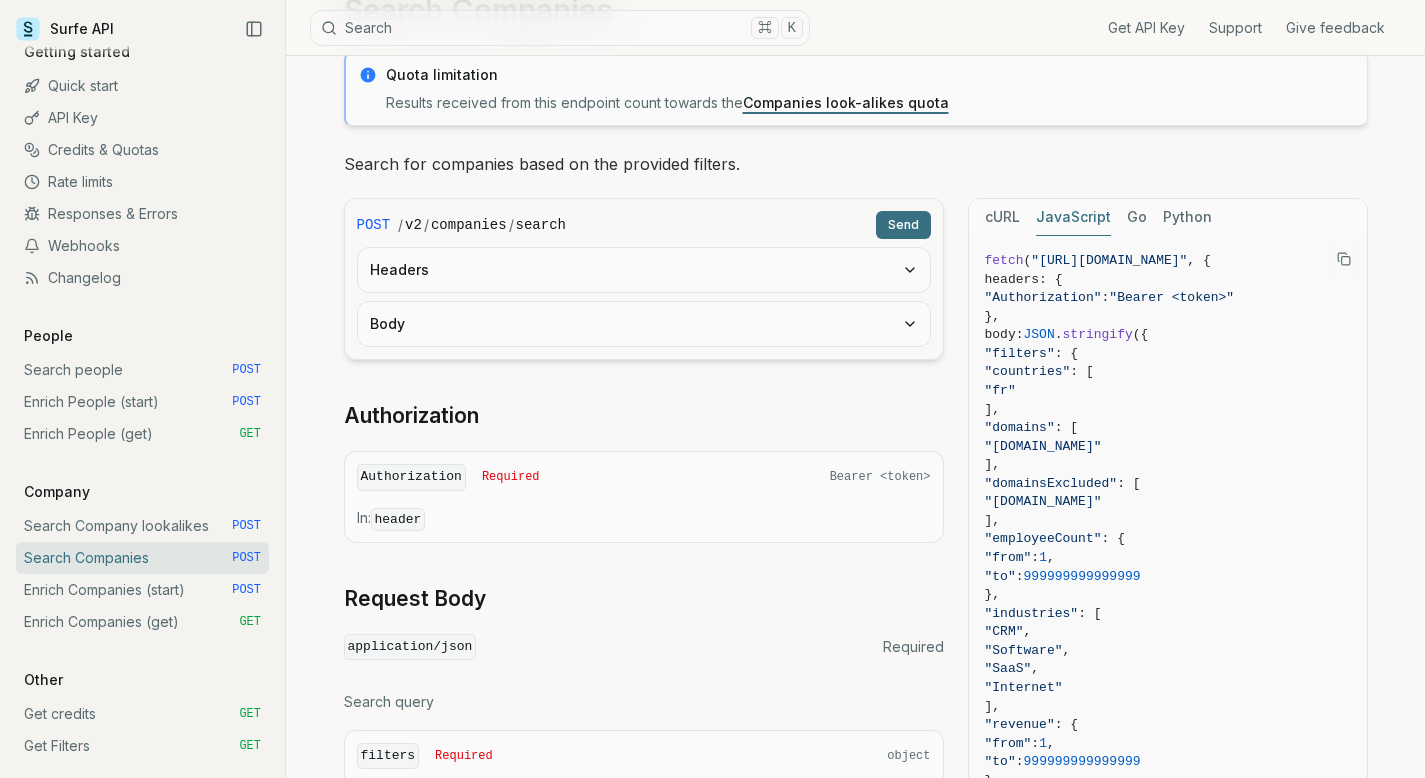 scroll, scrollTop: 109, scrollLeft: 0, axis: vertical 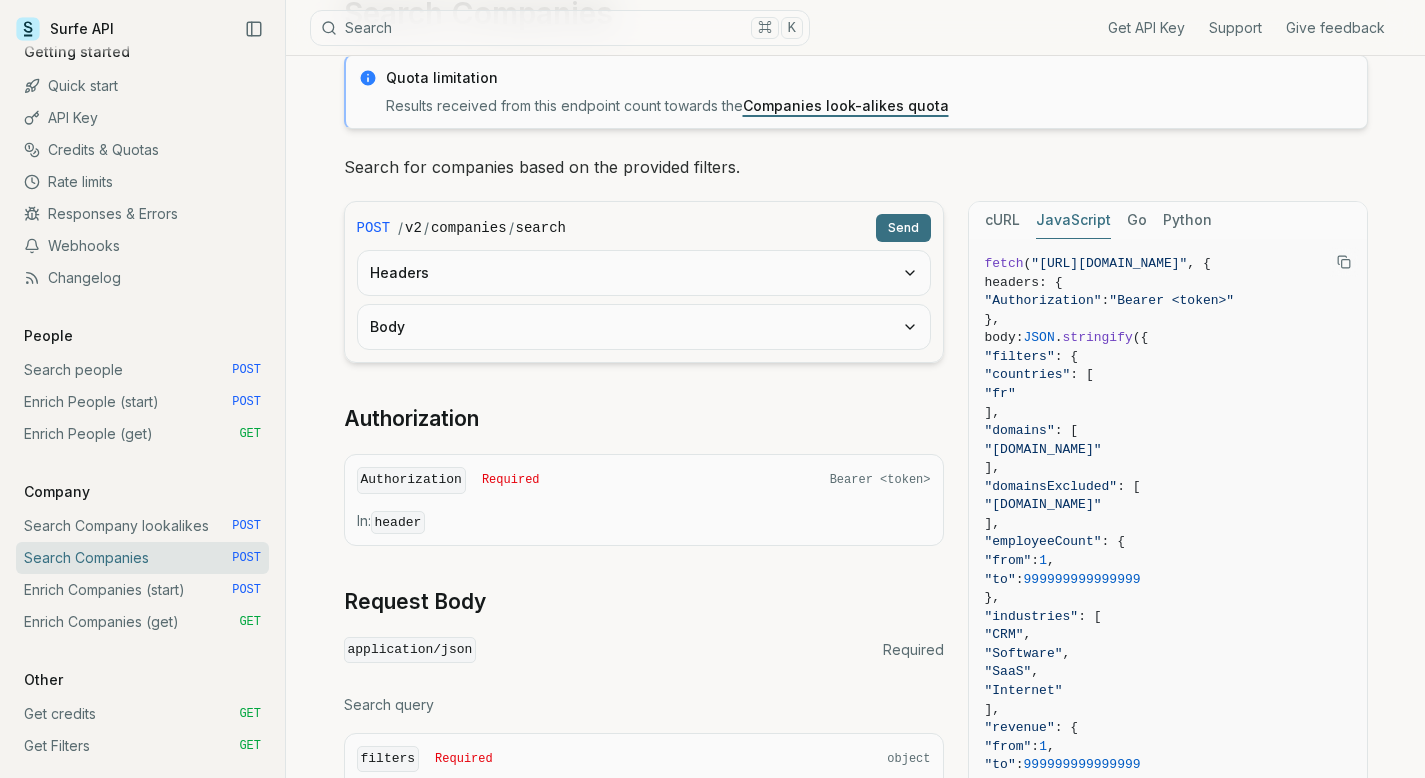 drag, startPoint x: 1439, startPoint y: 243, endPoint x: 1377, endPoint y: 199, distance: 76.02631 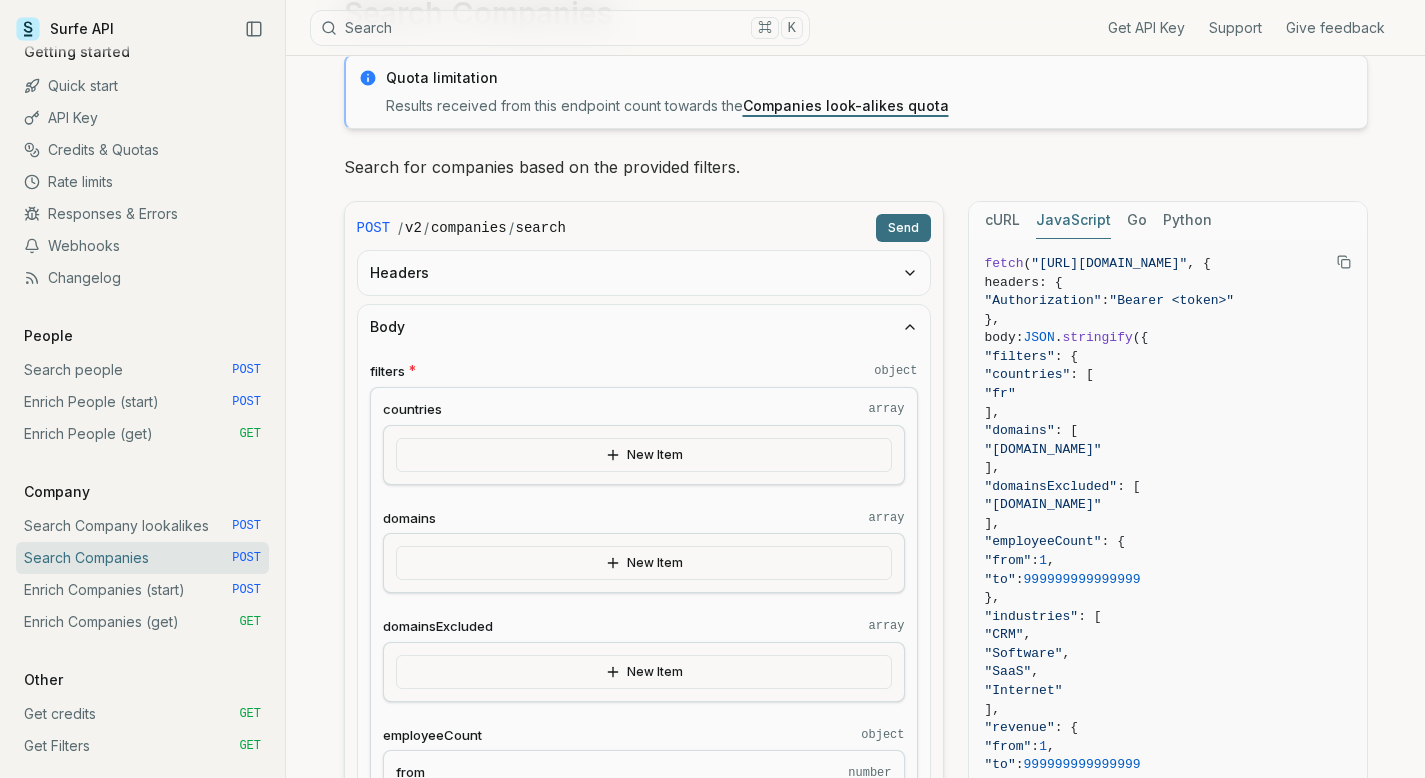 click on "New Item" at bounding box center (644, 455) 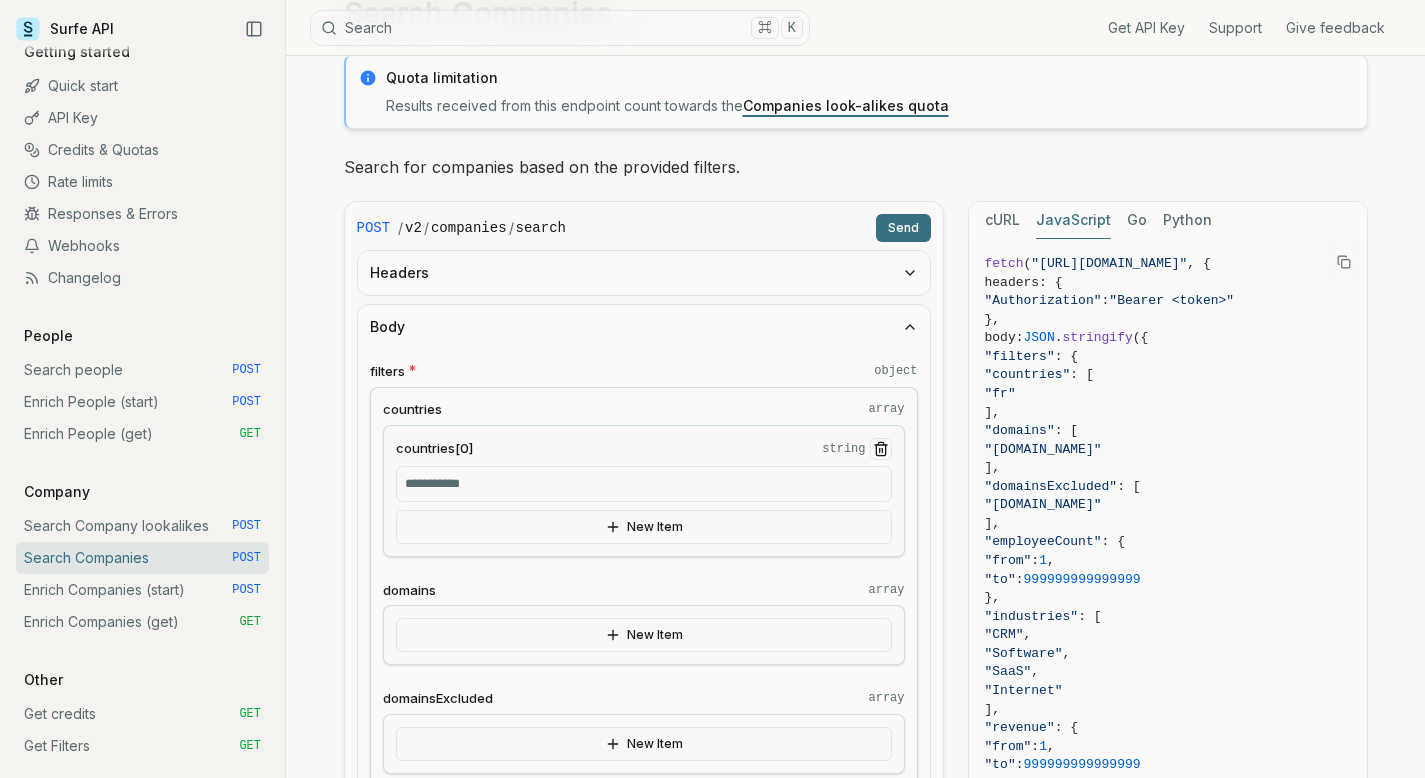 click 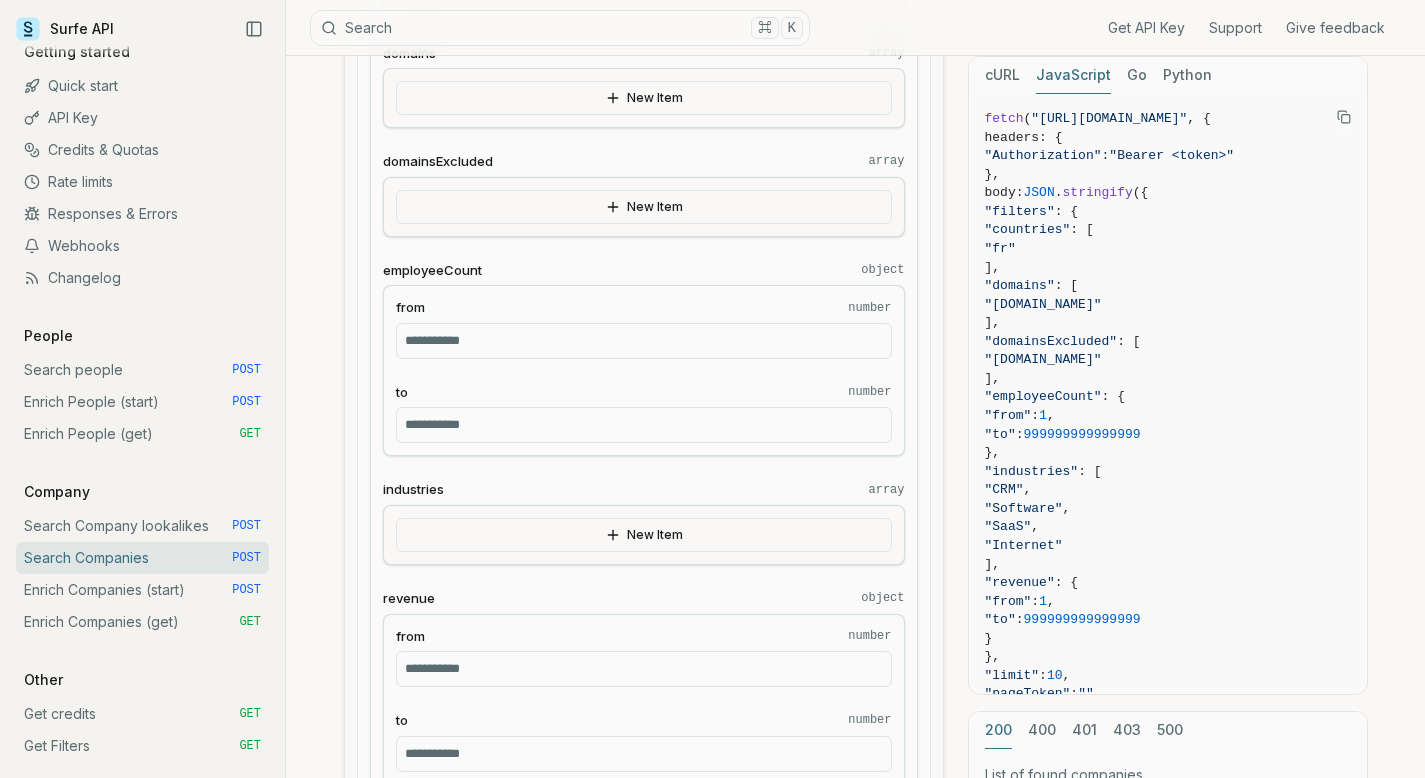 scroll, scrollTop: 556, scrollLeft: 0, axis: vertical 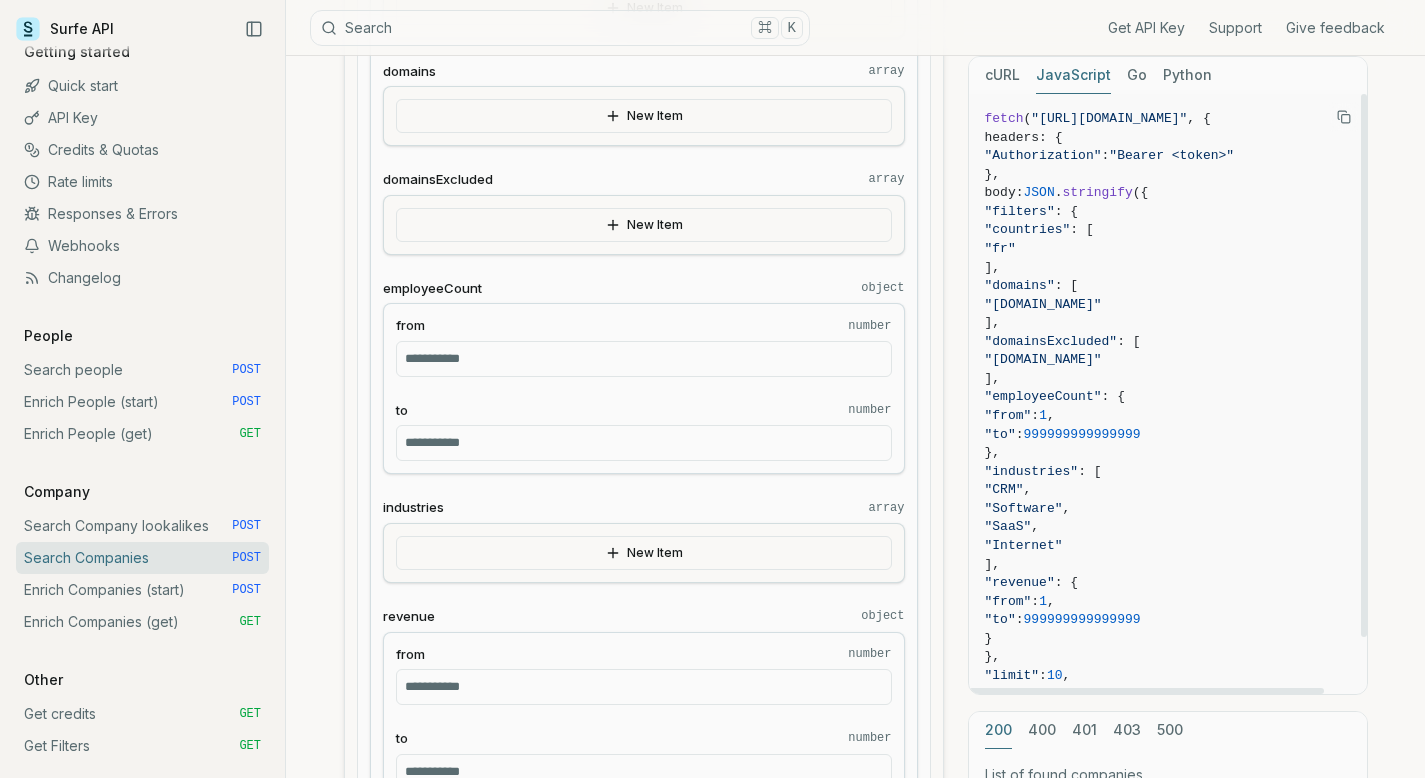 click on "**********" at bounding box center [644, 443] 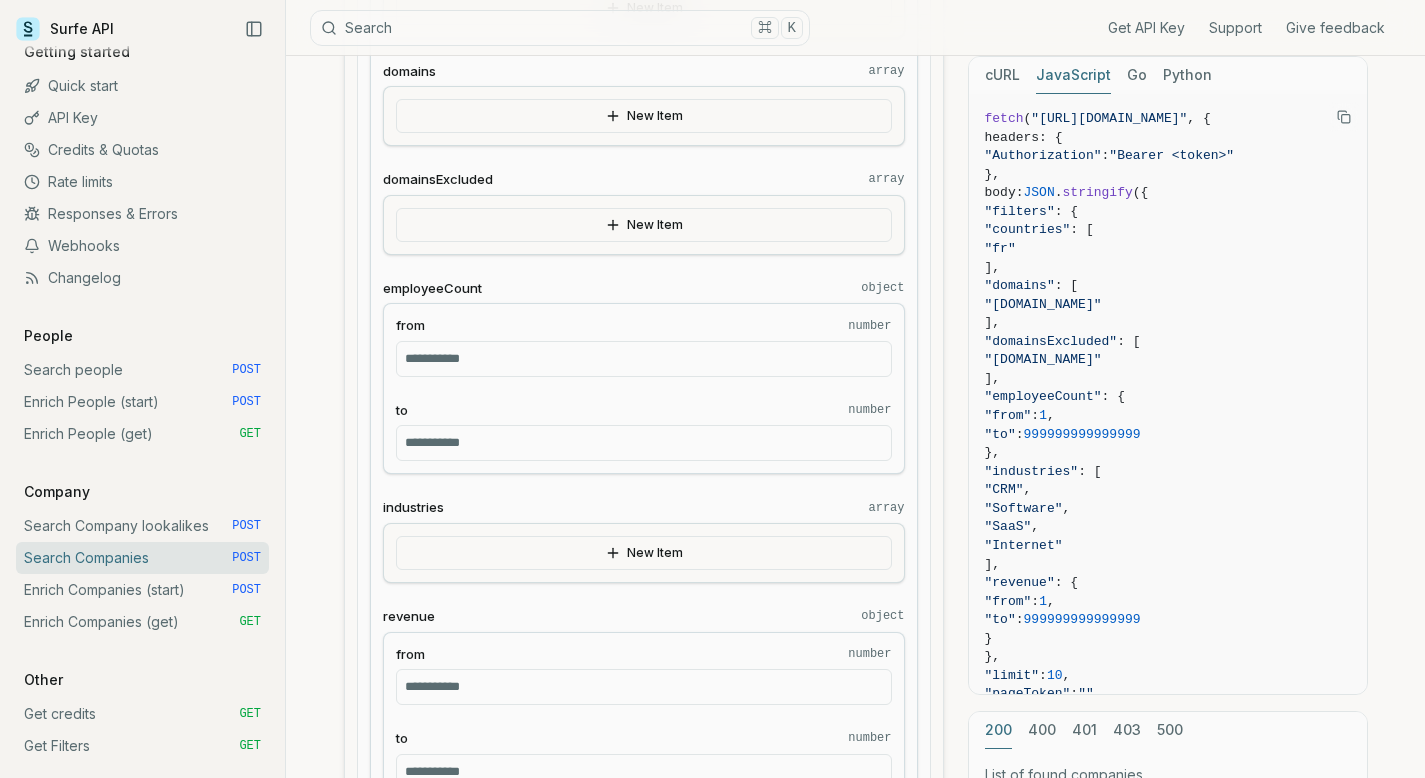 type on "*" 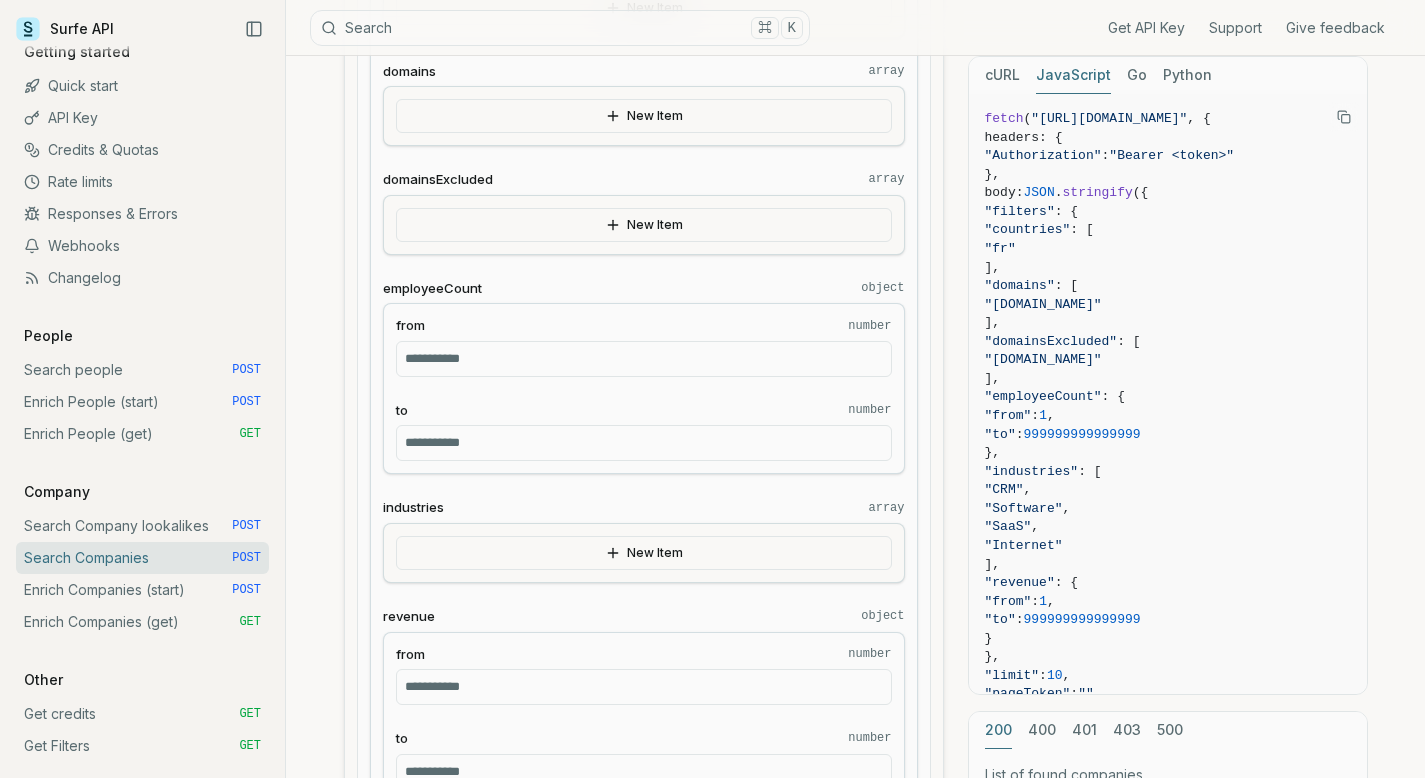 type on "***" 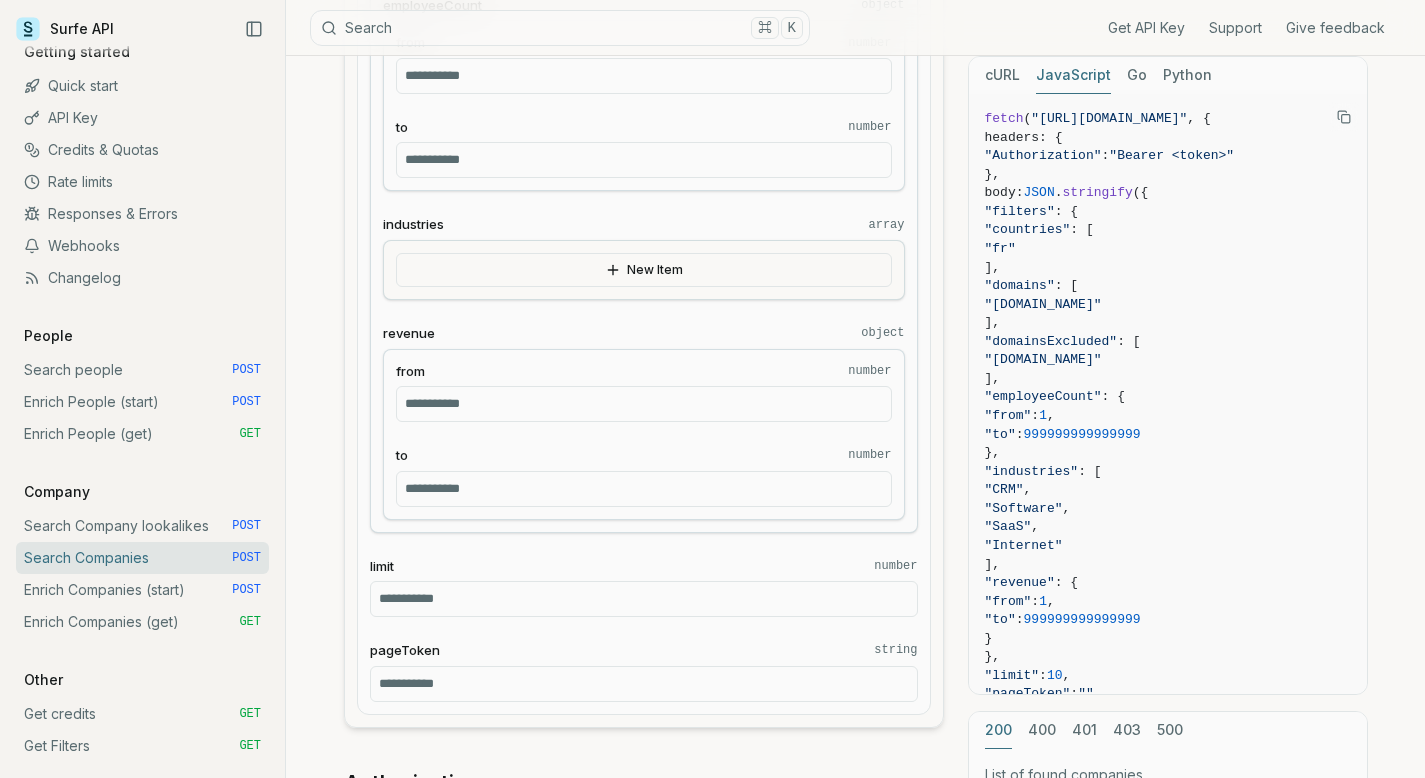 scroll, scrollTop: 927, scrollLeft: 0, axis: vertical 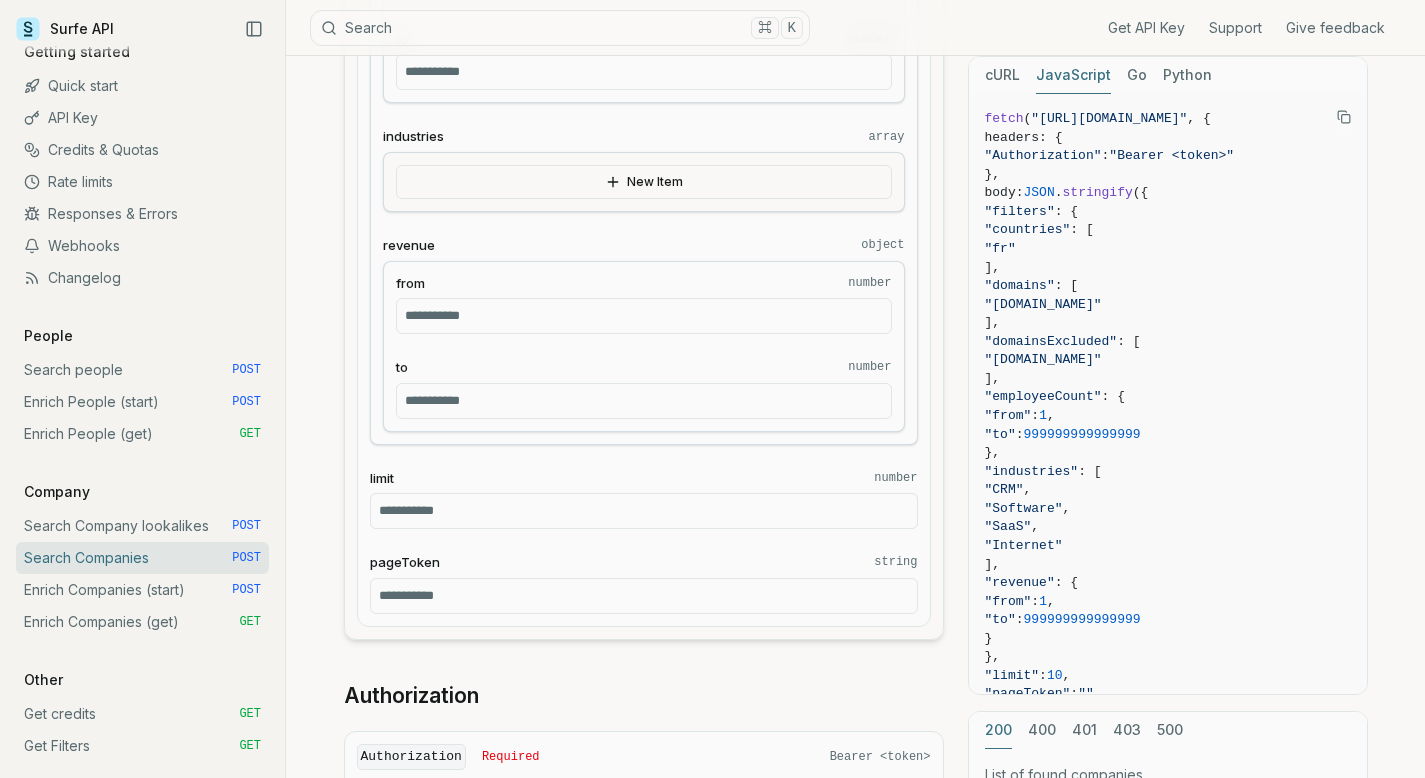 click on "limit number" at bounding box center [644, 511] 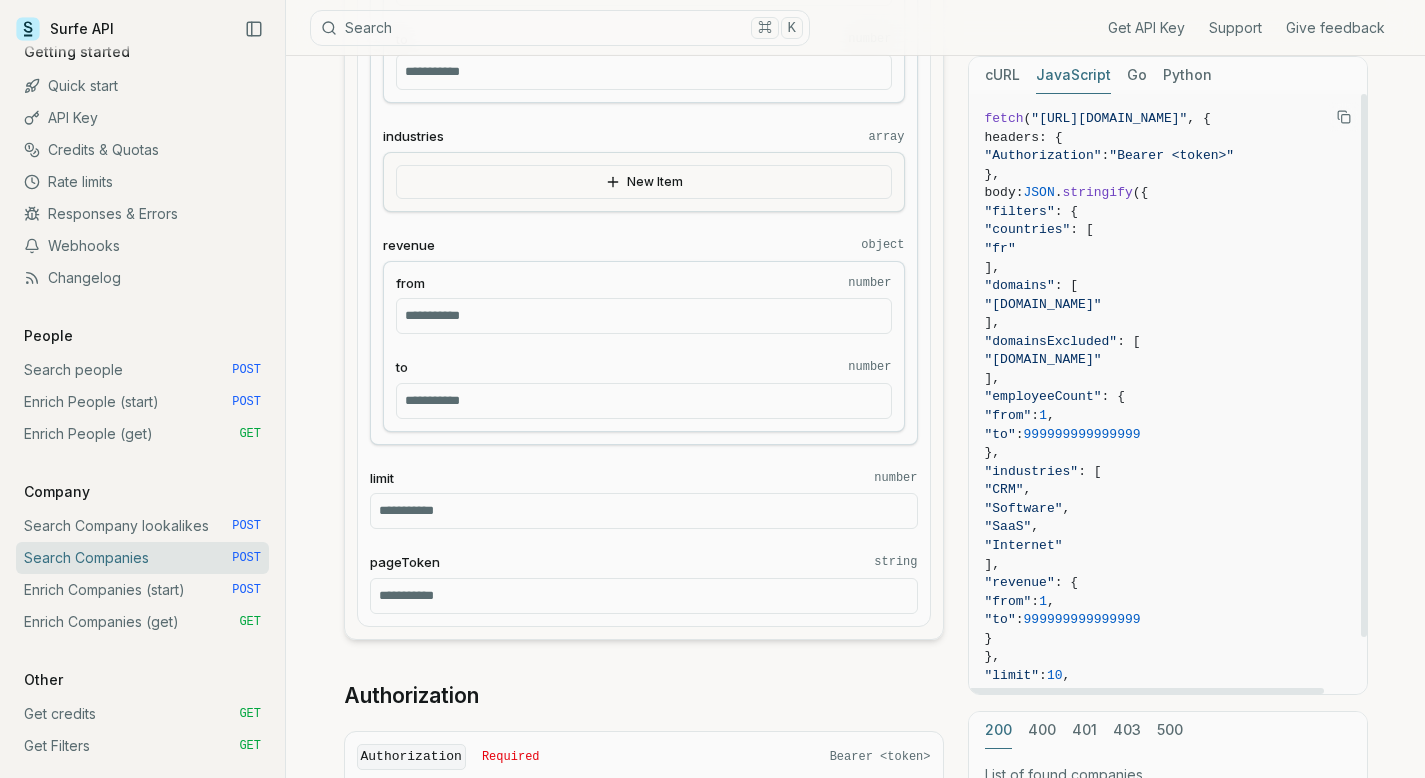 type on "**" 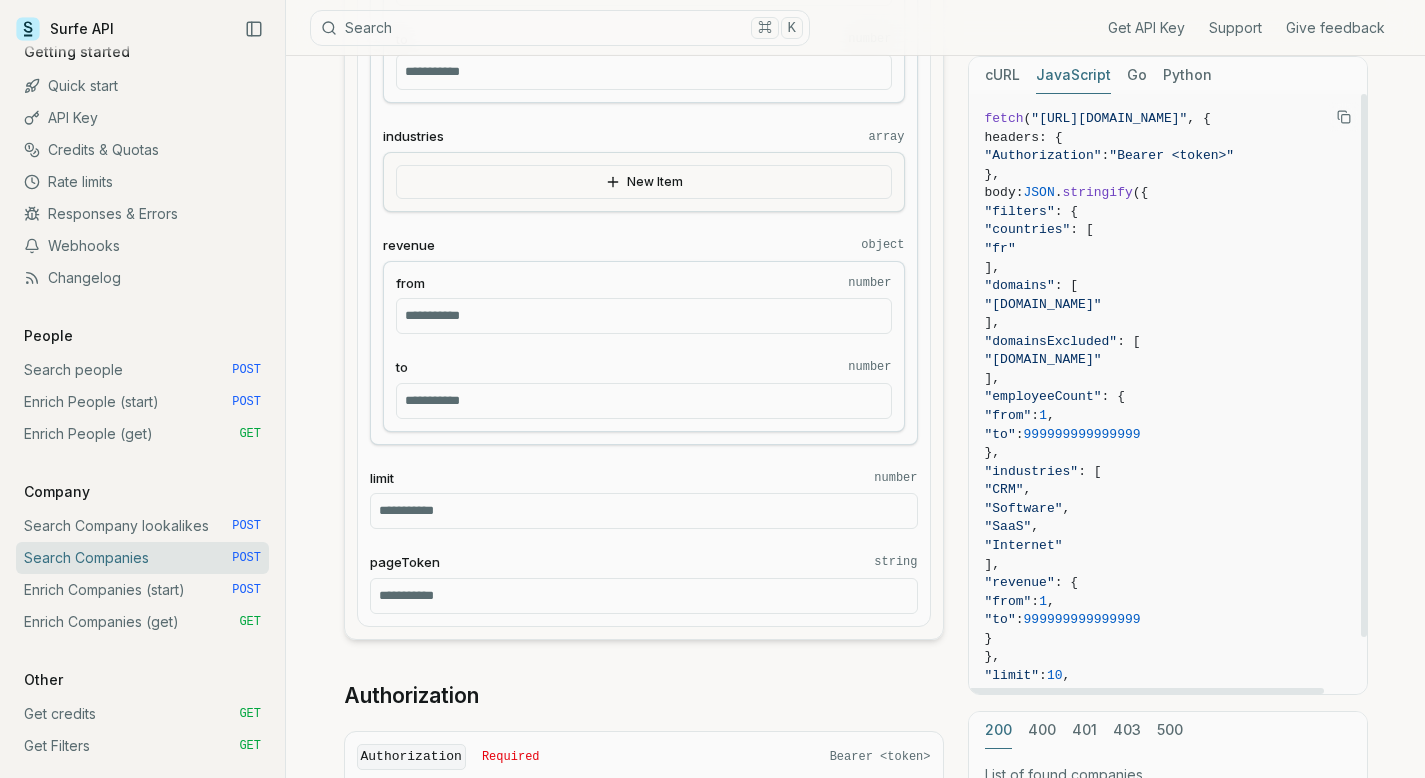 click on ""CRM" ," at bounding box center (1168, 490) 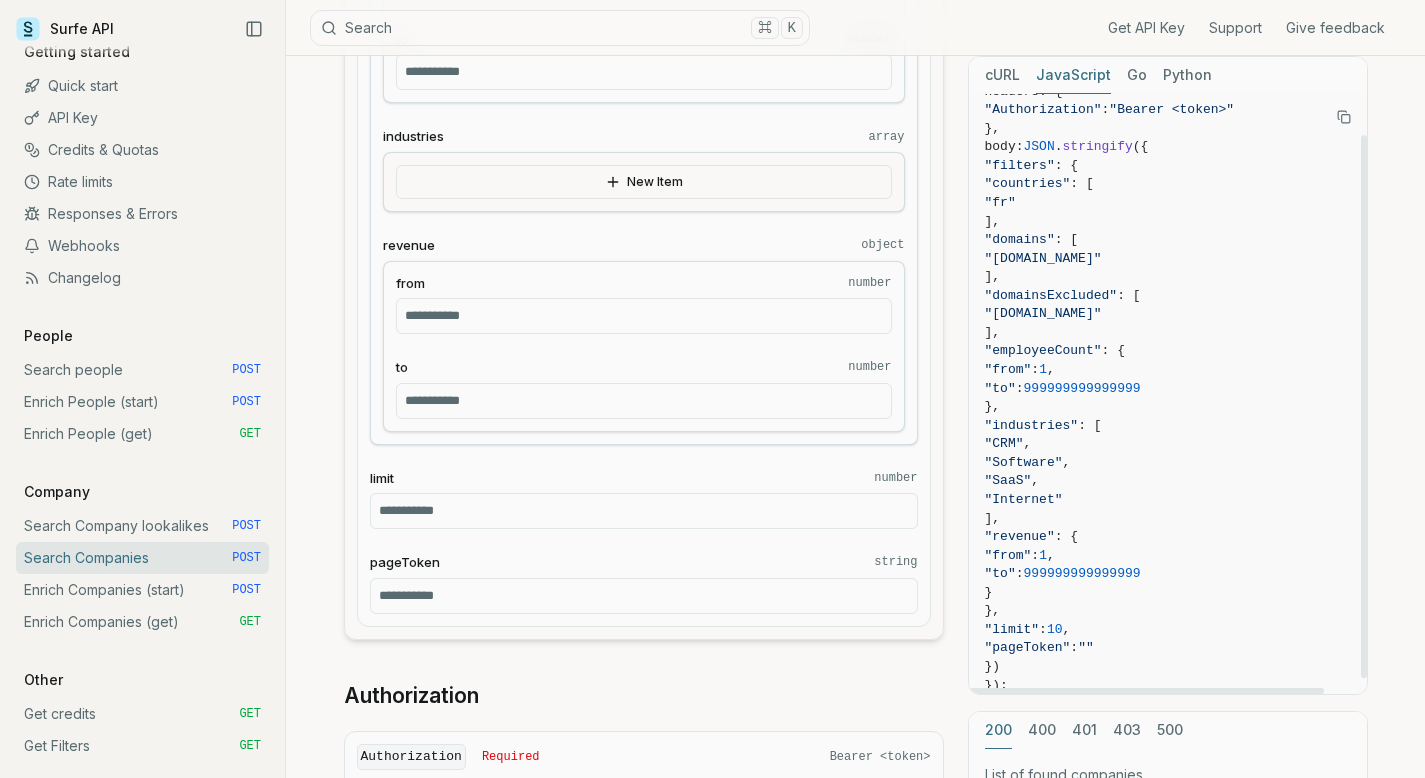 scroll, scrollTop: 63, scrollLeft: 0, axis: vertical 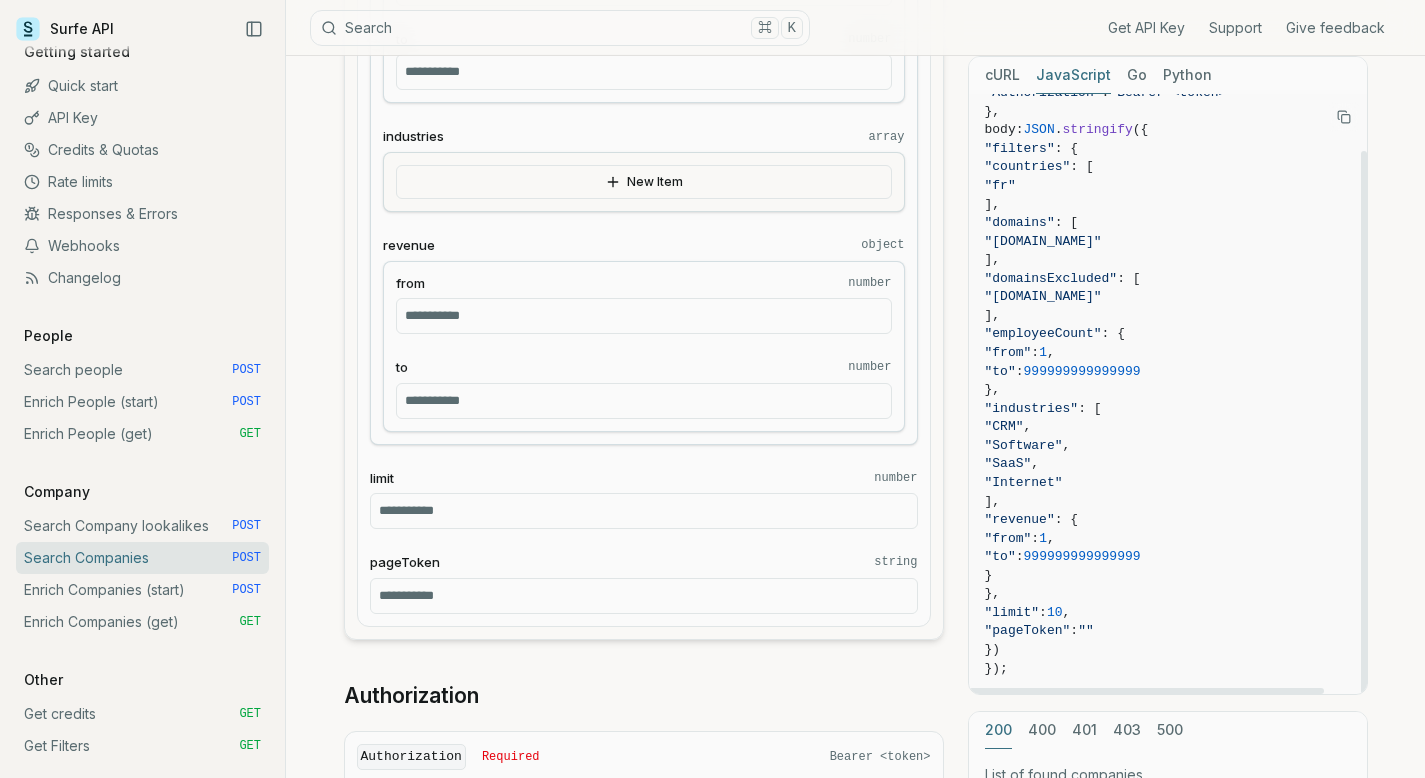 drag, startPoint x: 1365, startPoint y: 436, endPoint x: 1352, endPoint y: 549, distance: 113.74533 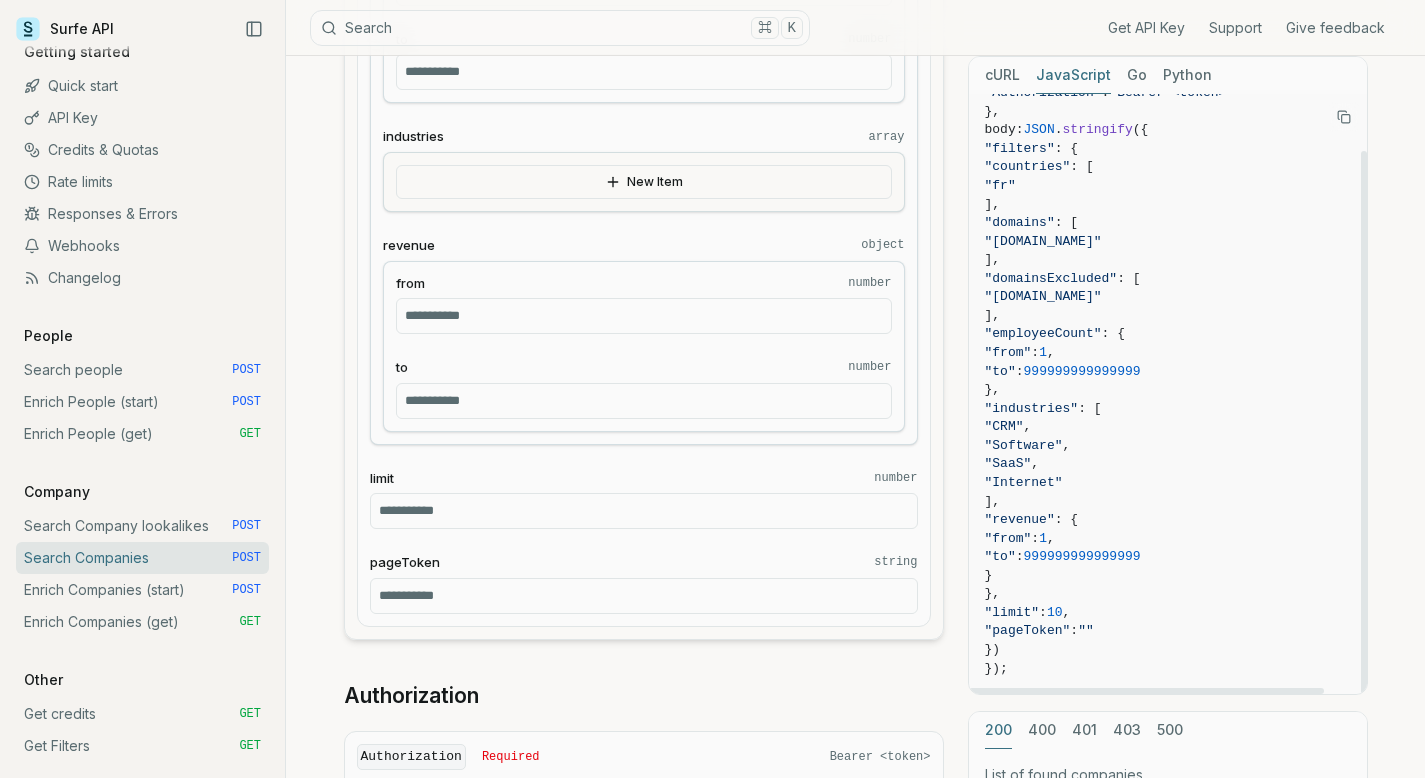 click at bounding box center [1364, 422] 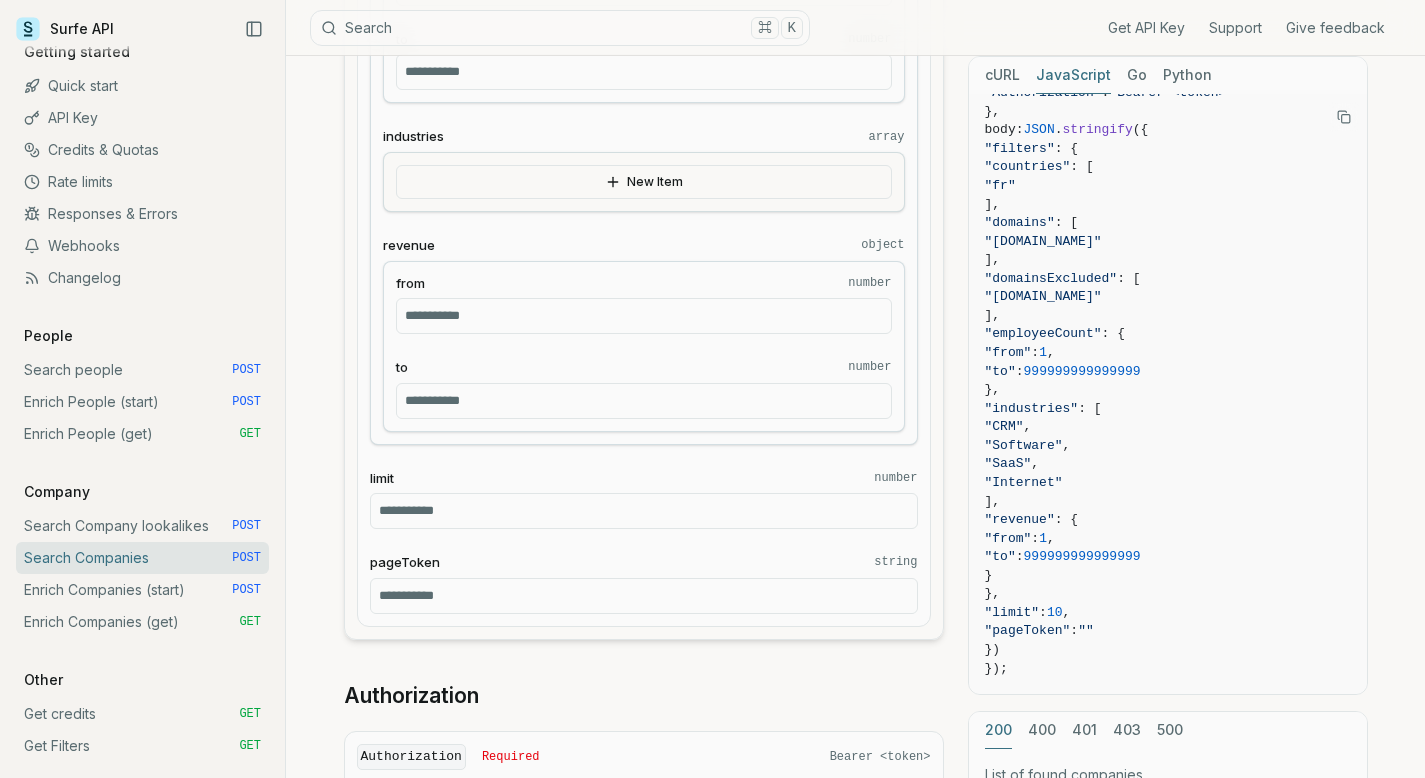 click on "**********" at bounding box center (644, 78) 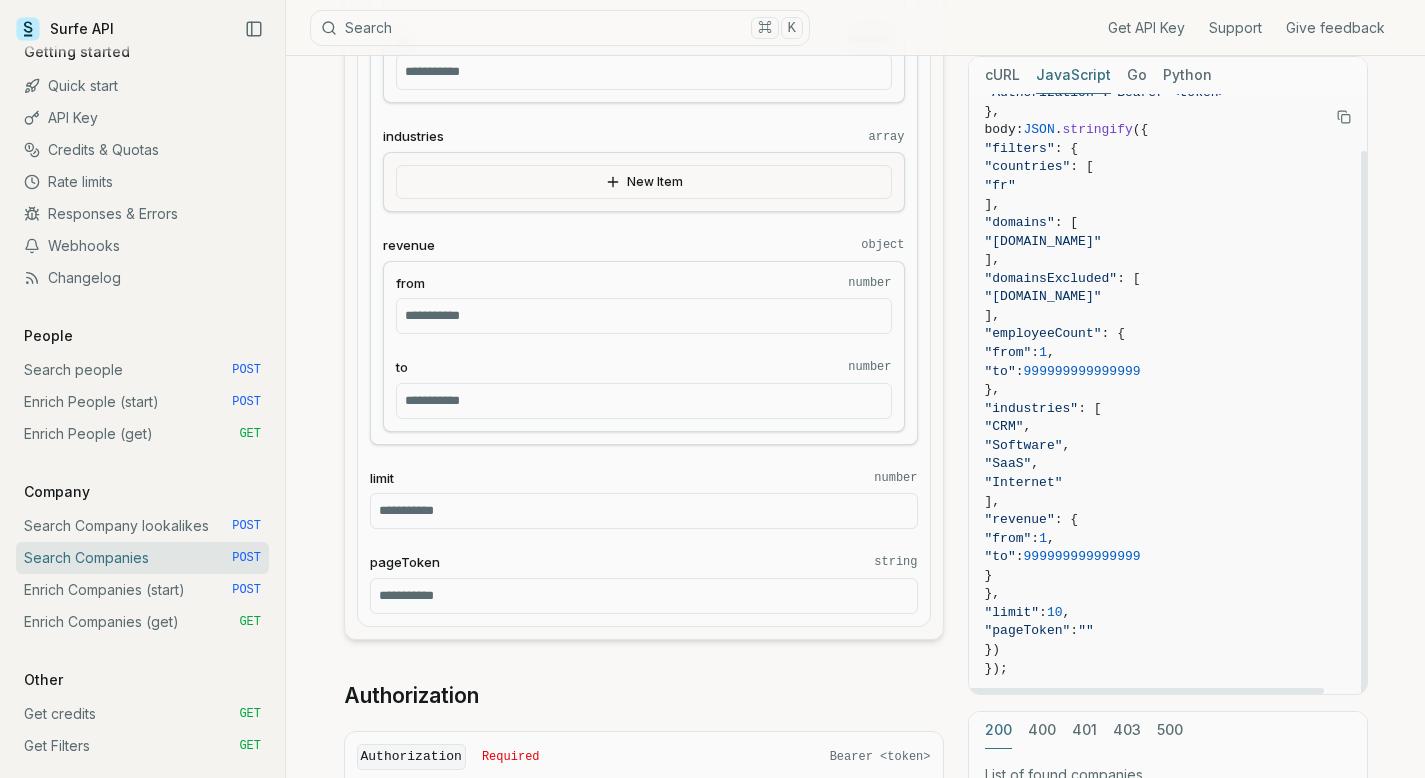 drag, startPoint x: 1007, startPoint y: 651, endPoint x: 1165, endPoint y: 129, distance: 545.38794 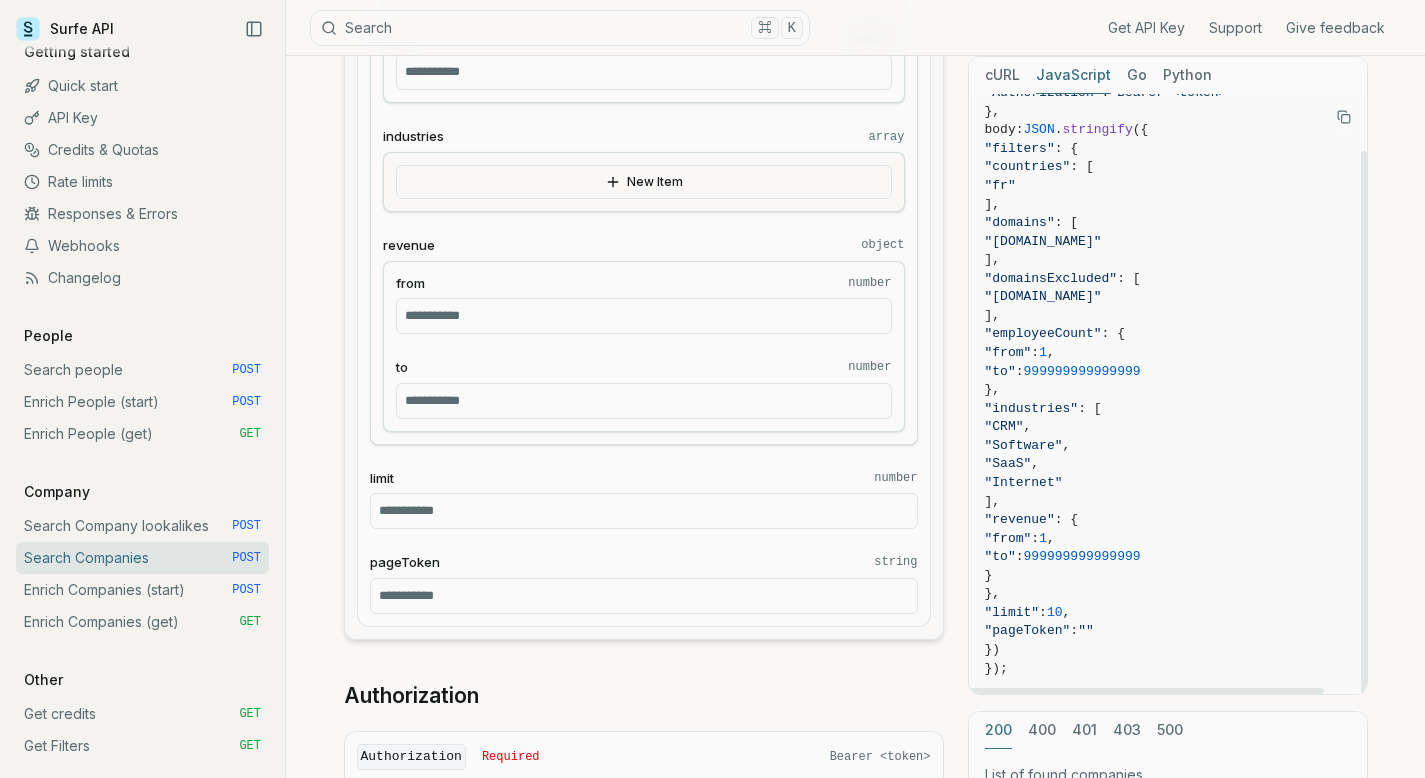 click on "fetch ( "[URL][DOMAIN_NAME]" , {
headers: {
"Authorization" :  "Bearer <token>"
},
body:  JSON . stringify ({
"filters" : {
"countries" : [
"fr"
],
"domains" : [
"[DOMAIN_NAME]"
],
"domainsExcluded" : [
"[DOMAIN_NAME]"
],
"employeeCount" : {
"from" :  1 ,
"to" :  999999999999999
},
"industries" : [
"CRM" ,
"Software" ,
"SaaS" ,
"Internet"
],
"revenue" : {
"from" :  1 ,
"to" :  999999999999999
}
},
"limit" :  10 ,
"pageToken" :  ""
})
});" at bounding box center (1168, 362) 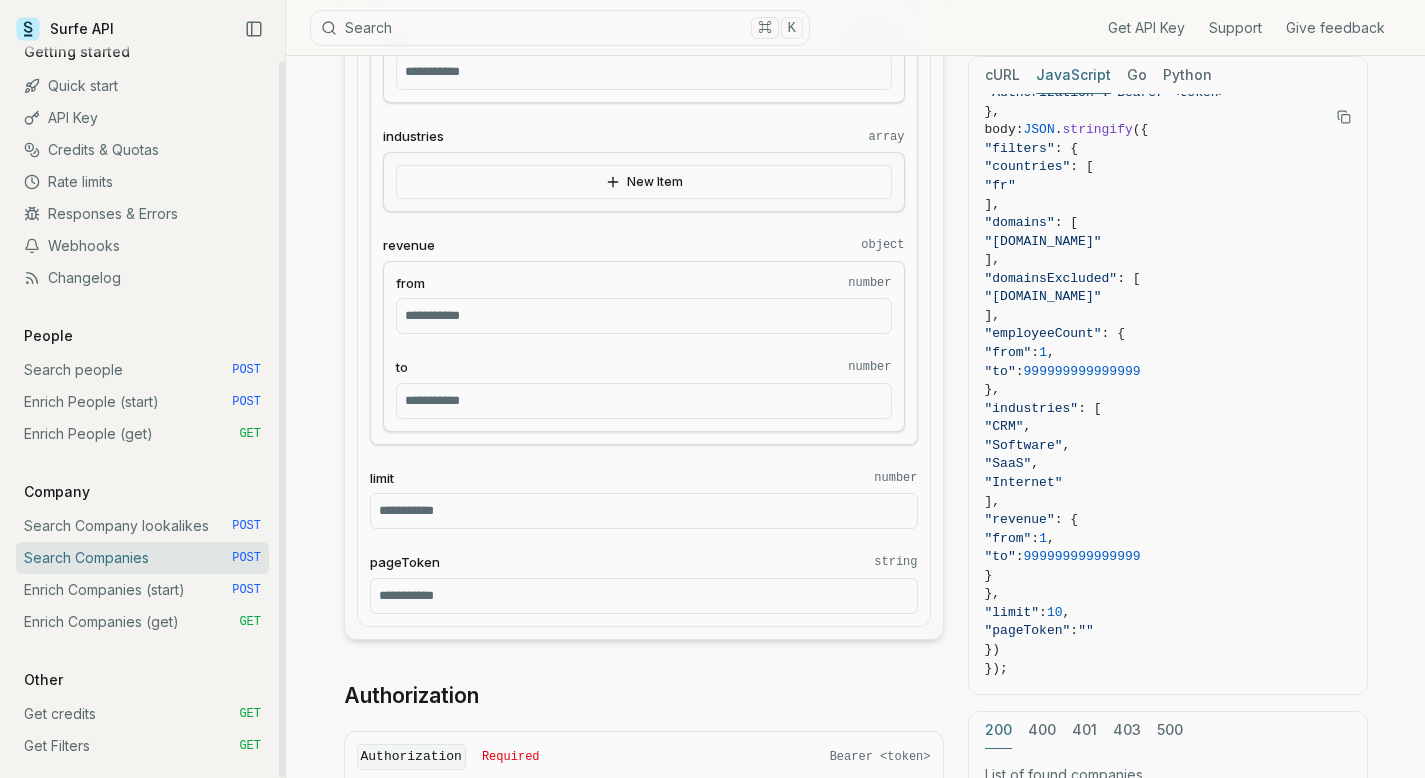 click on "Enrich Companies (start)   POST" at bounding box center (142, 590) 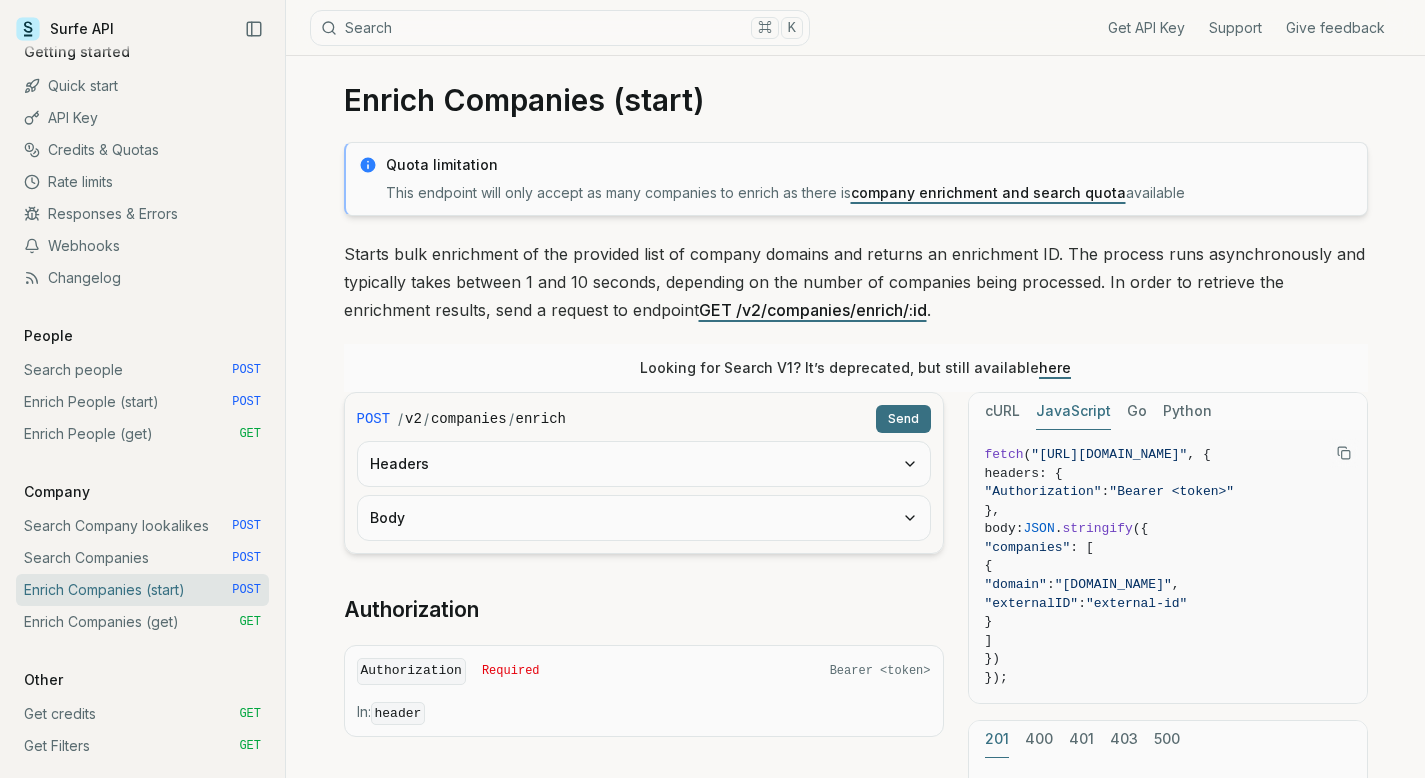 scroll, scrollTop: 0, scrollLeft: 0, axis: both 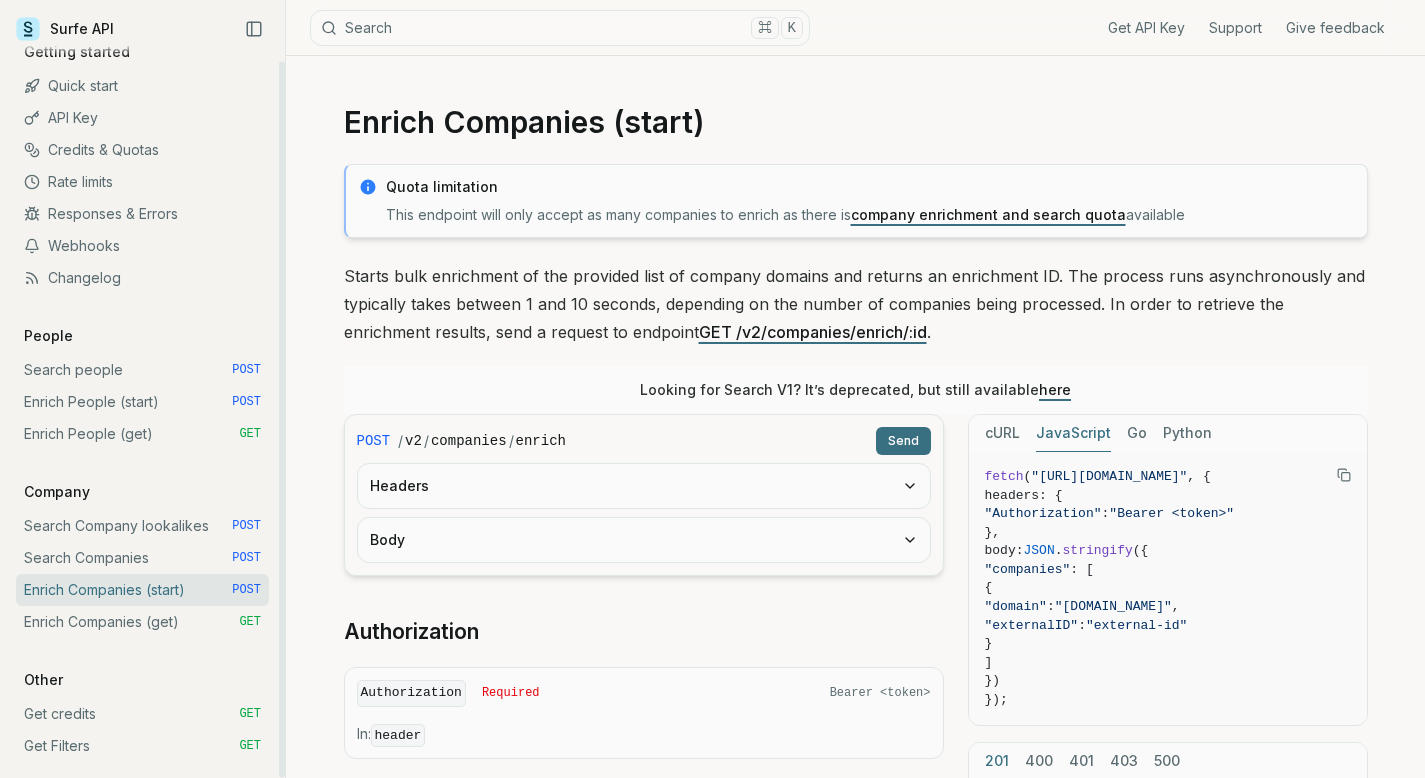 click on "Enrich Companies (start)" at bounding box center [856, 122] 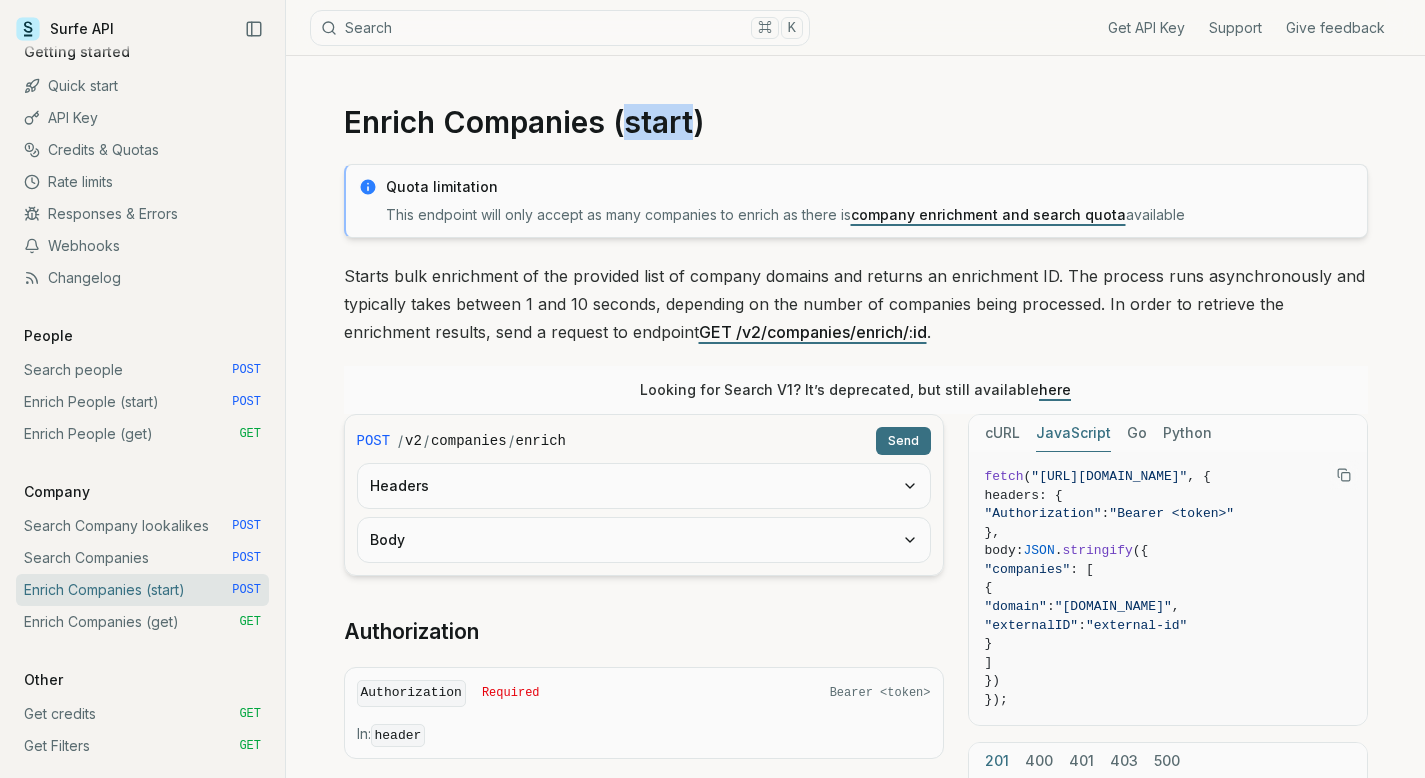 click on "Enrich Companies (start)" at bounding box center (856, 122) 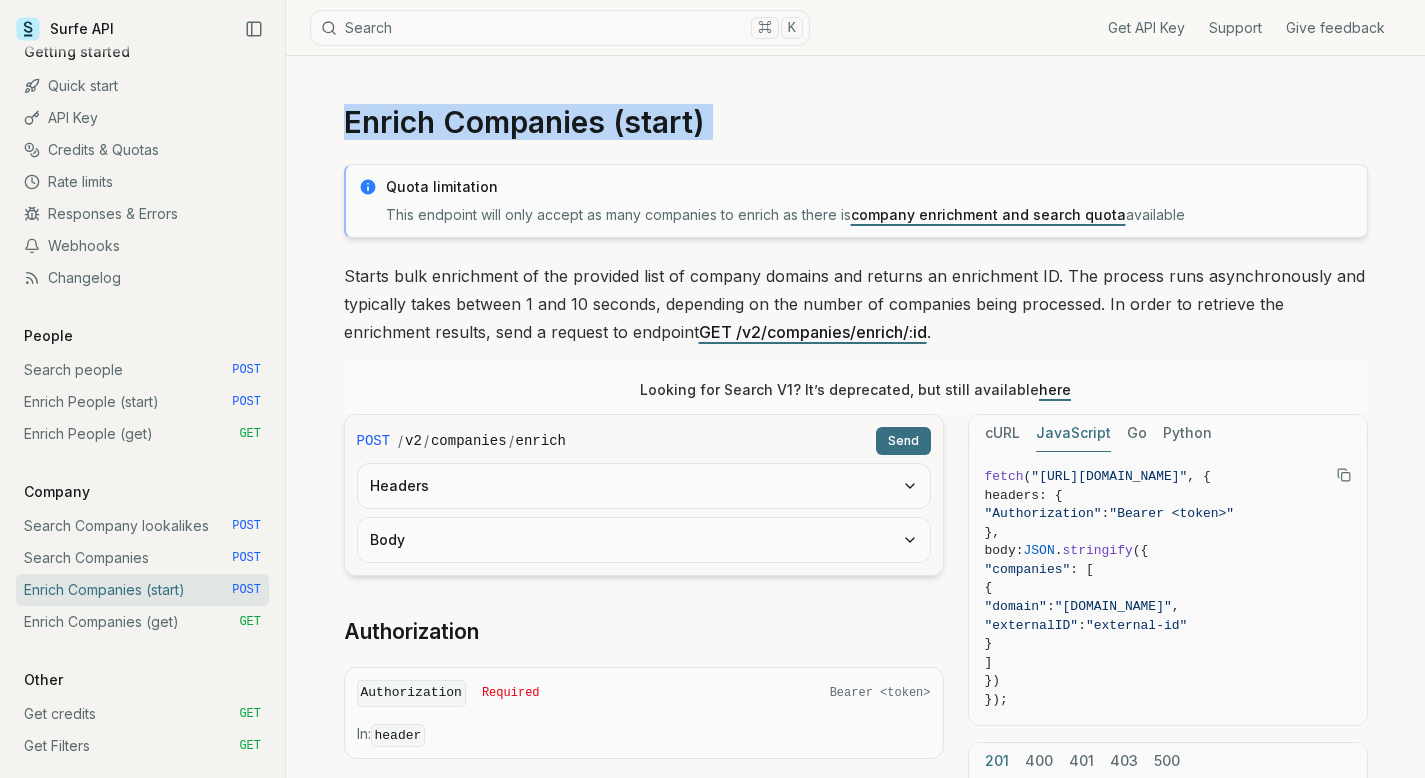 click on "Enrich Companies (start)" at bounding box center [856, 122] 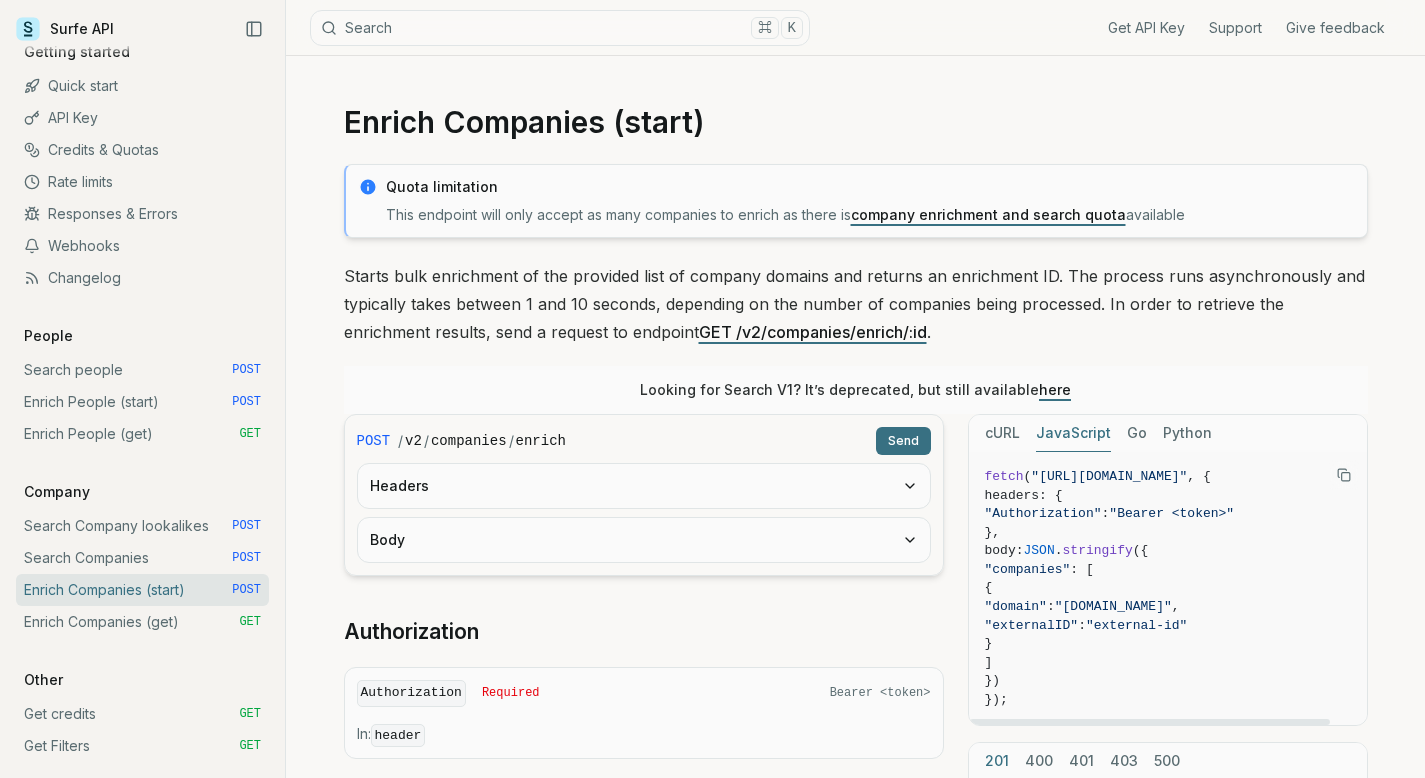 scroll, scrollTop: 0, scrollLeft: 41, axis: horizontal 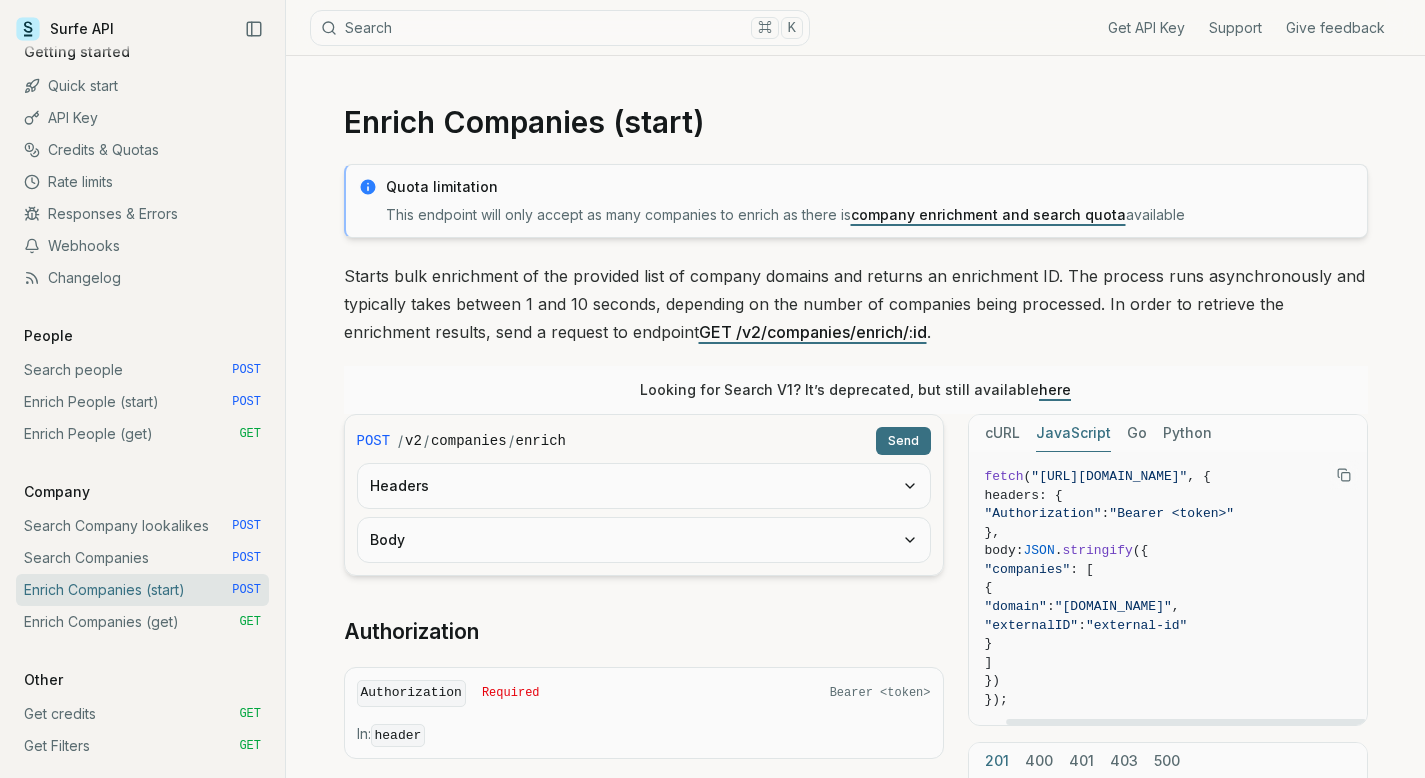 drag, startPoint x: 1148, startPoint y: 722, endPoint x: 1251, endPoint y: 724, distance: 103.01942 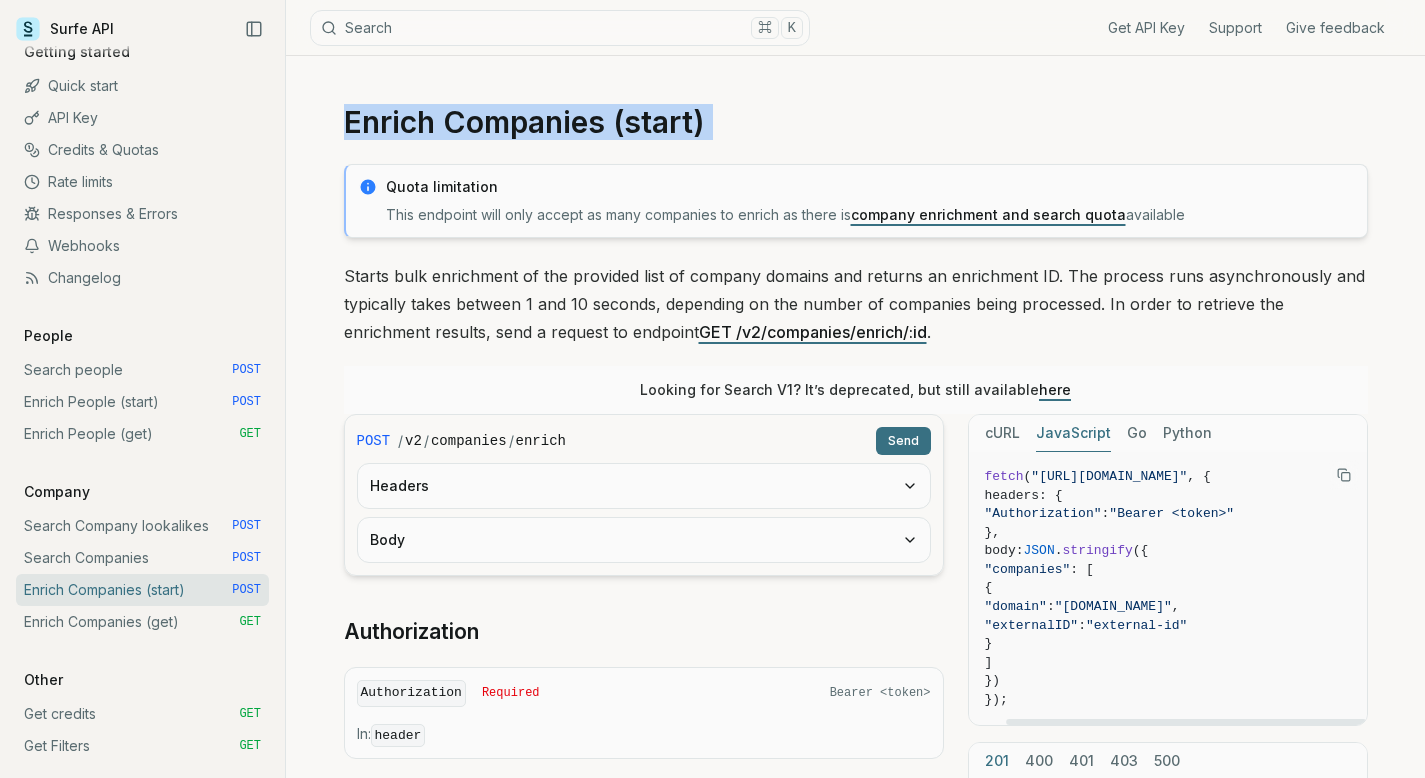 drag, startPoint x: 1318, startPoint y: 477, endPoint x: 1001, endPoint y: 472, distance: 317.03943 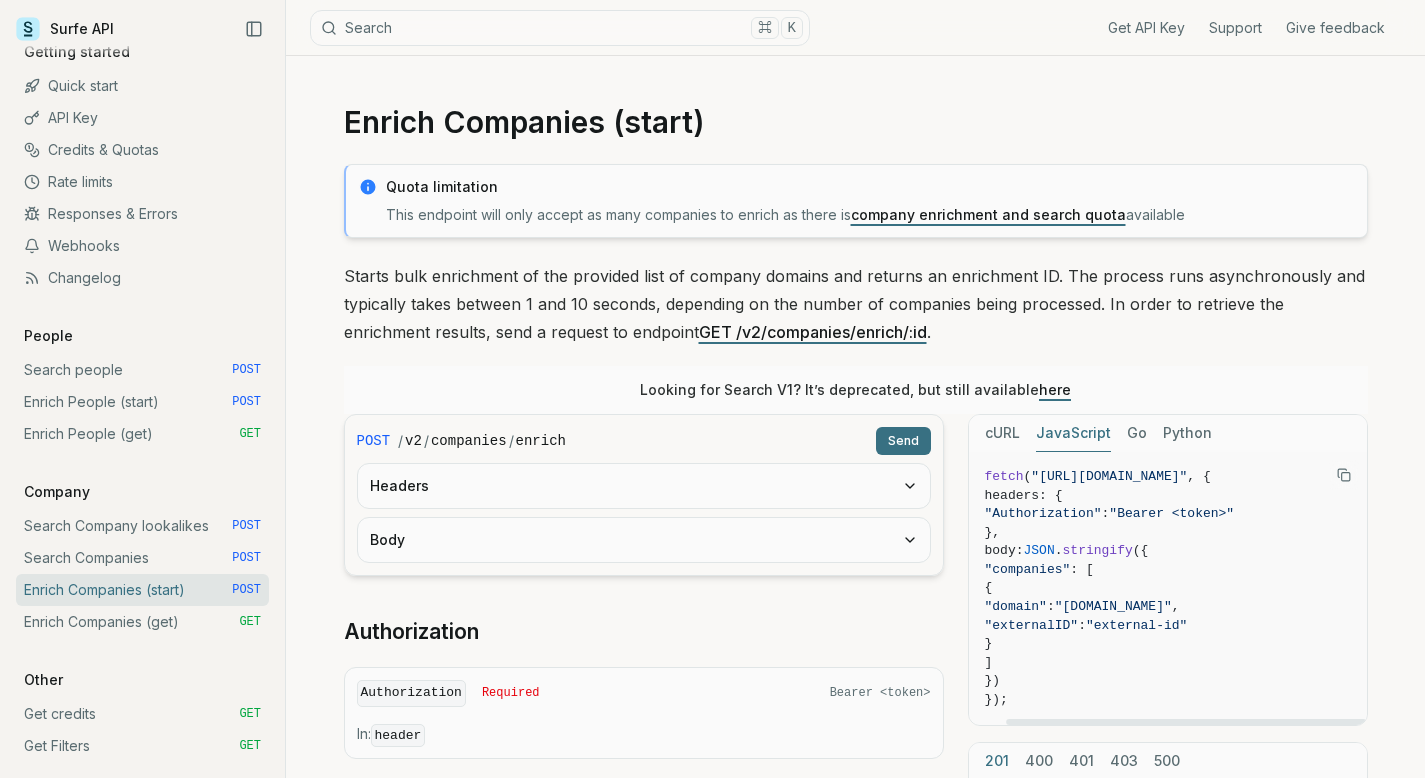 scroll, scrollTop: 0, scrollLeft: 0, axis: both 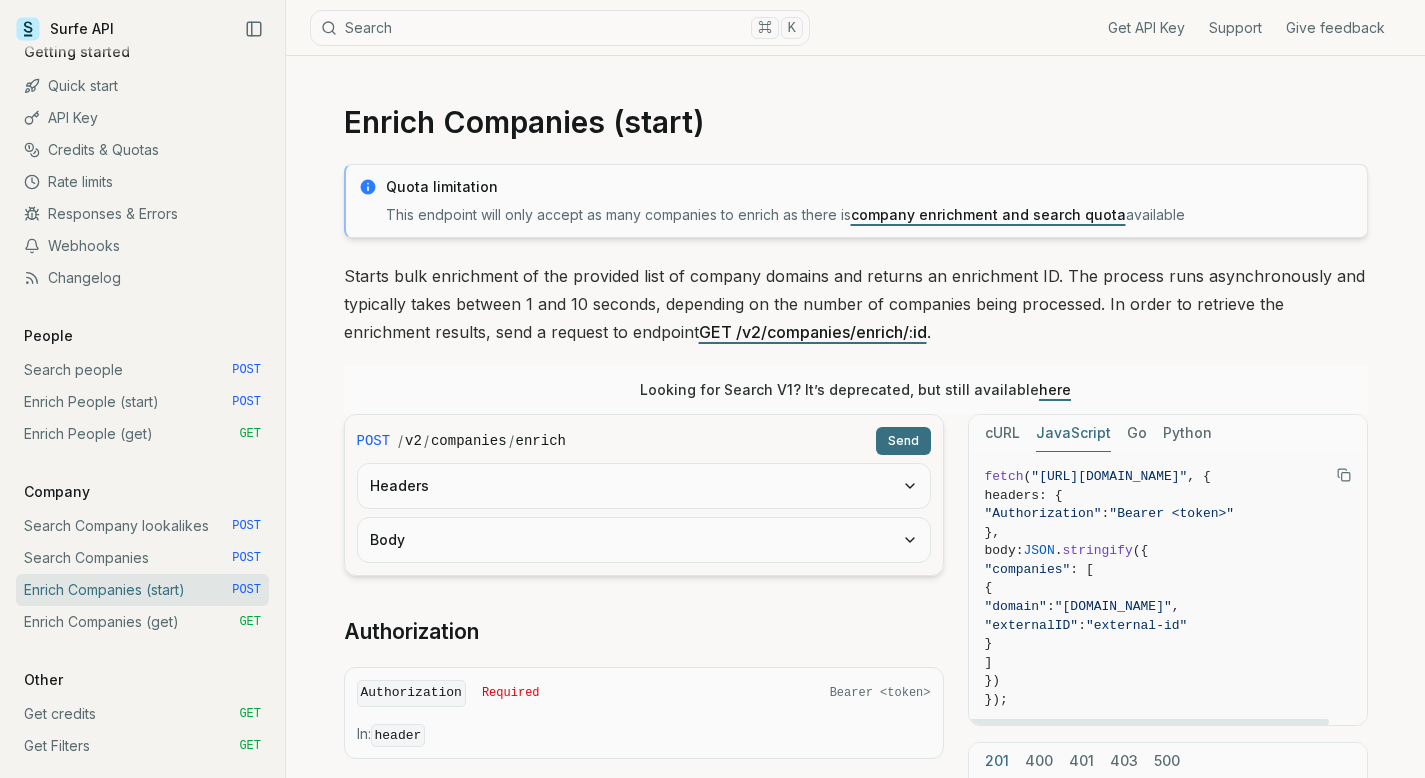 drag, startPoint x: 1102, startPoint y: 720, endPoint x: 993, endPoint y: 720, distance: 109 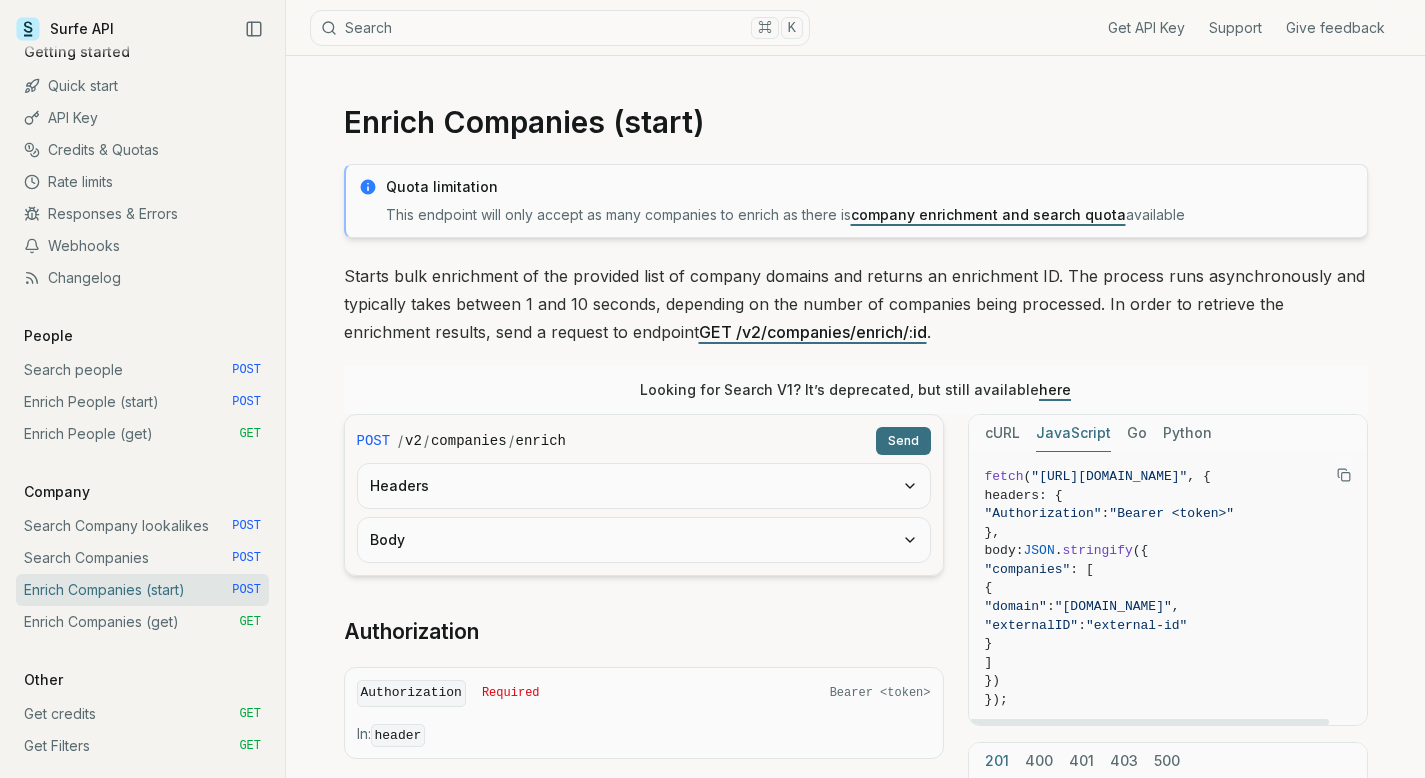 click on "{" at bounding box center (1168, 588) 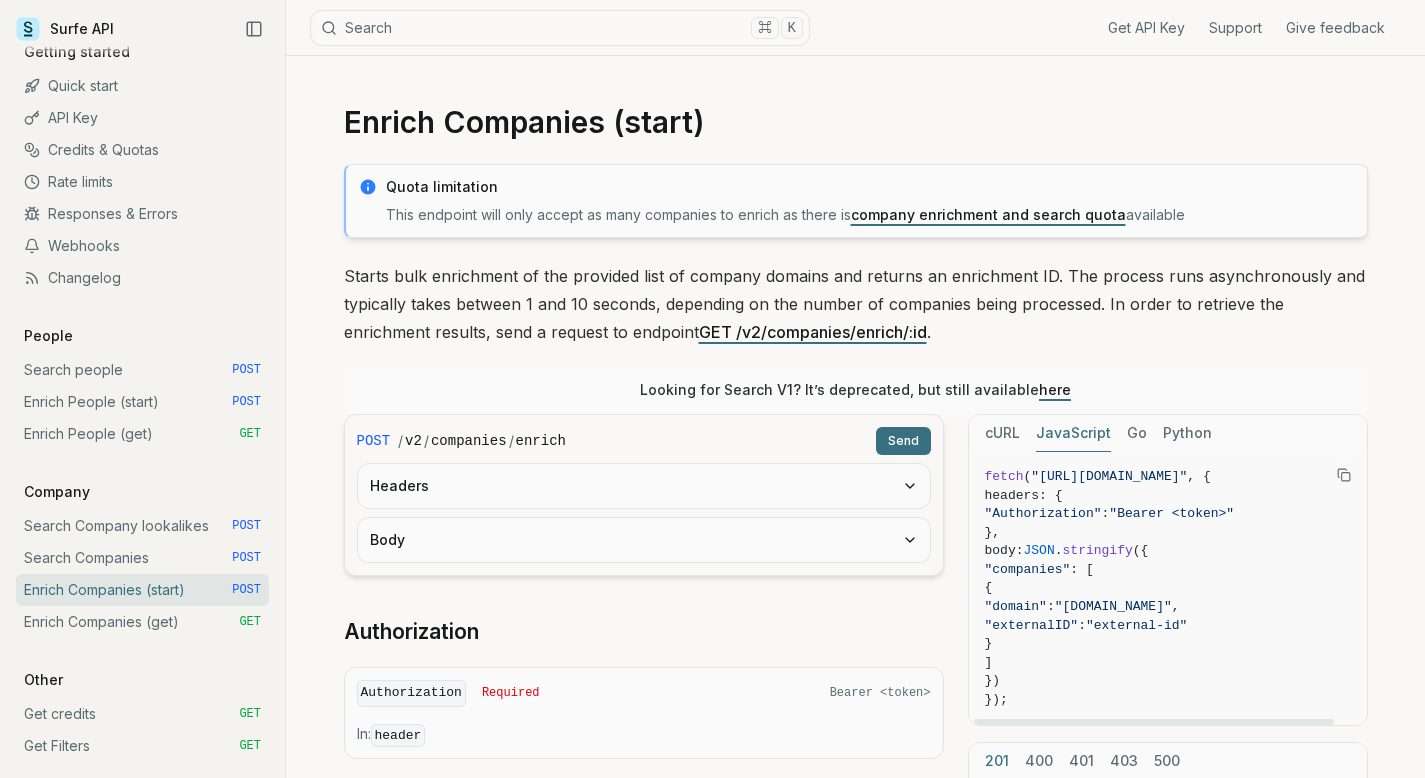 scroll, scrollTop: 0, scrollLeft: 0, axis: both 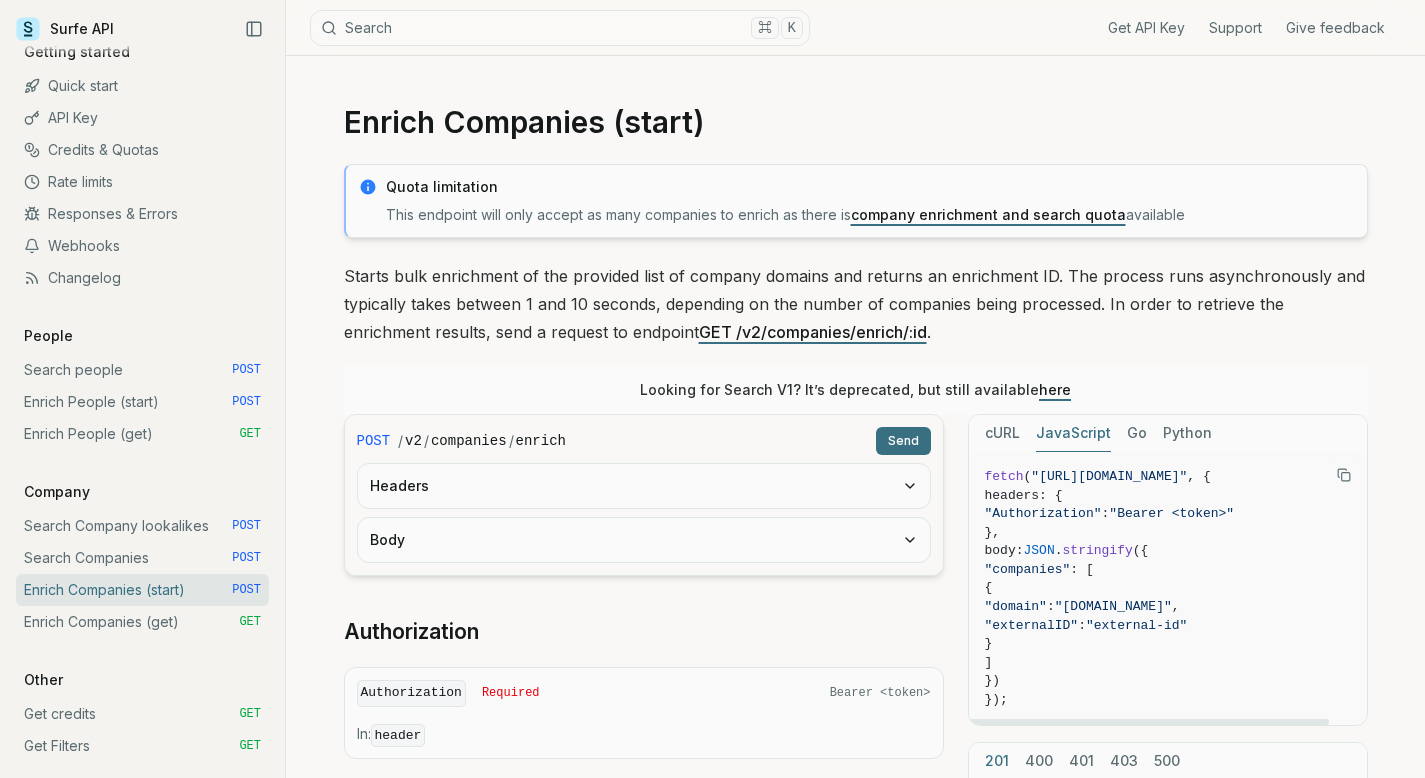 click at bounding box center [1149, 722] 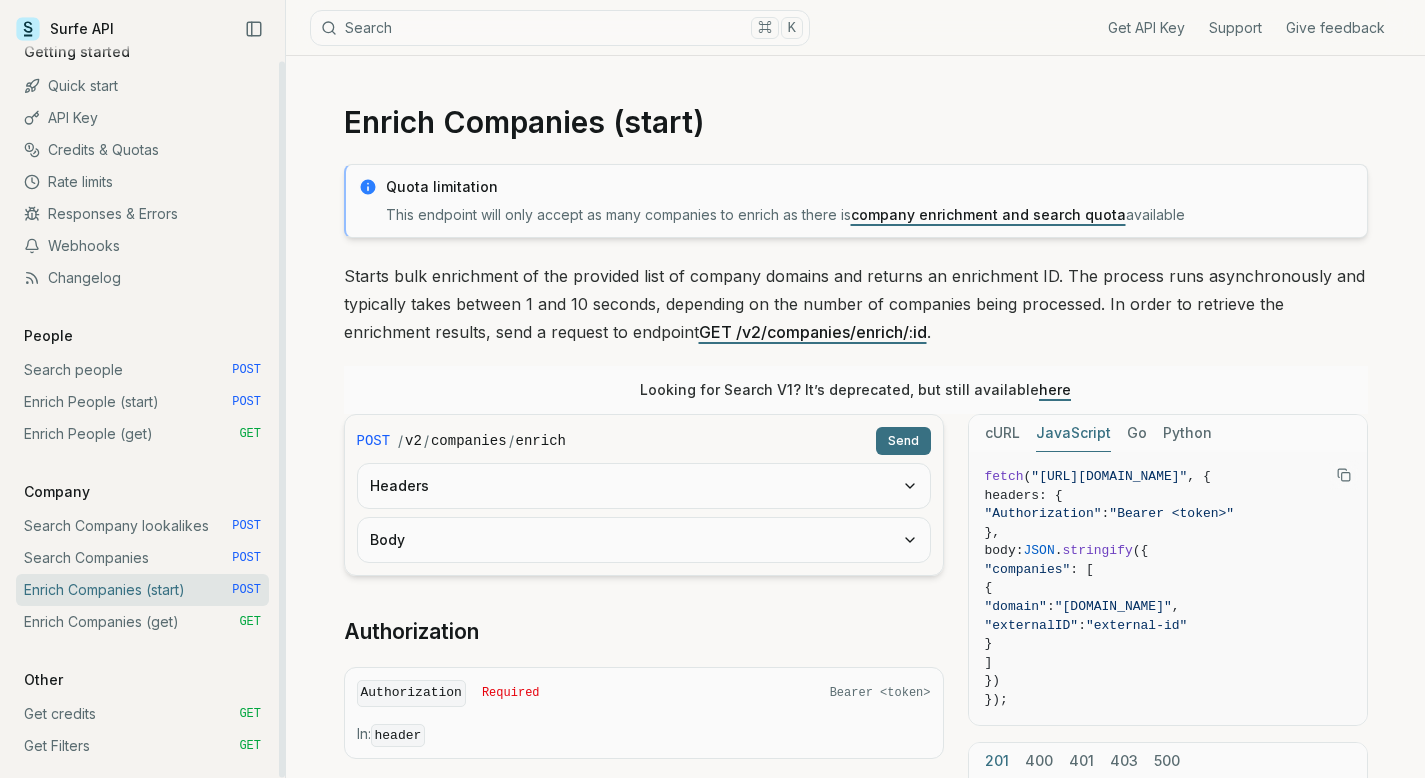 click on "Enrich Companies (get)   GET" at bounding box center [142, 622] 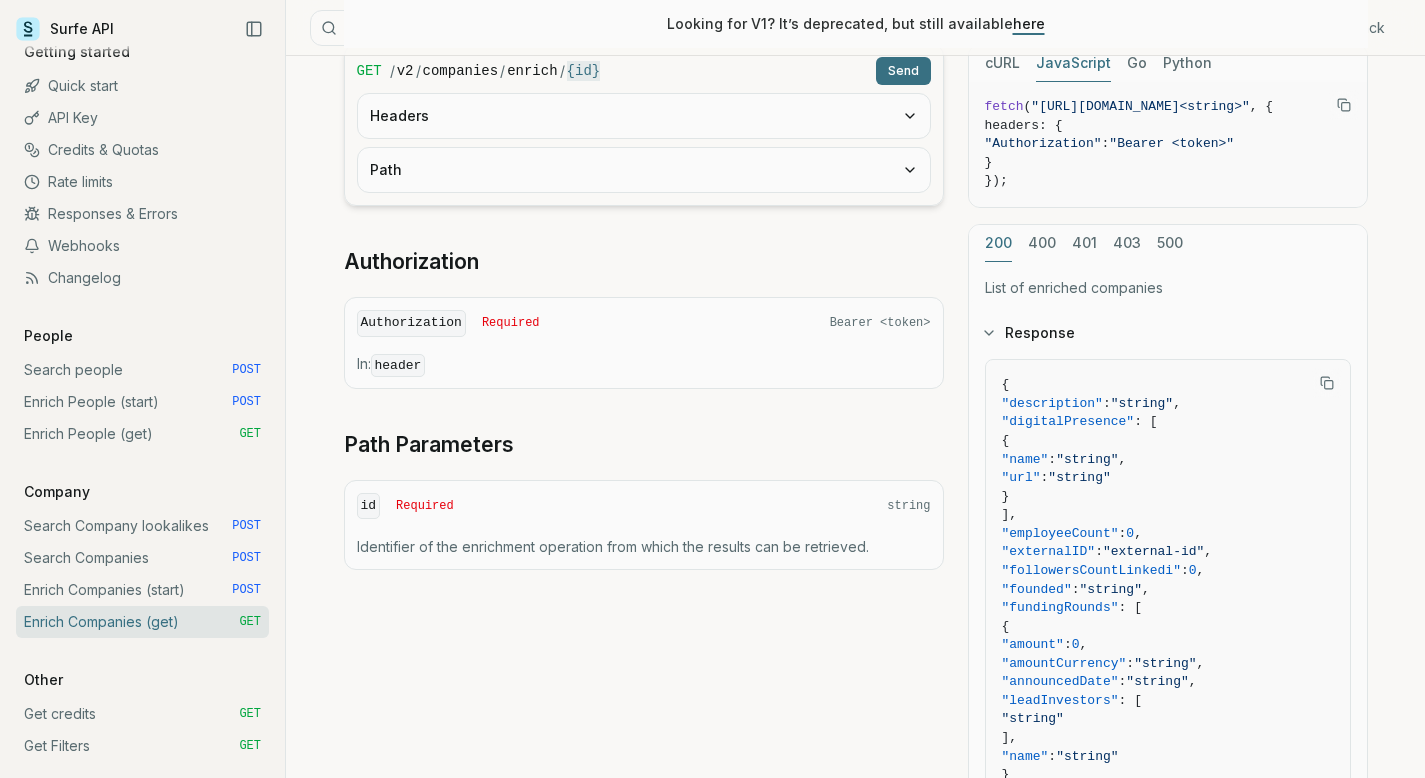 scroll, scrollTop: 470, scrollLeft: 0, axis: vertical 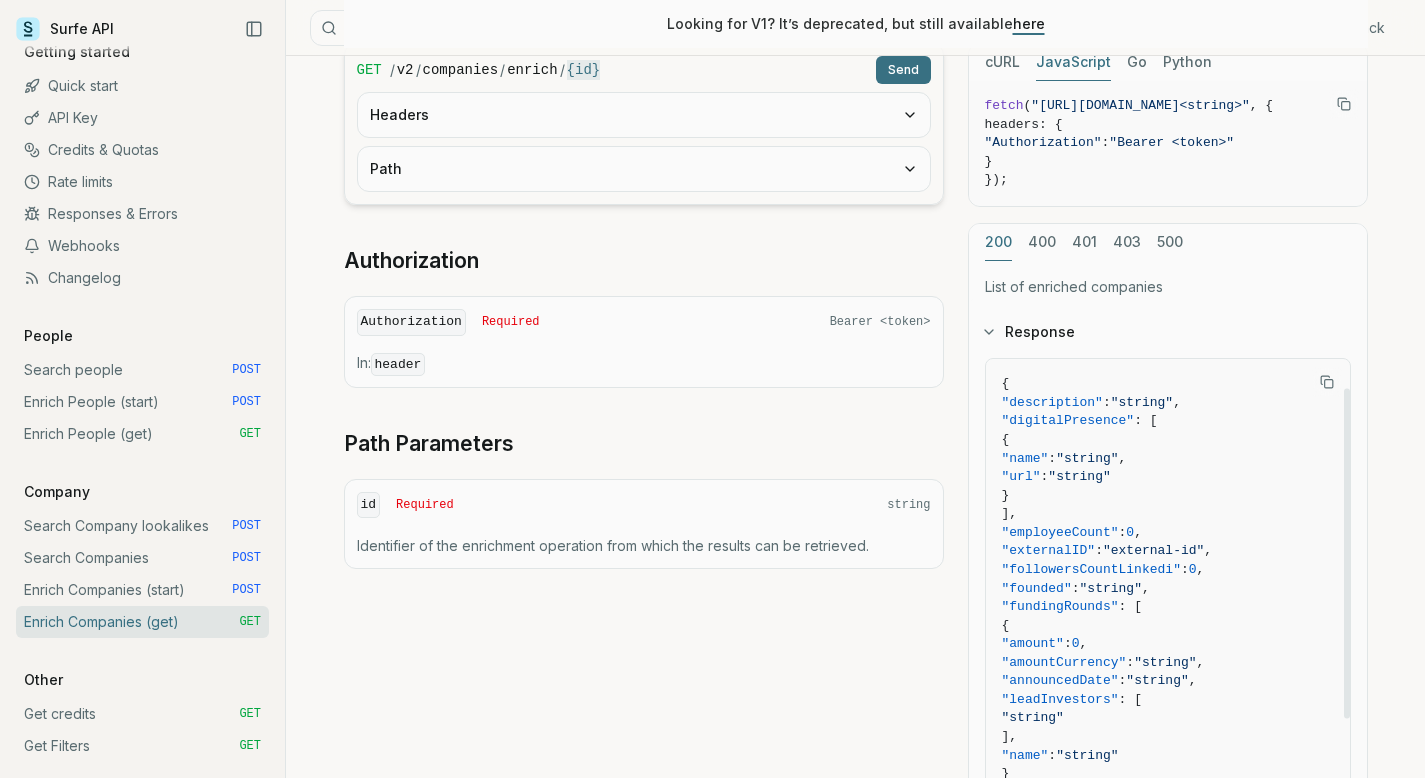 drag, startPoint x: 1346, startPoint y: 433, endPoint x: 1299, endPoint y: 295, distance: 145.78409 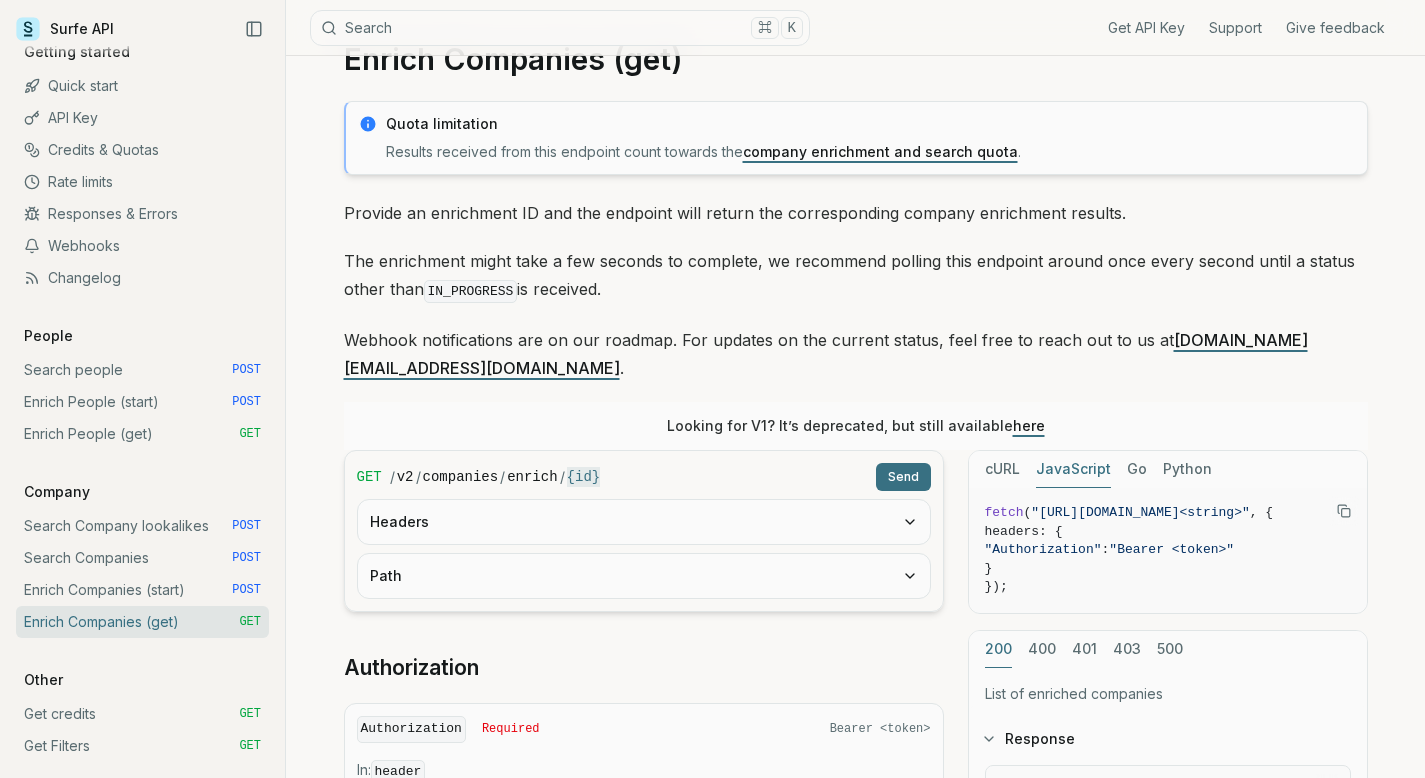 scroll, scrollTop: 0, scrollLeft: 0, axis: both 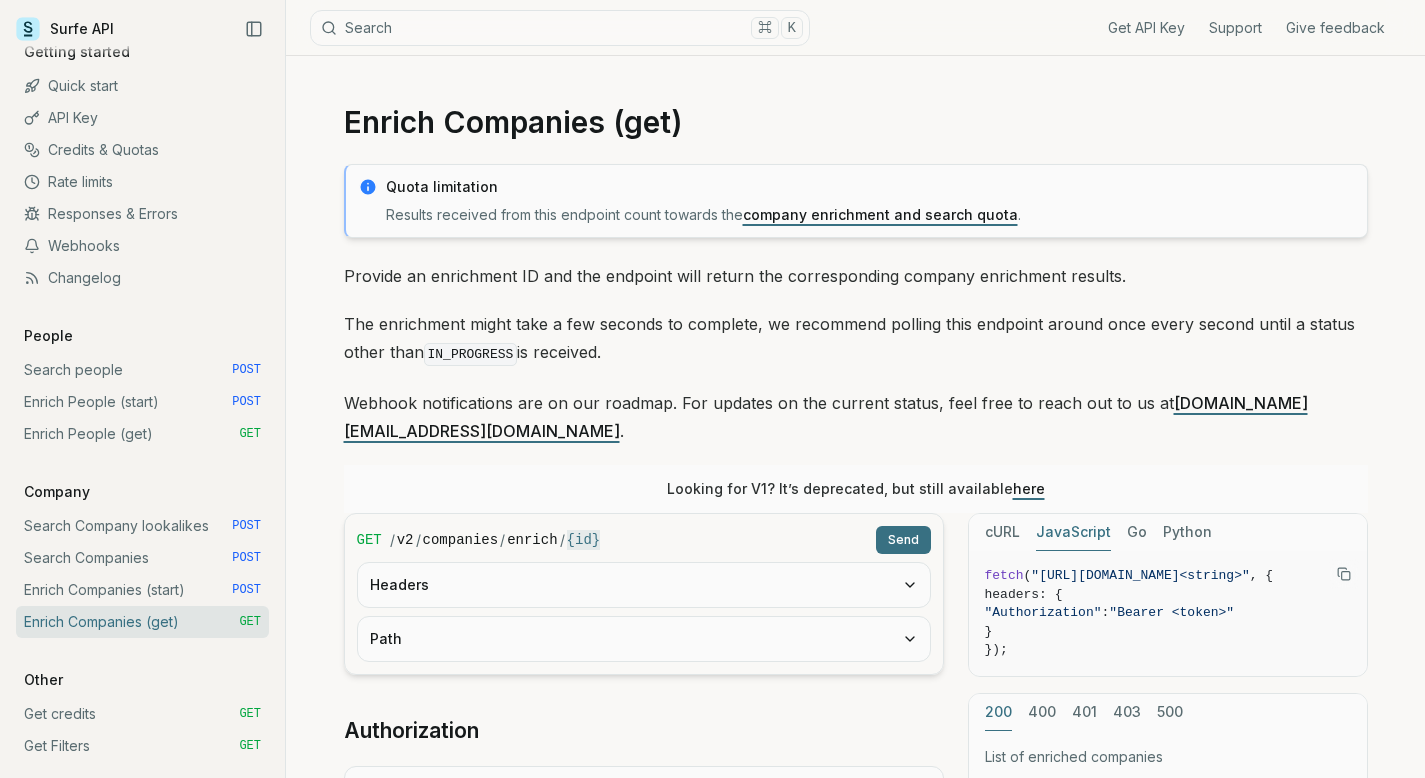 click on "Enrich Companies (get)" at bounding box center [856, 122] 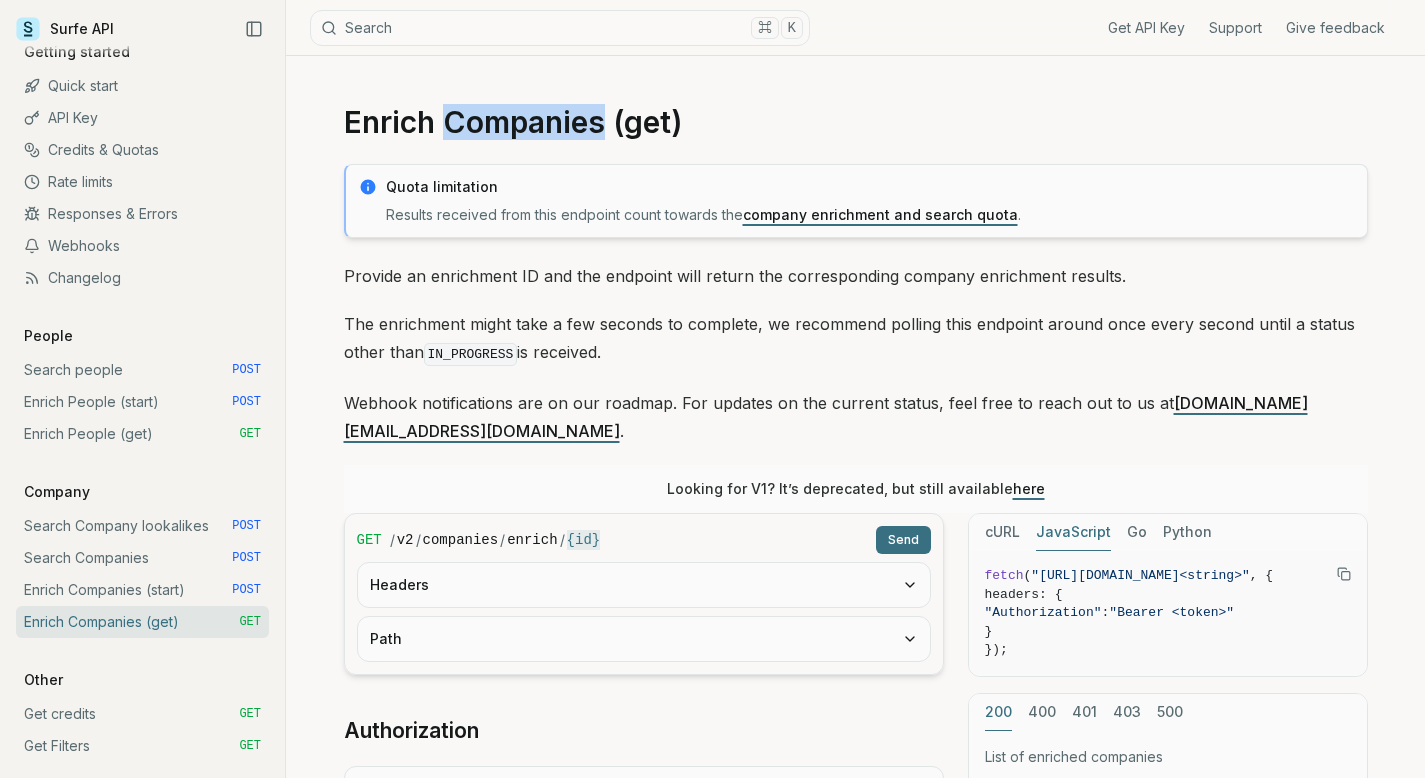 click on "Enrich Companies (get)" at bounding box center [856, 122] 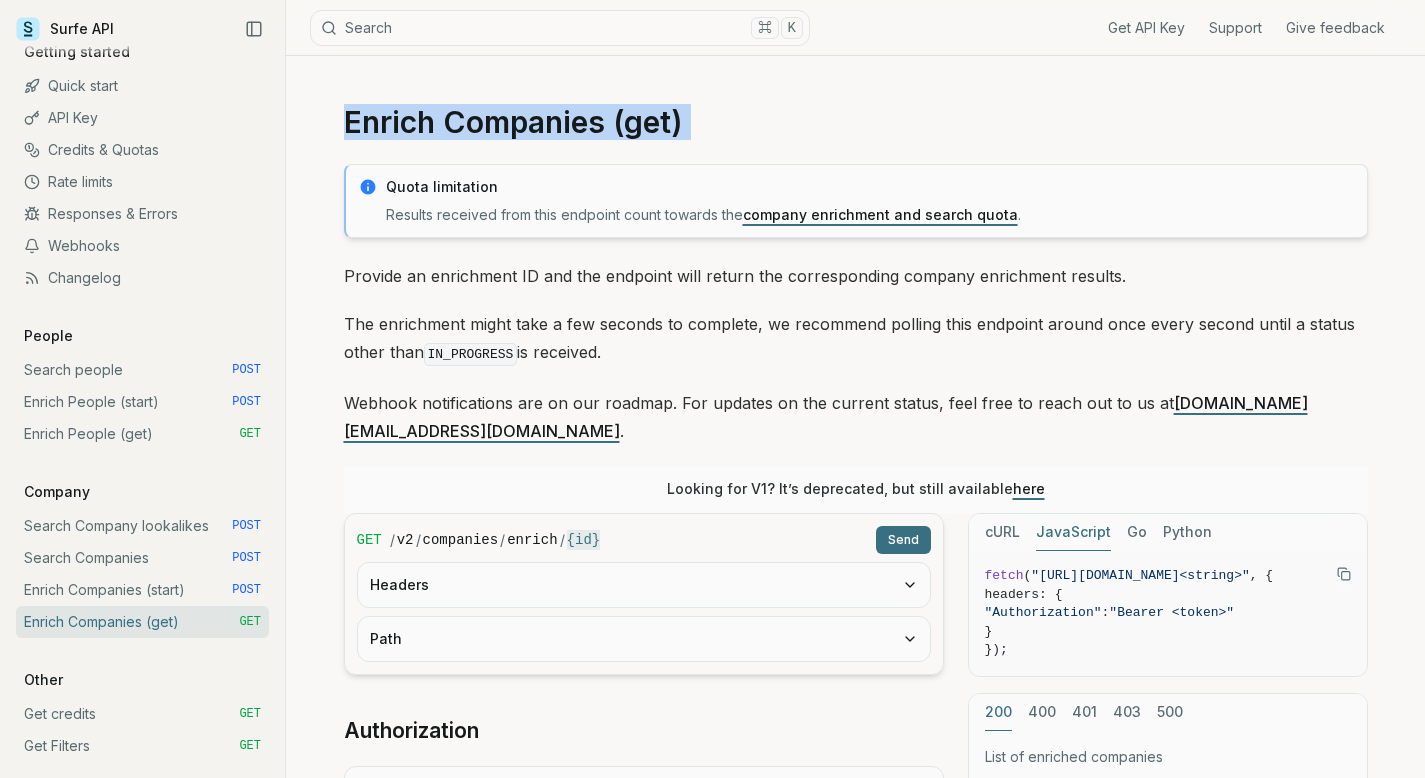 click on "Enrich Companies (get)" at bounding box center [856, 122] 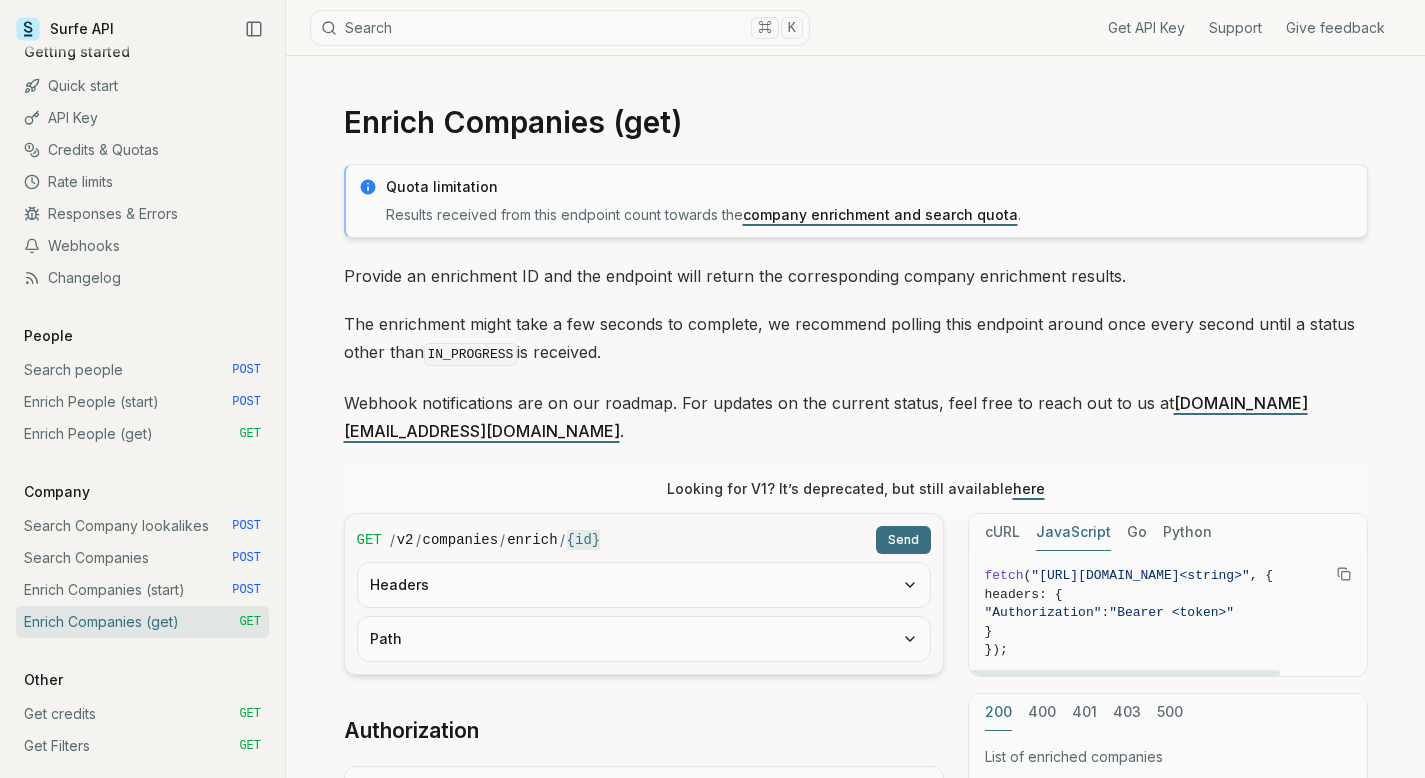 drag, startPoint x: 1180, startPoint y: 639, endPoint x: 1249, endPoint y: 639, distance: 69 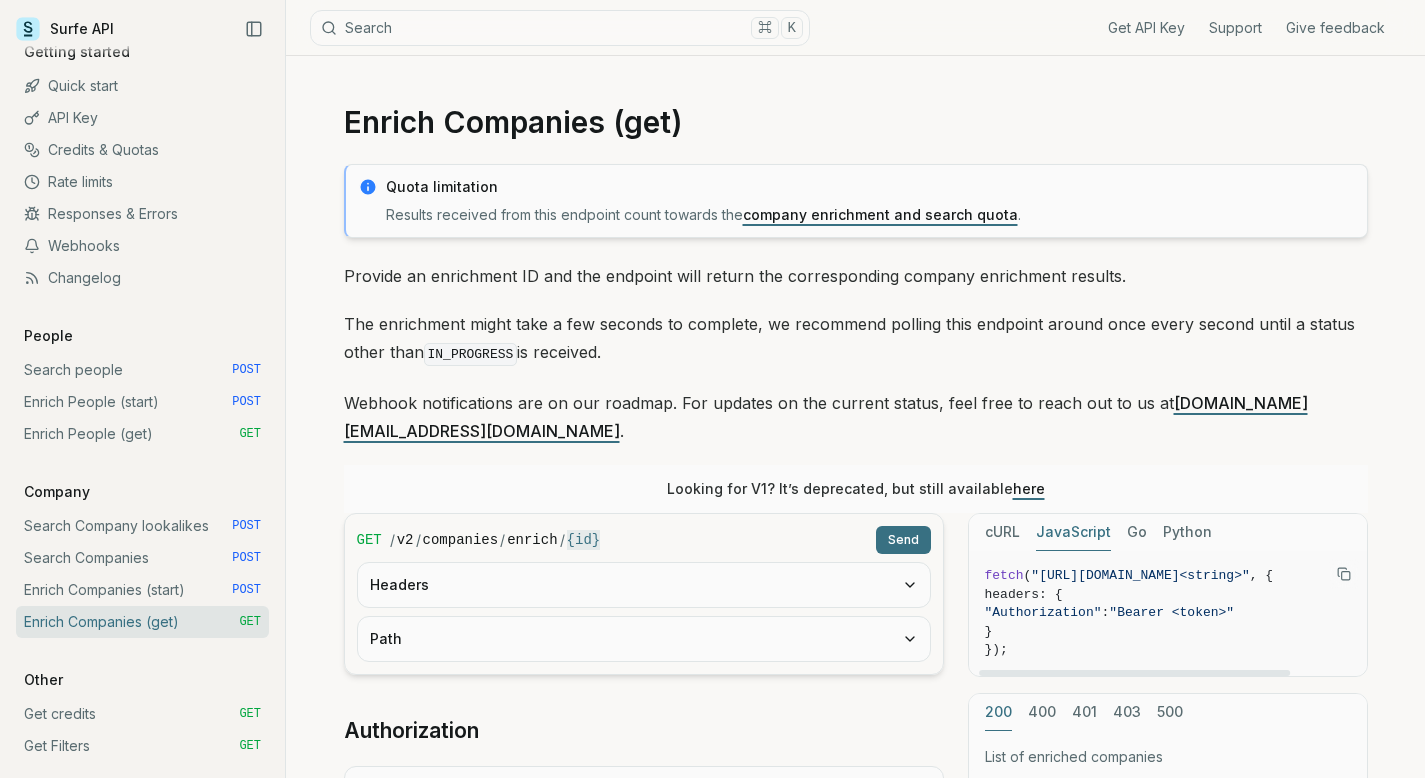 scroll, scrollTop: 0, scrollLeft: 111, axis: horizontal 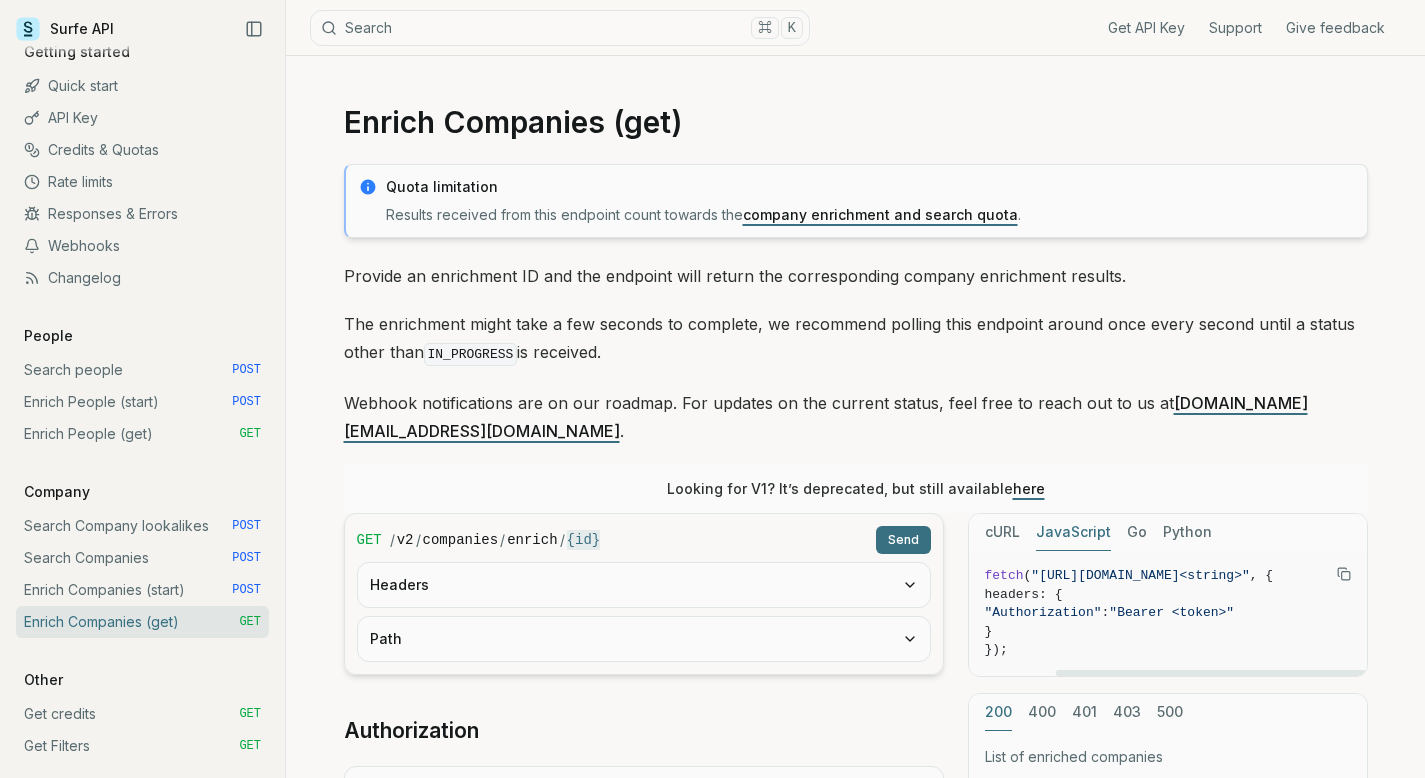 drag, startPoint x: 1235, startPoint y: 641, endPoint x: 1360, endPoint y: 643, distance: 125.016 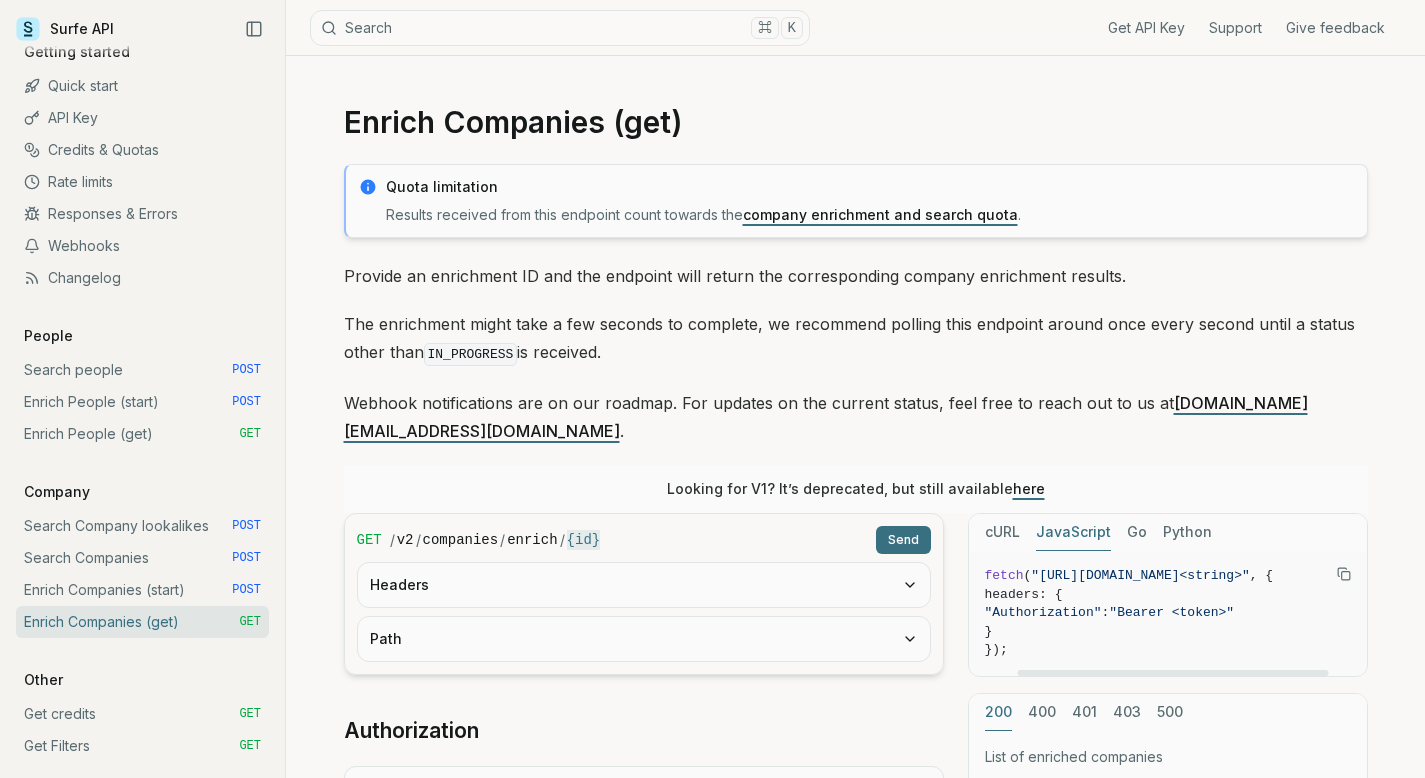 scroll, scrollTop: 0, scrollLeft: 0, axis: both 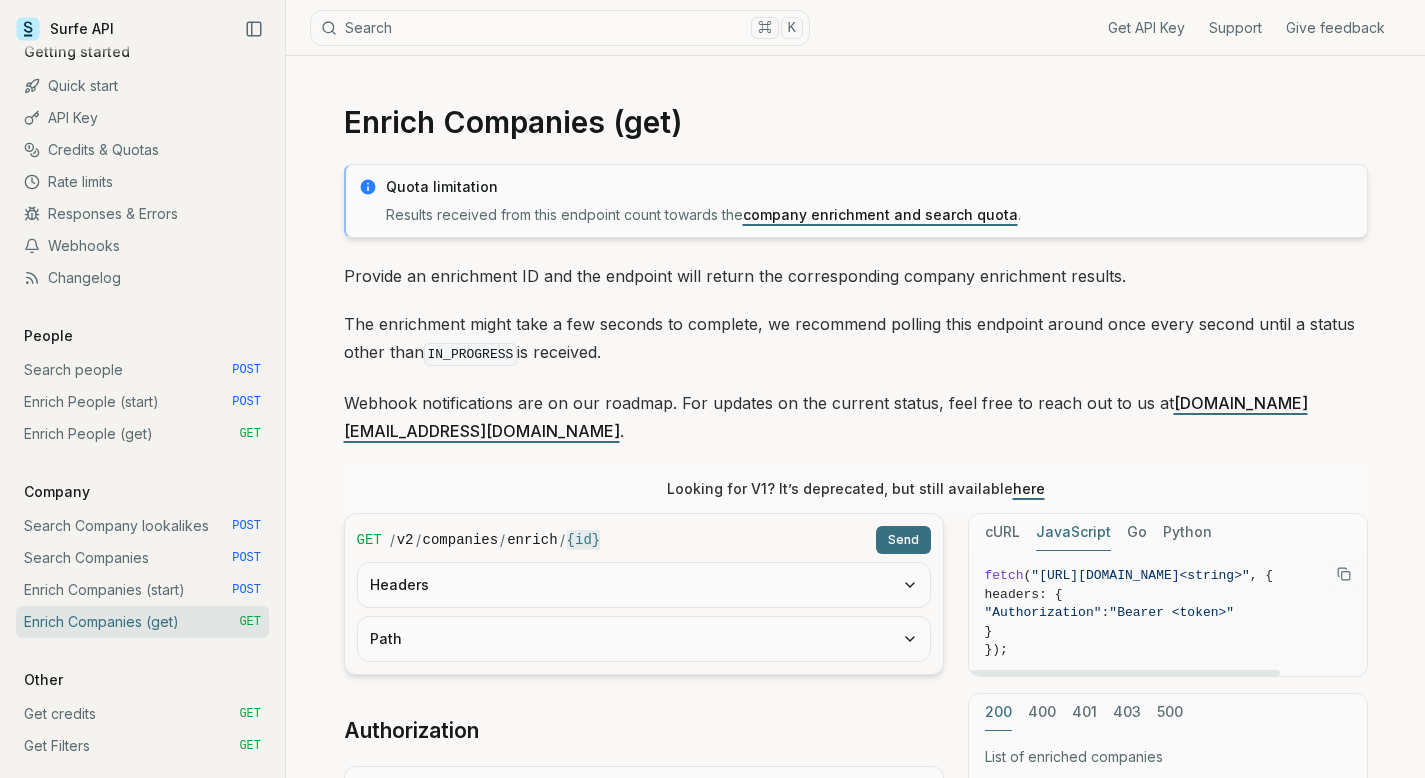 drag, startPoint x: 1258, startPoint y: 545, endPoint x: 1039, endPoint y: 545, distance: 219 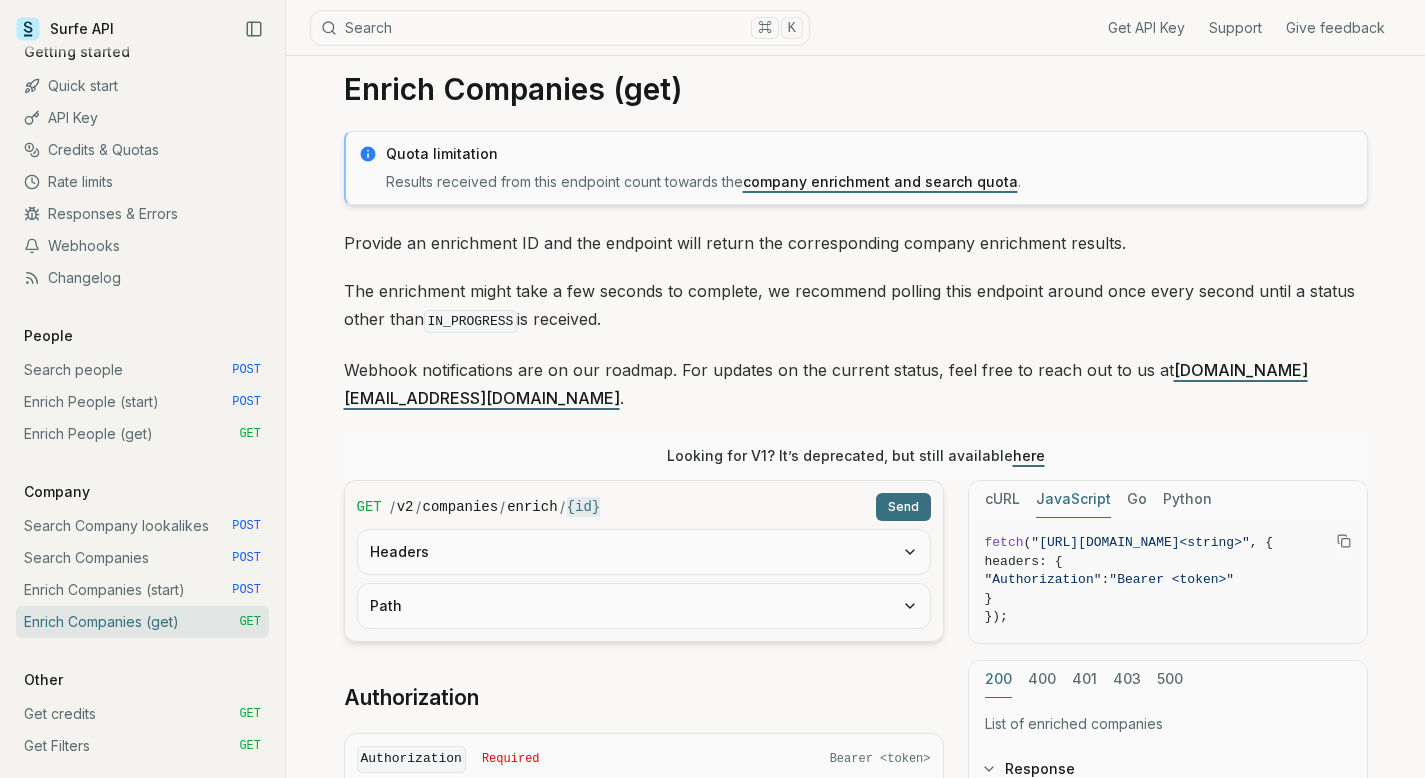 scroll, scrollTop: 0, scrollLeft: 0, axis: both 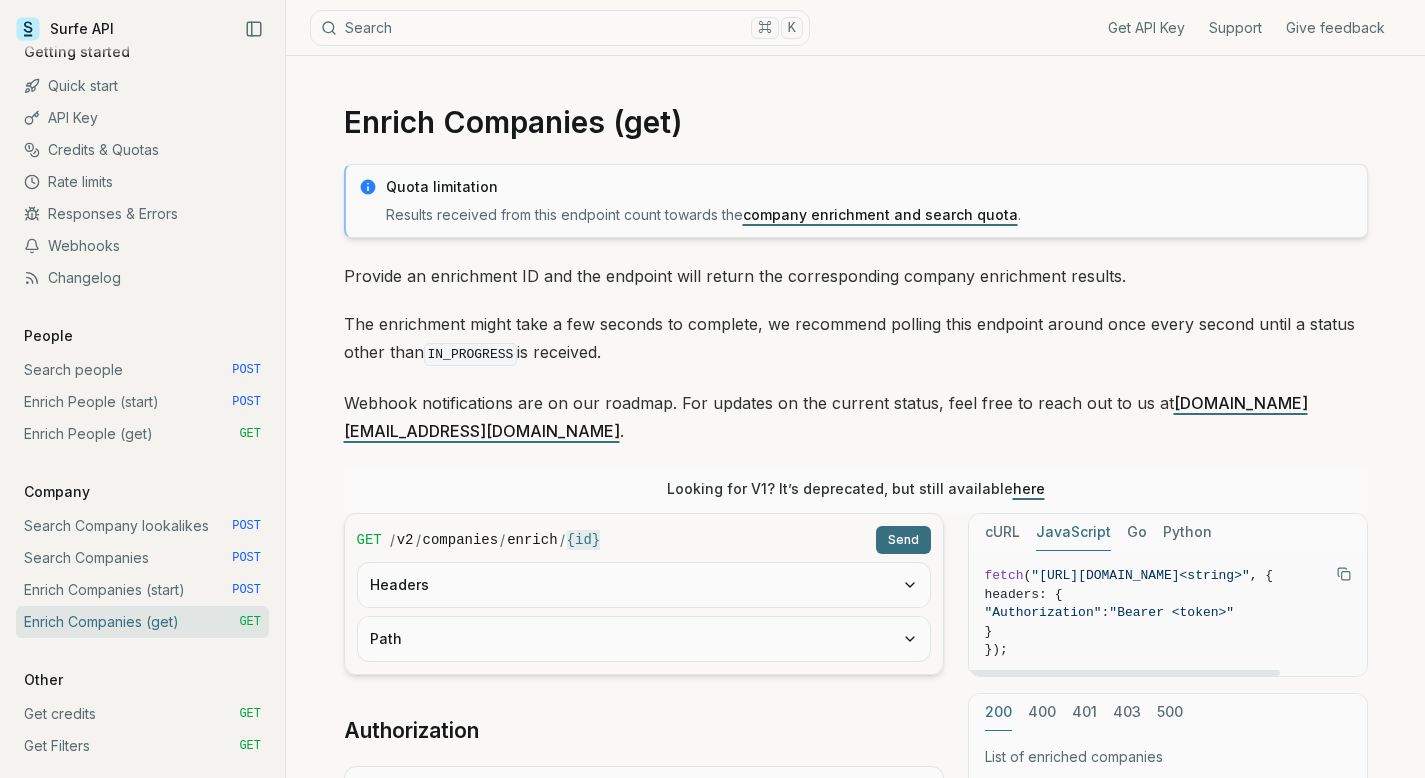 click on "GET / v2 / companies / enrich / {id} Send Headers Path" at bounding box center [644, 594] 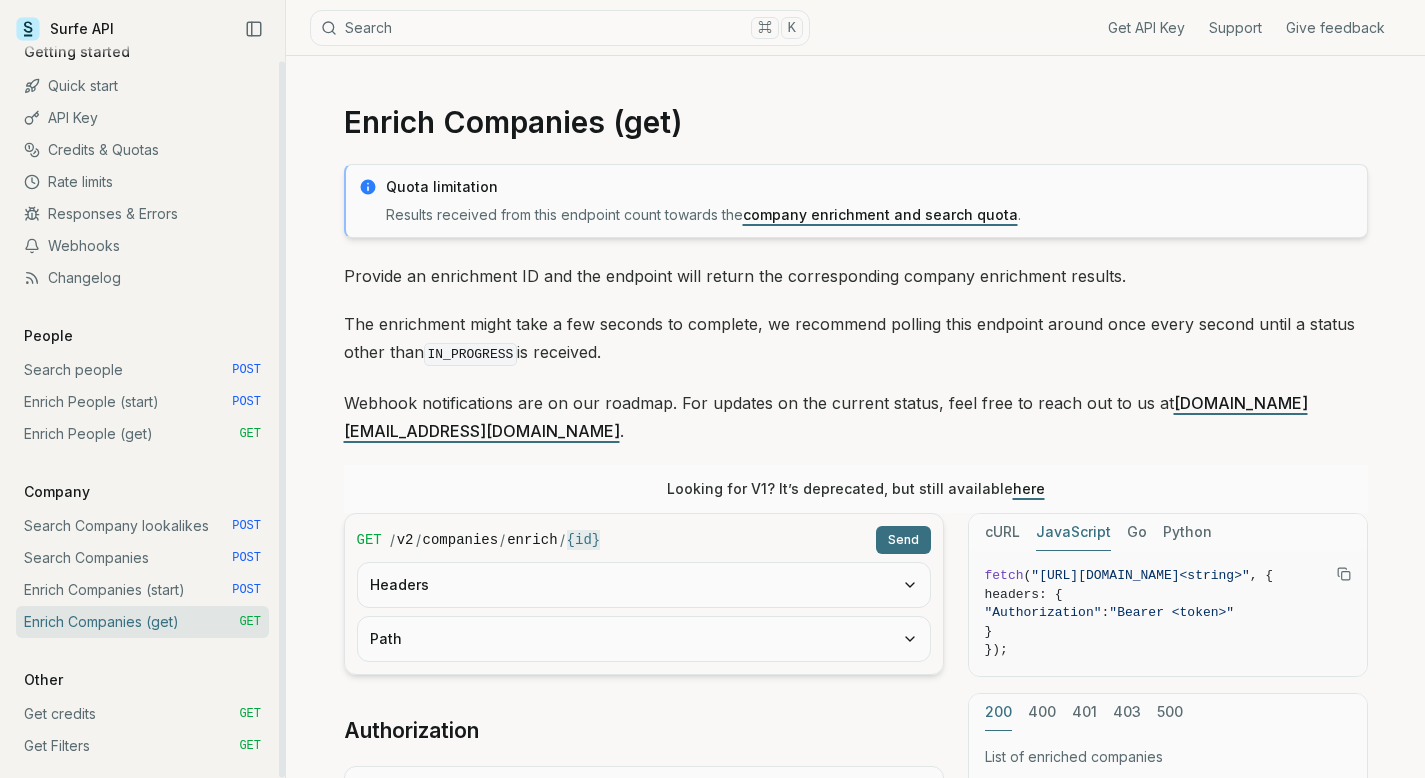 click on "Search people   POST" at bounding box center [142, 370] 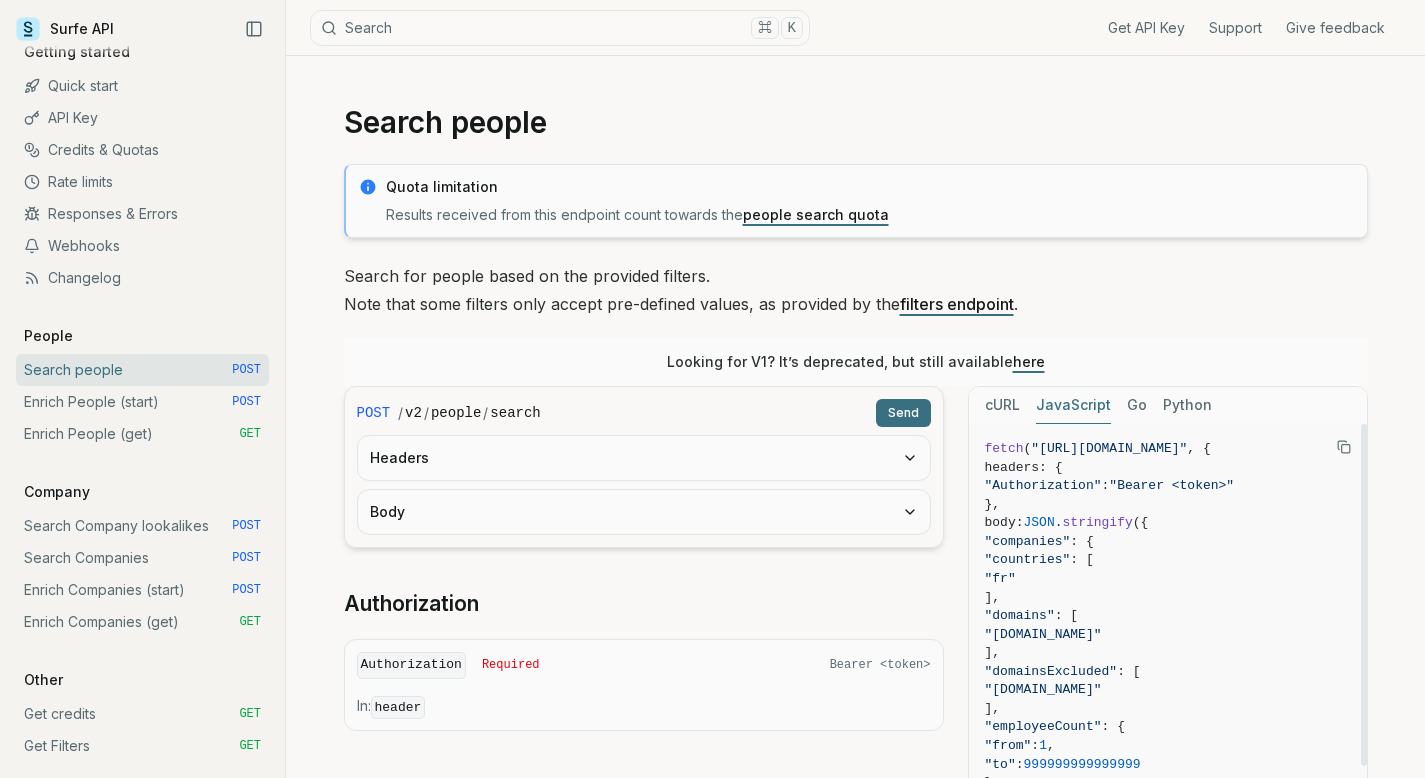 click on ""[URL][DOMAIN_NAME]"" at bounding box center [1109, 448] 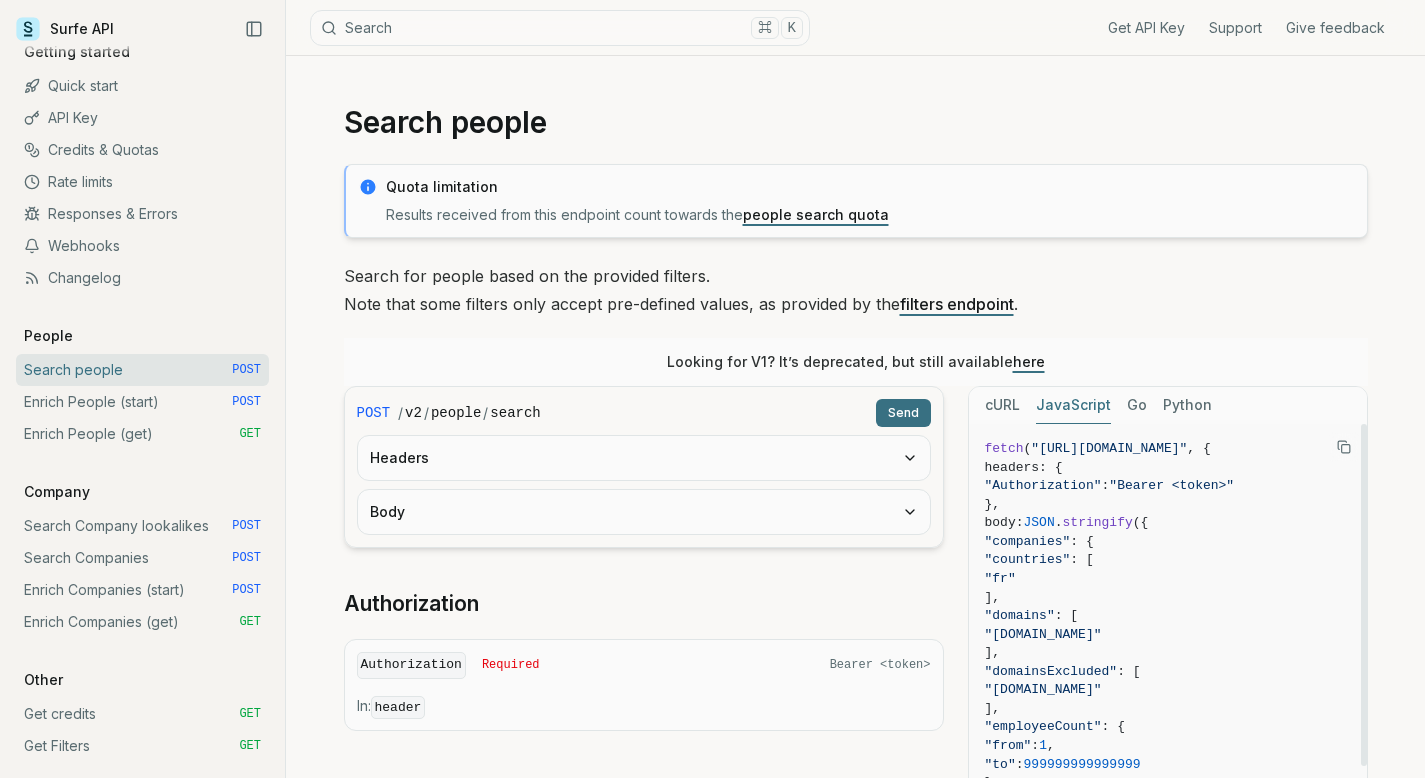 drag, startPoint x: 1320, startPoint y: 449, endPoint x: 1021, endPoint y: 449, distance: 299 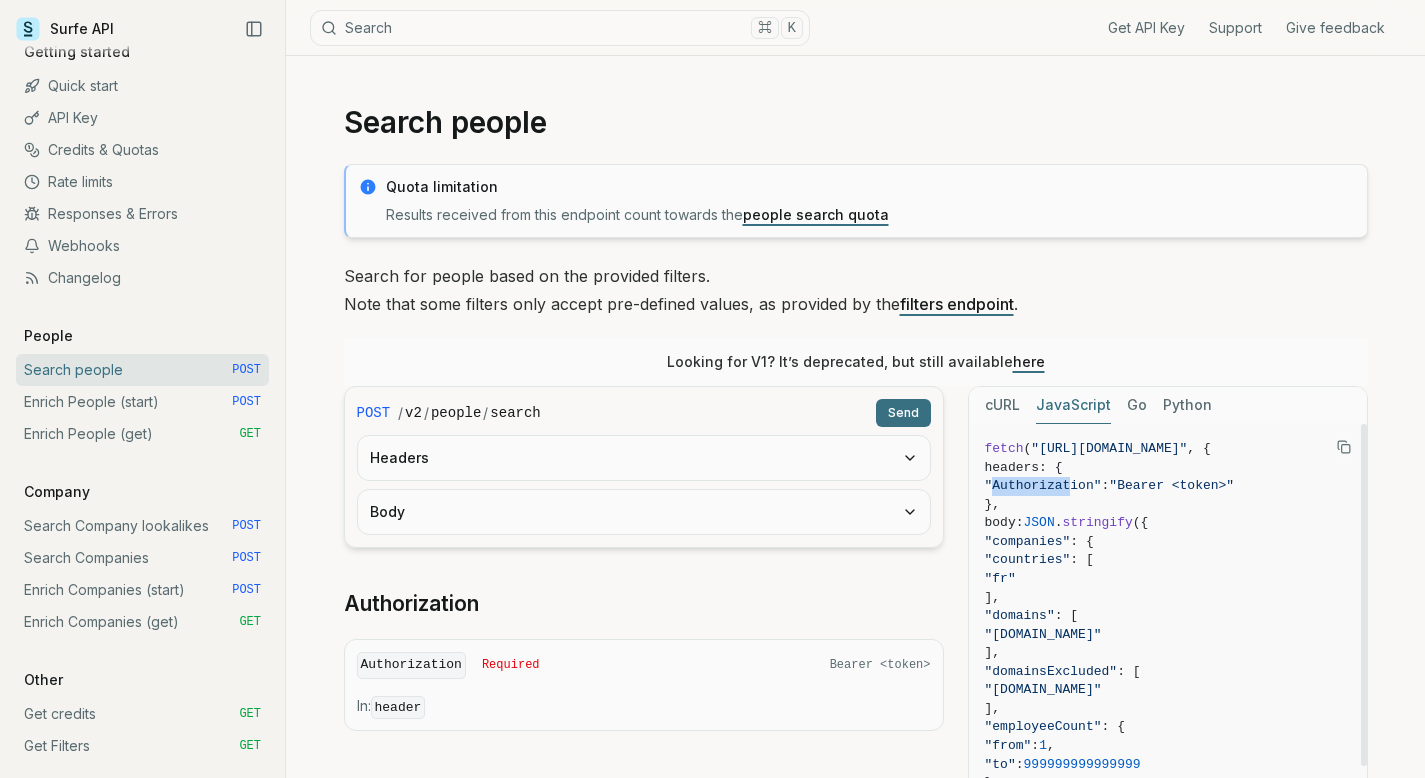 scroll, scrollTop: 0, scrollLeft: 0, axis: both 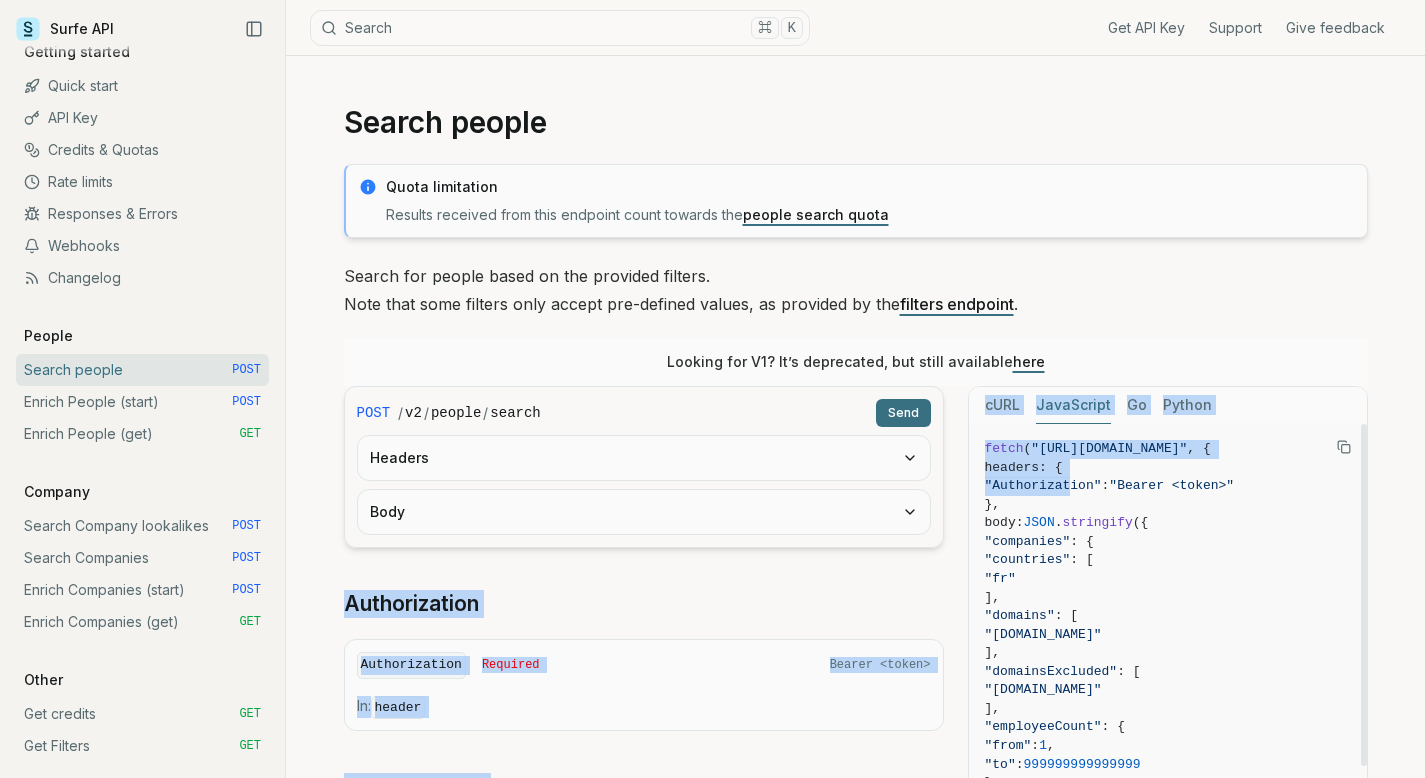 drag, startPoint x: 1051, startPoint y: 494, endPoint x: 933, endPoint y: 497, distance: 118.03813 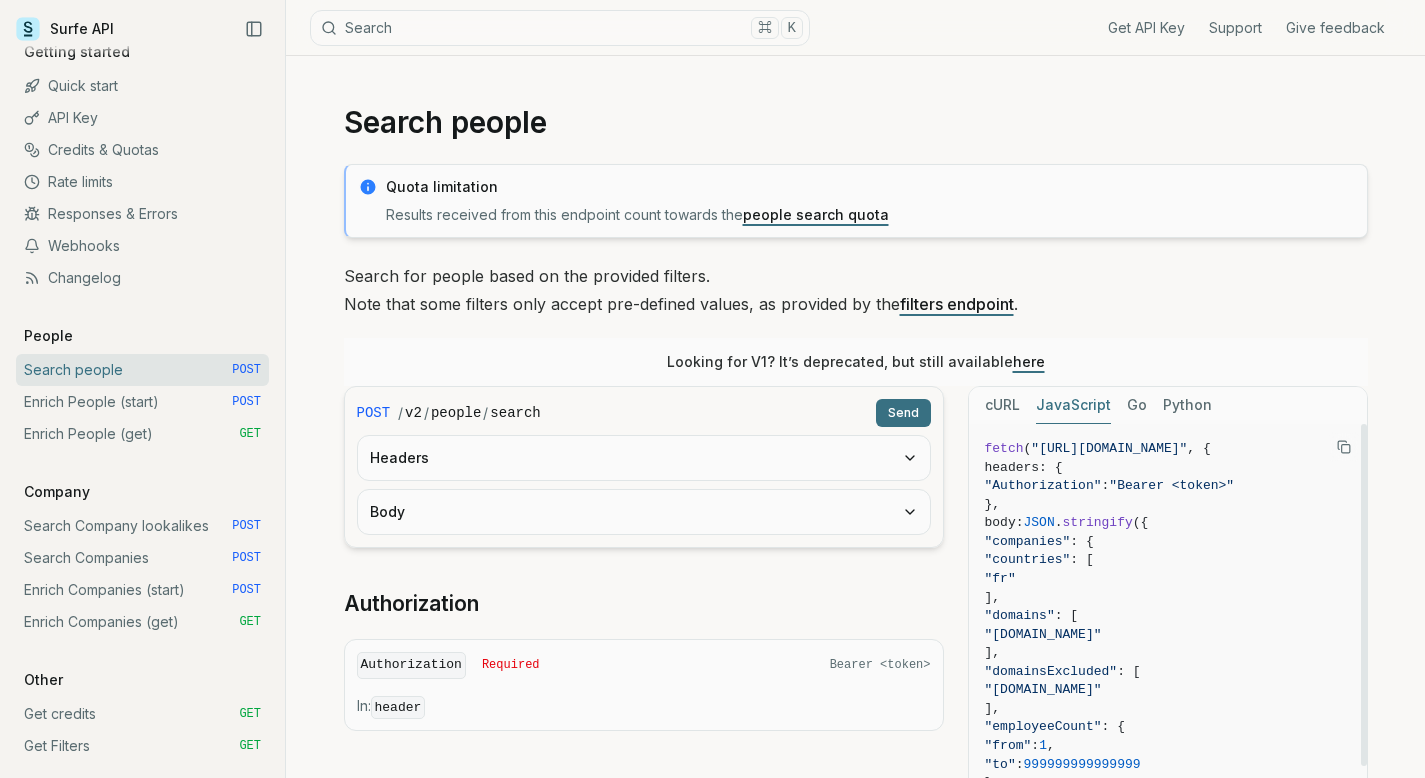 click on ""Authorization"" at bounding box center (1043, 485) 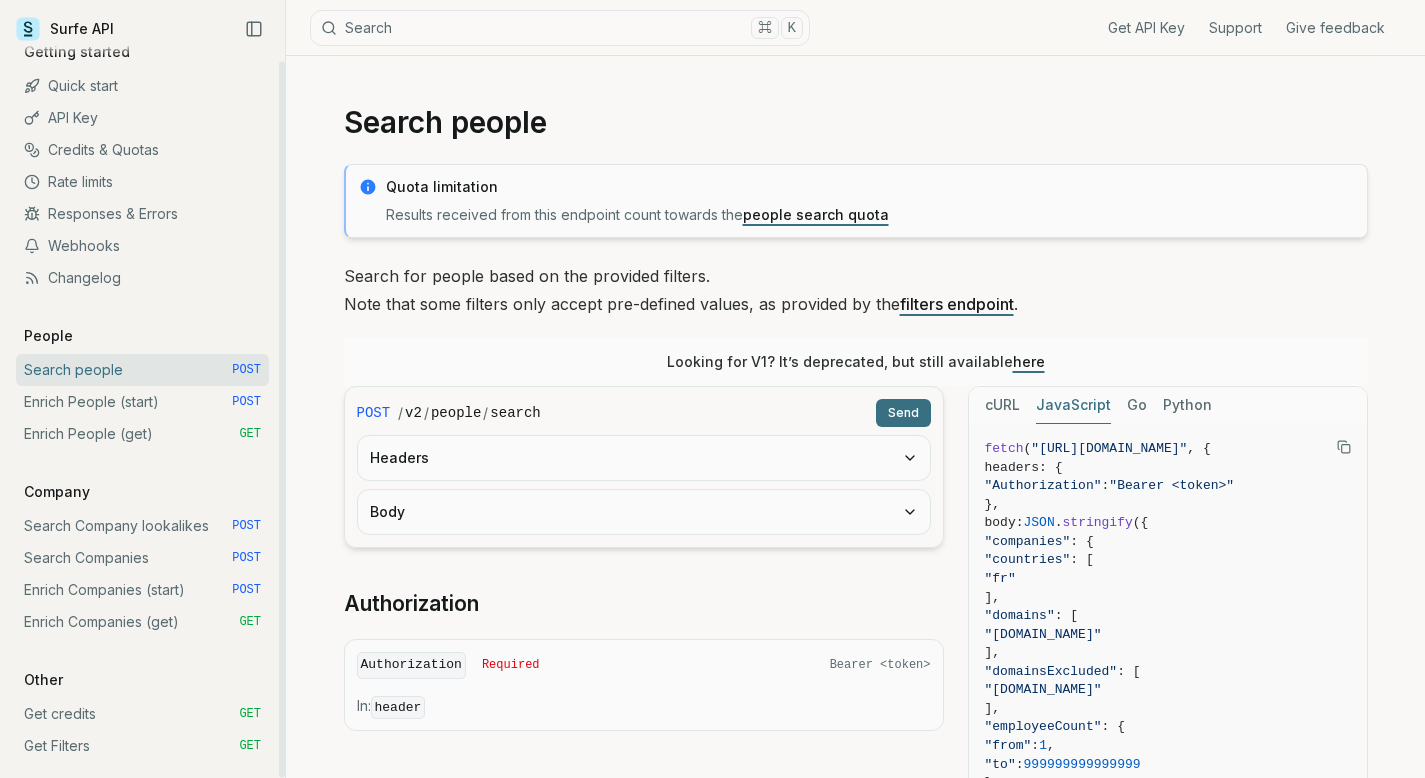 click on "Search people" at bounding box center (856, 122) 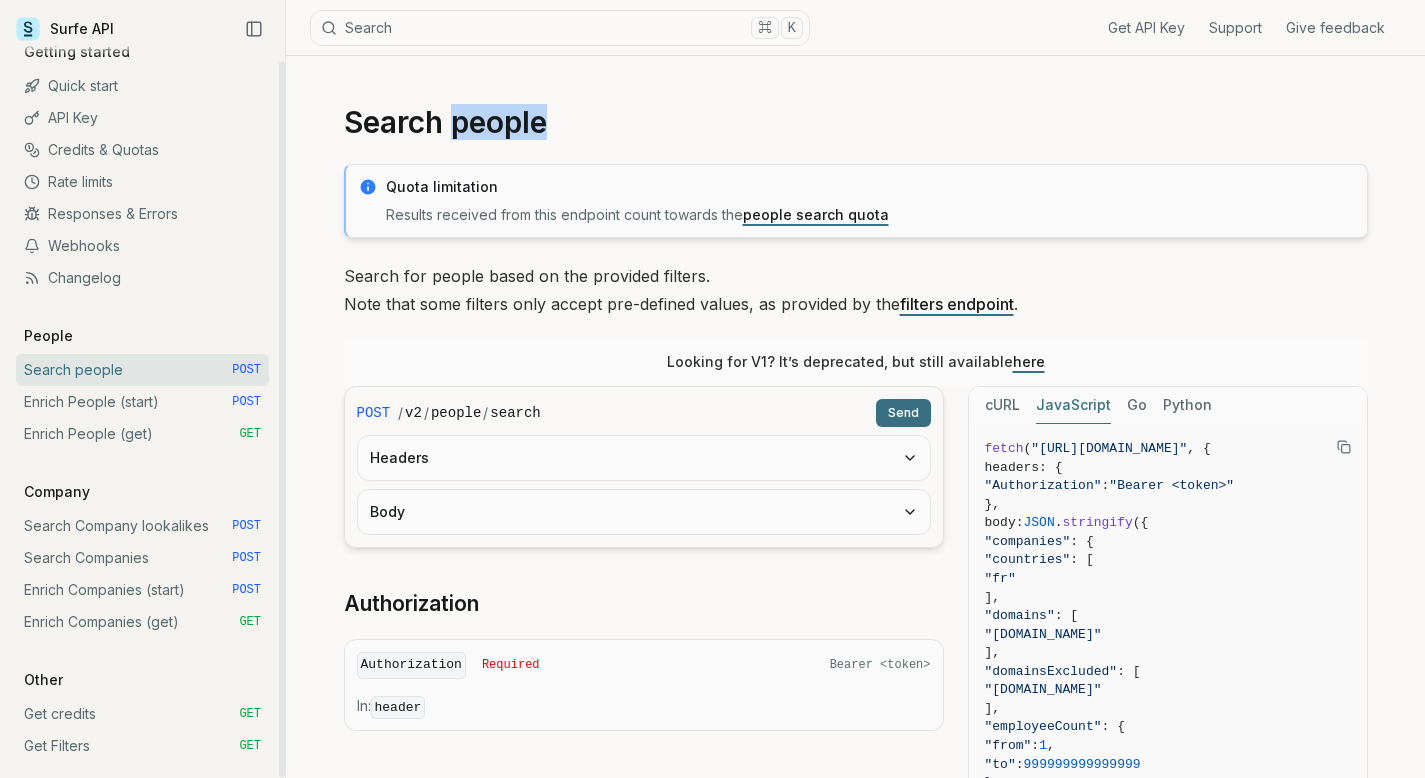 click on "Search people" at bounding box center [856, 122] 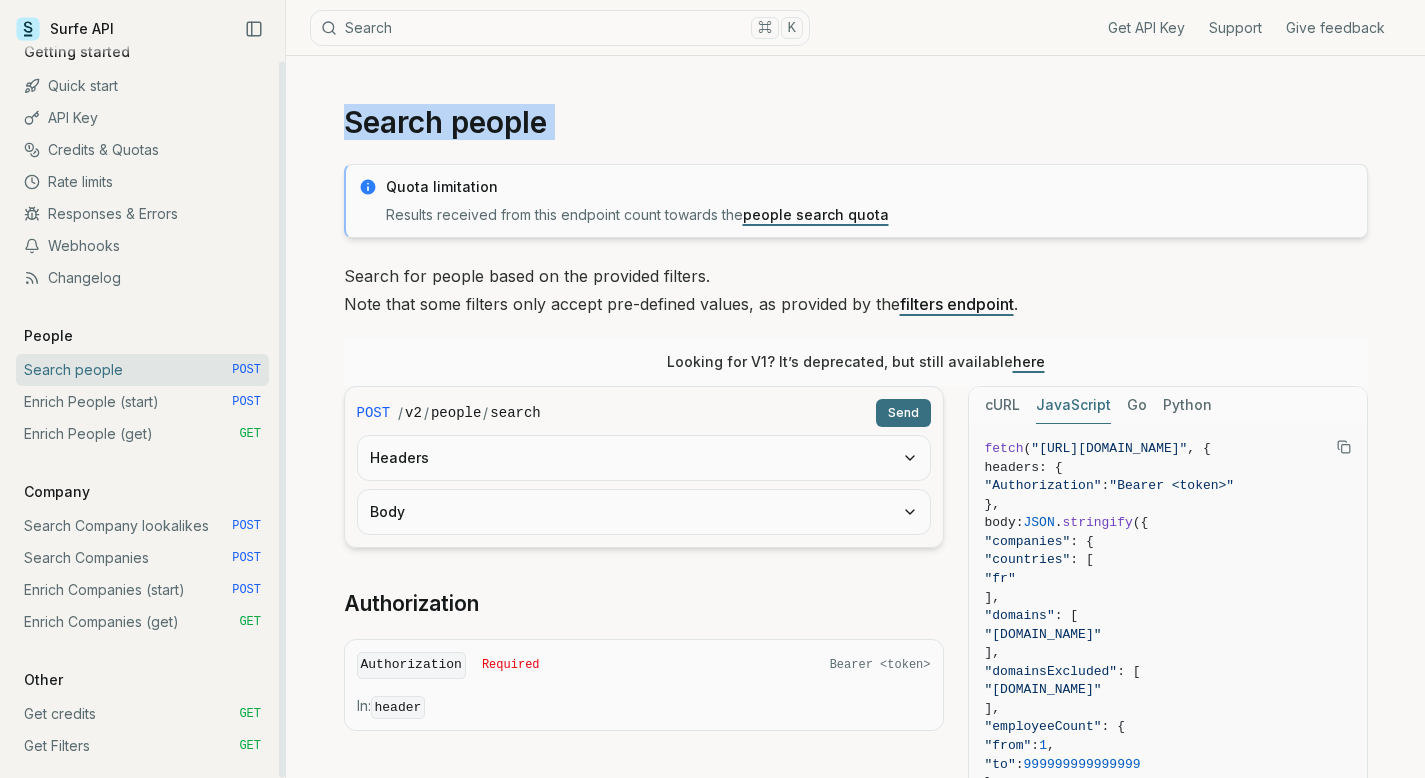 click on "Search people" at bounding box center (856, 122) 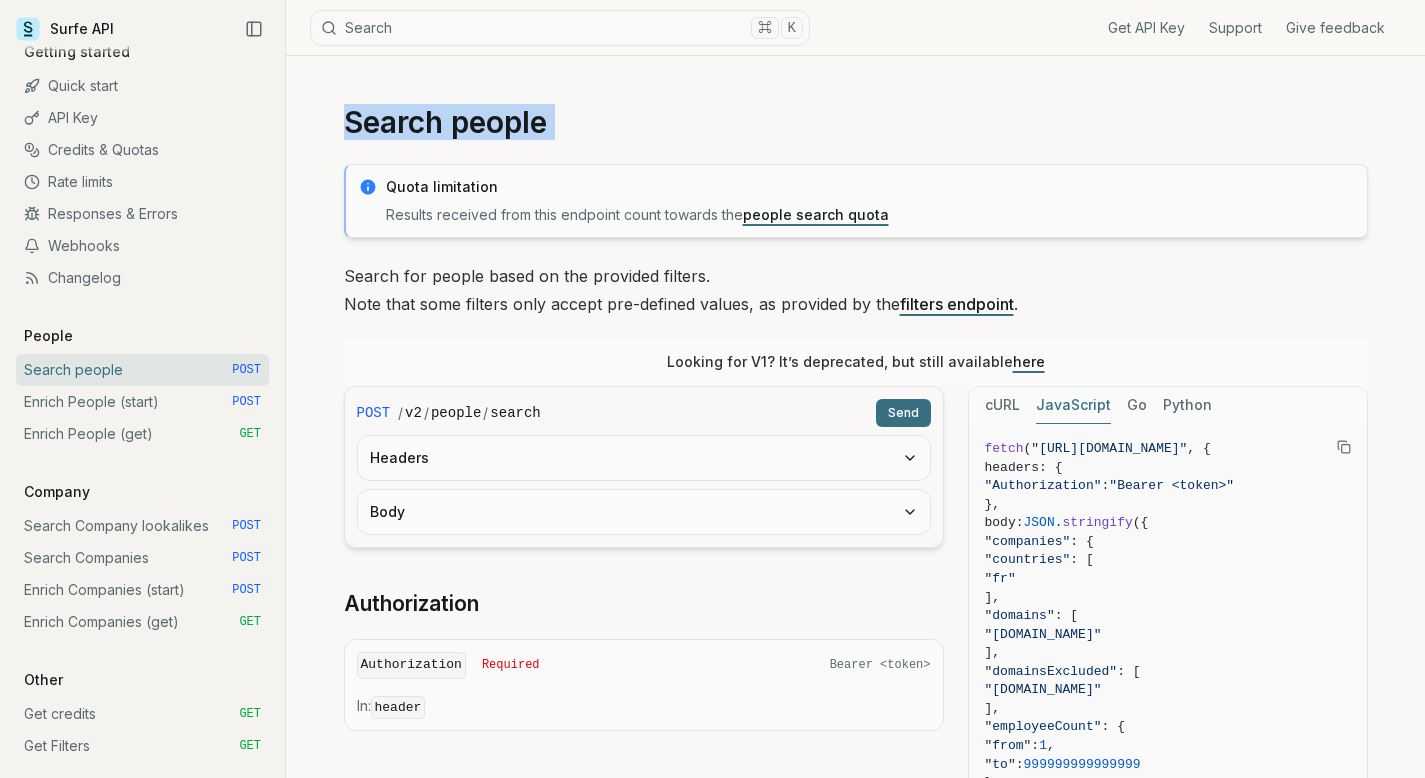 copy on "Search people" 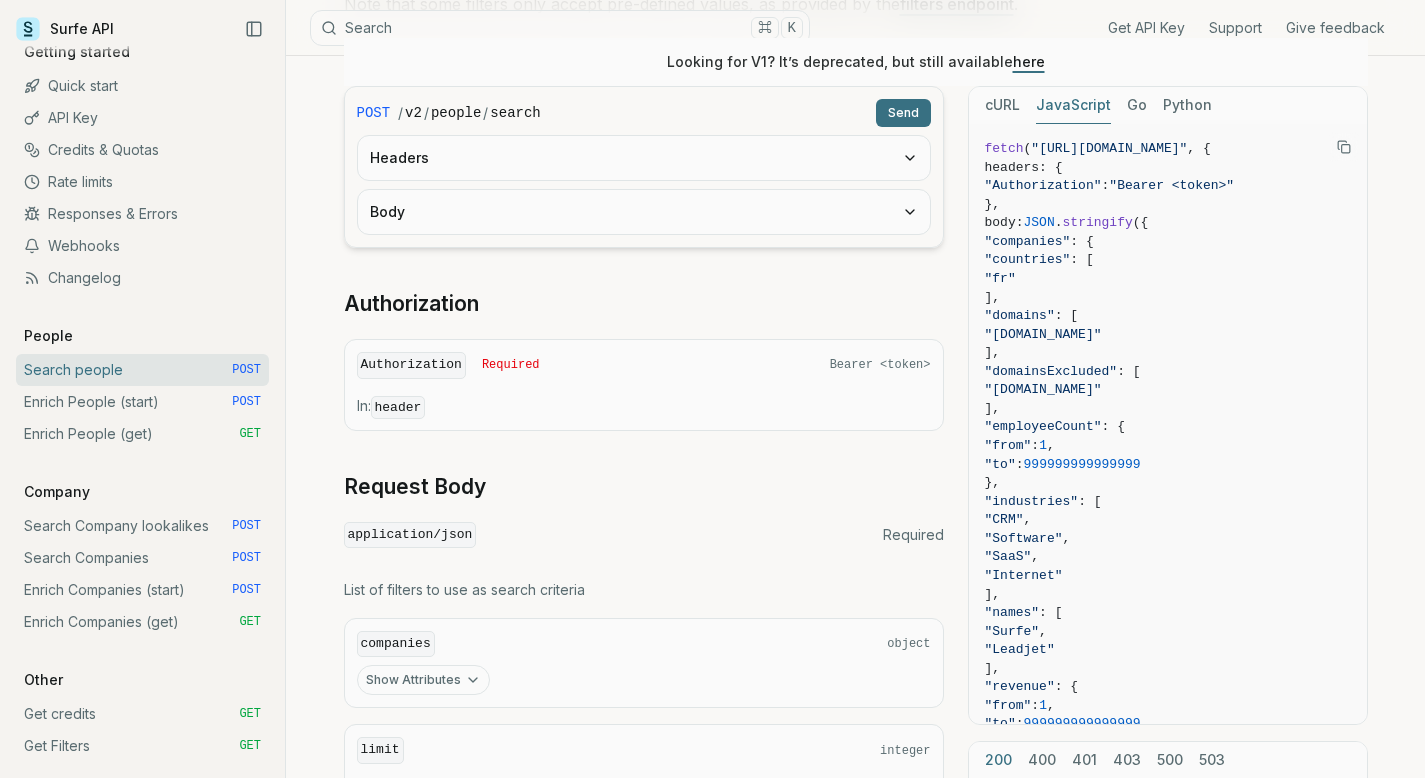 scroll, scrollTop: 323, scrollLeft: 0, axis: vertical 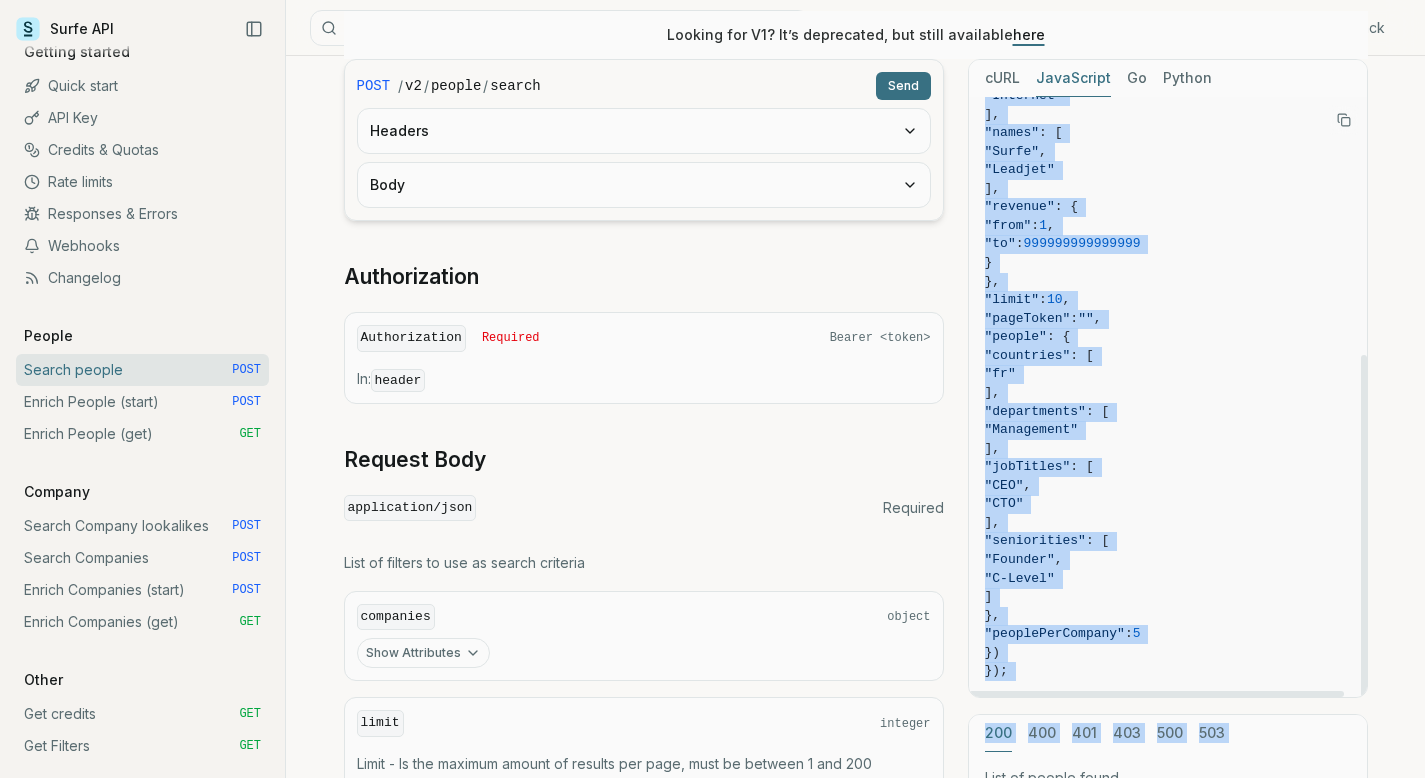 drag, startPoint x: 1165, startPoint y: 196, endPoint x: 1006, endPoint y: 655, distance: 485.7592 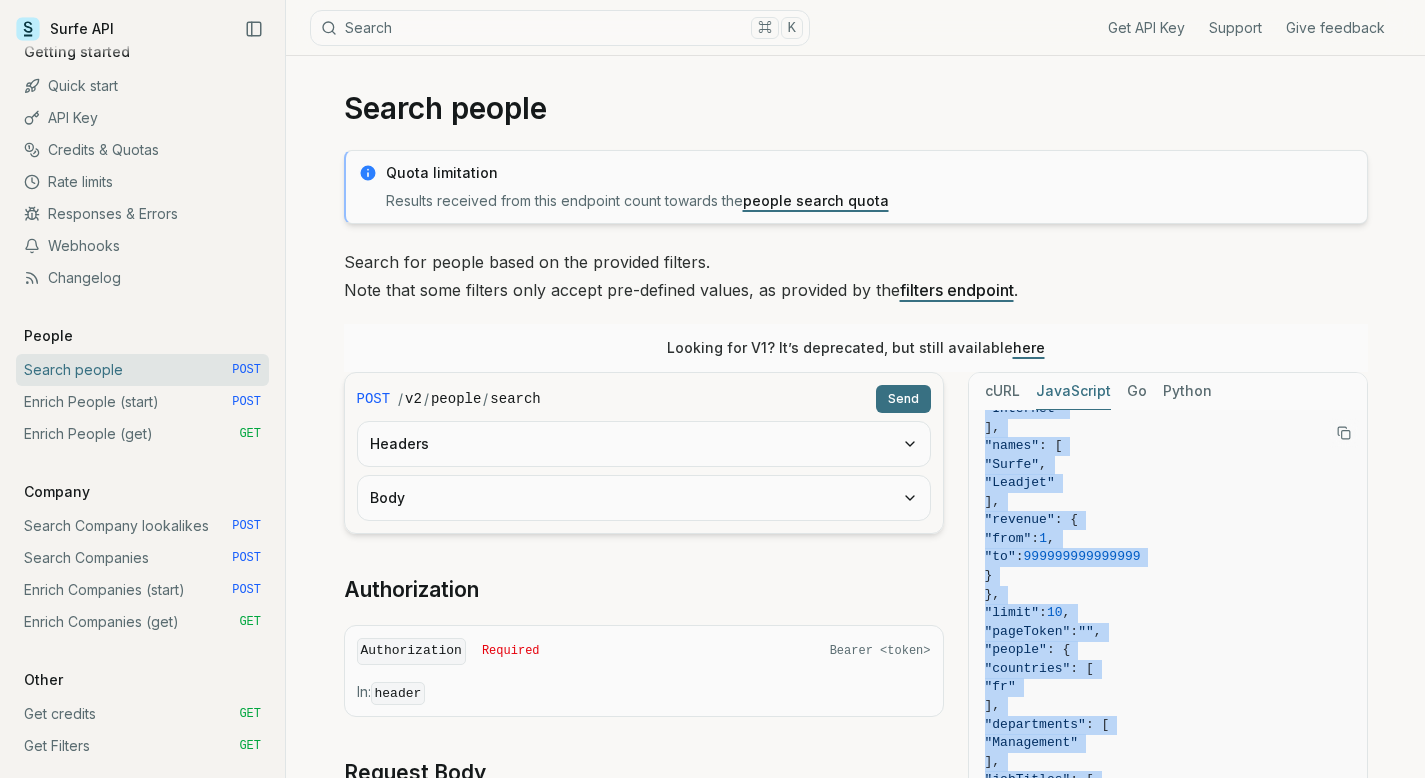 scroll, scrollTop: 0, scrollLeft: 0, axis: both 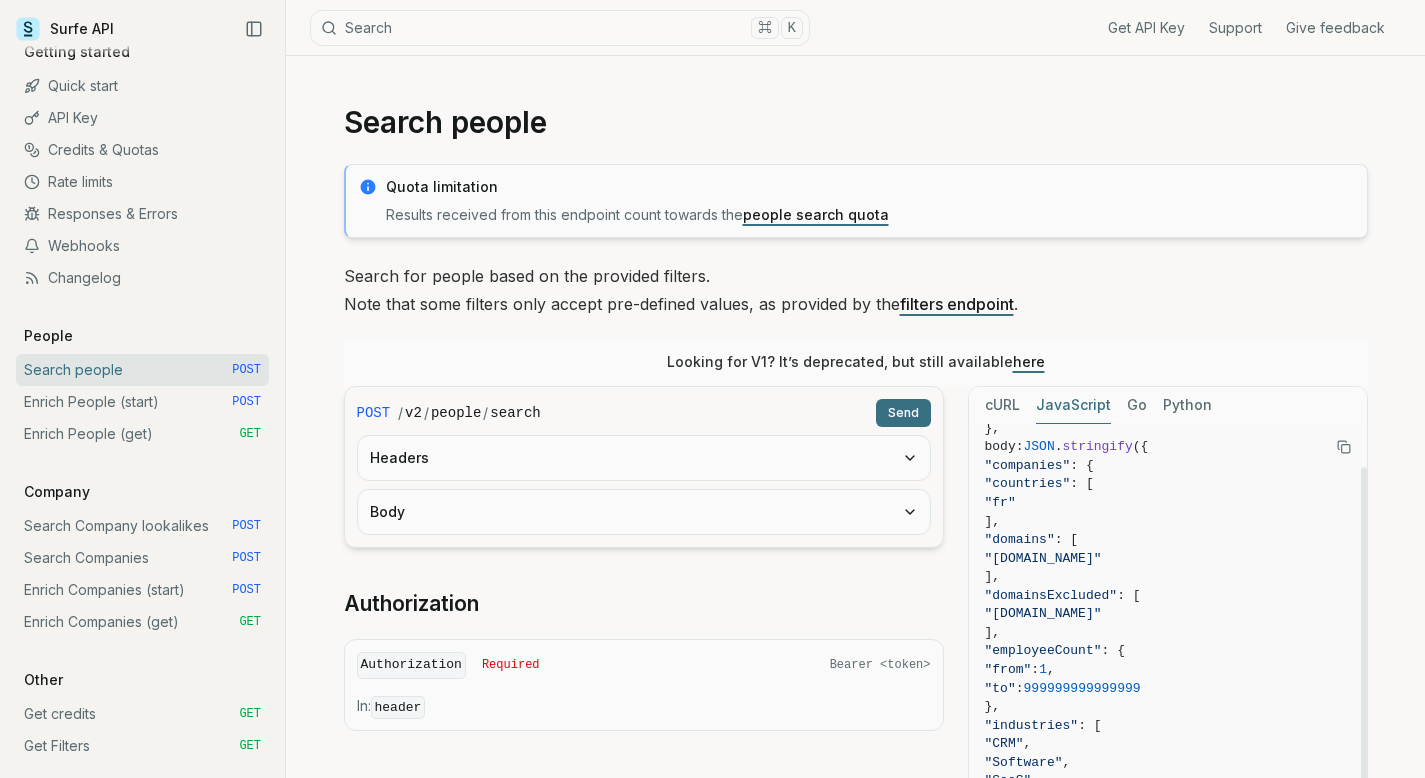 drag, startPoint x: 1364, startPoint y: 699, endPoint x: 1297, endPoint y: 483, distance: 226.1526 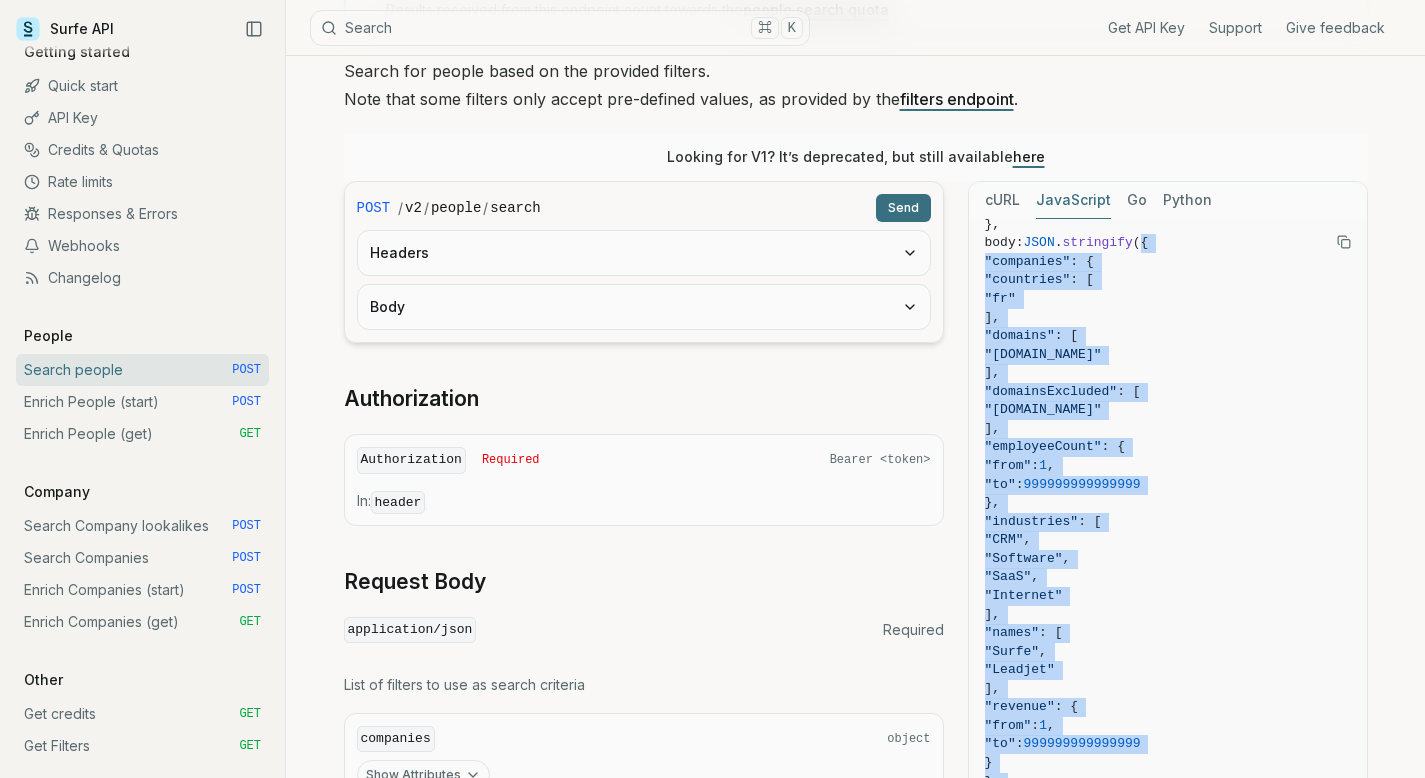 scroll, scrollTop: 224, scrollLeft: 0, axis: vertical 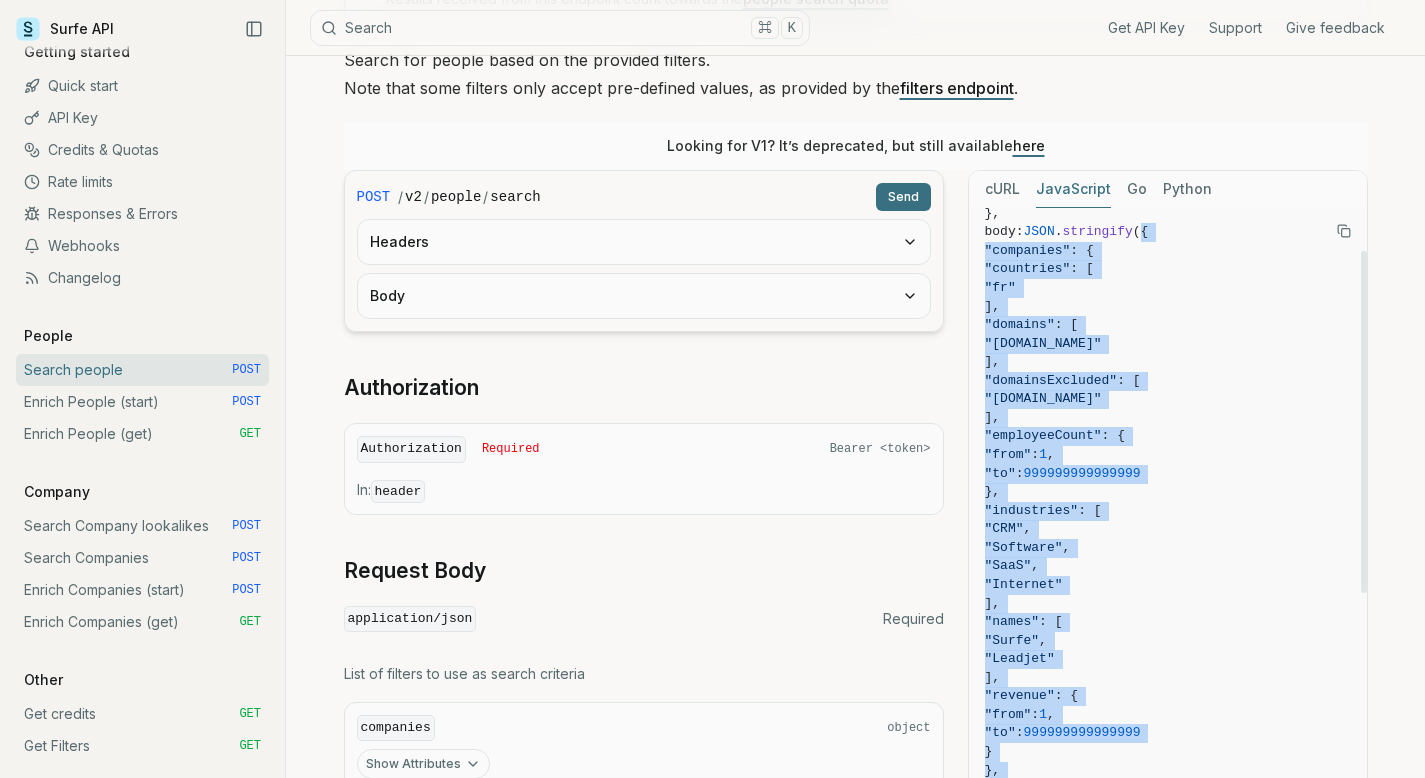 click on "Headers" at bounding box center [644, 242] 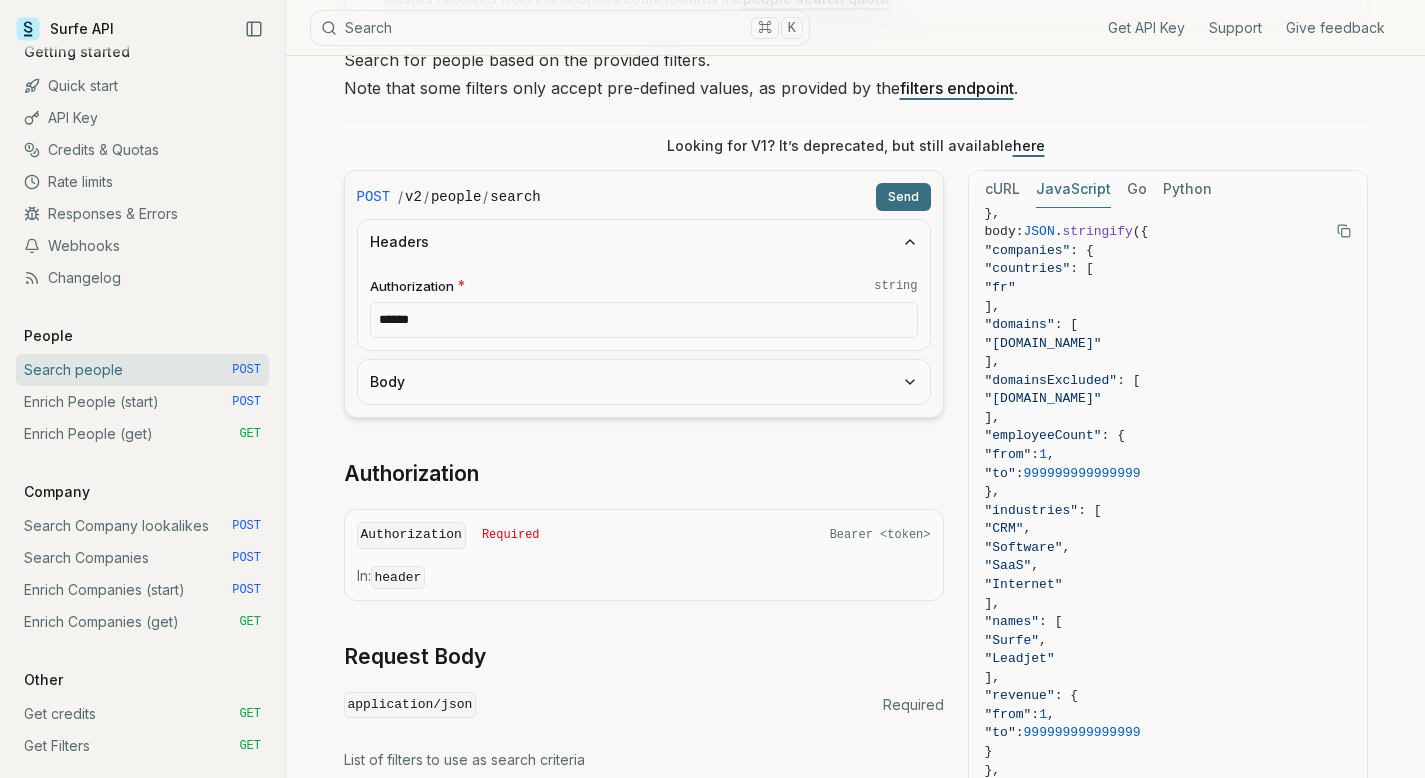 click on "******" at bounding box center [644, 320] 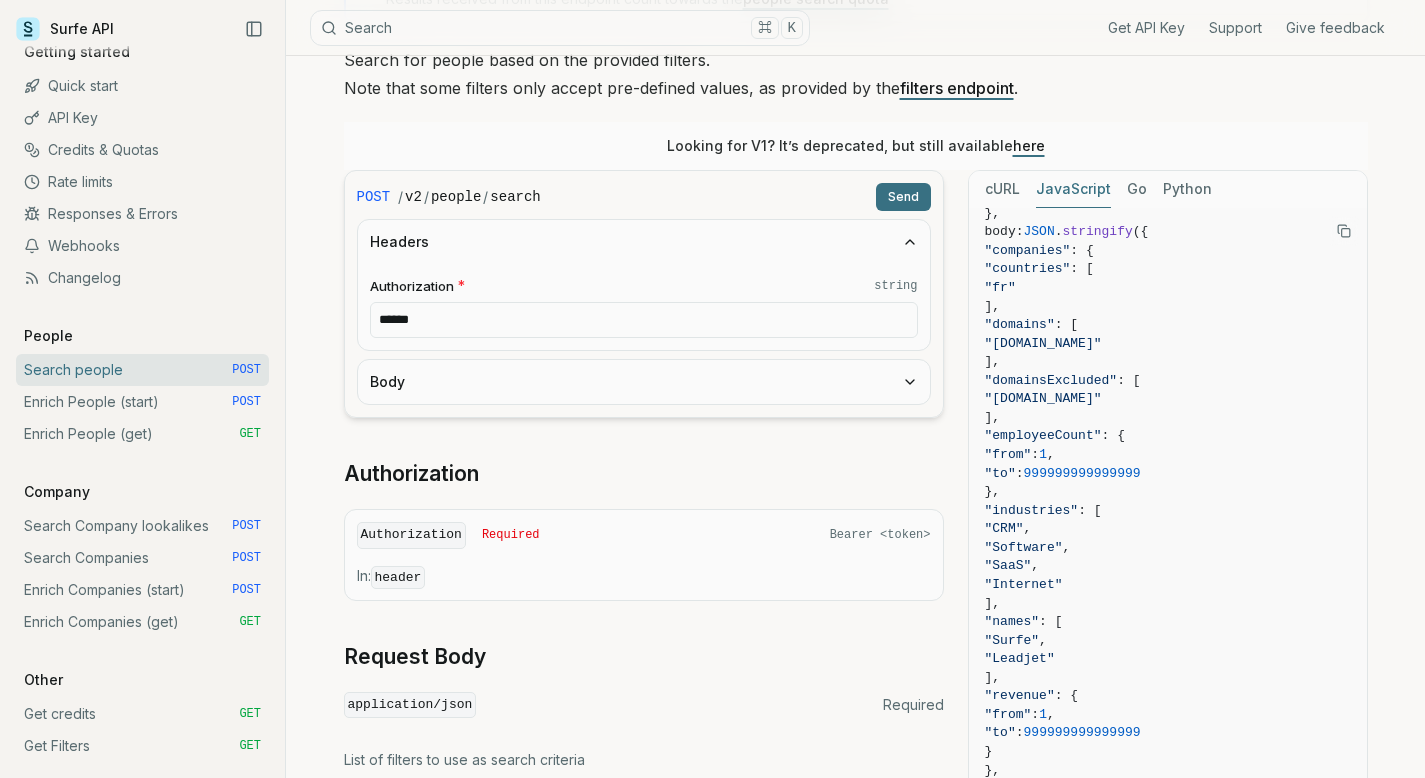 click on "Authorization Required Bearer <token>" at bounding box center [644, 535] 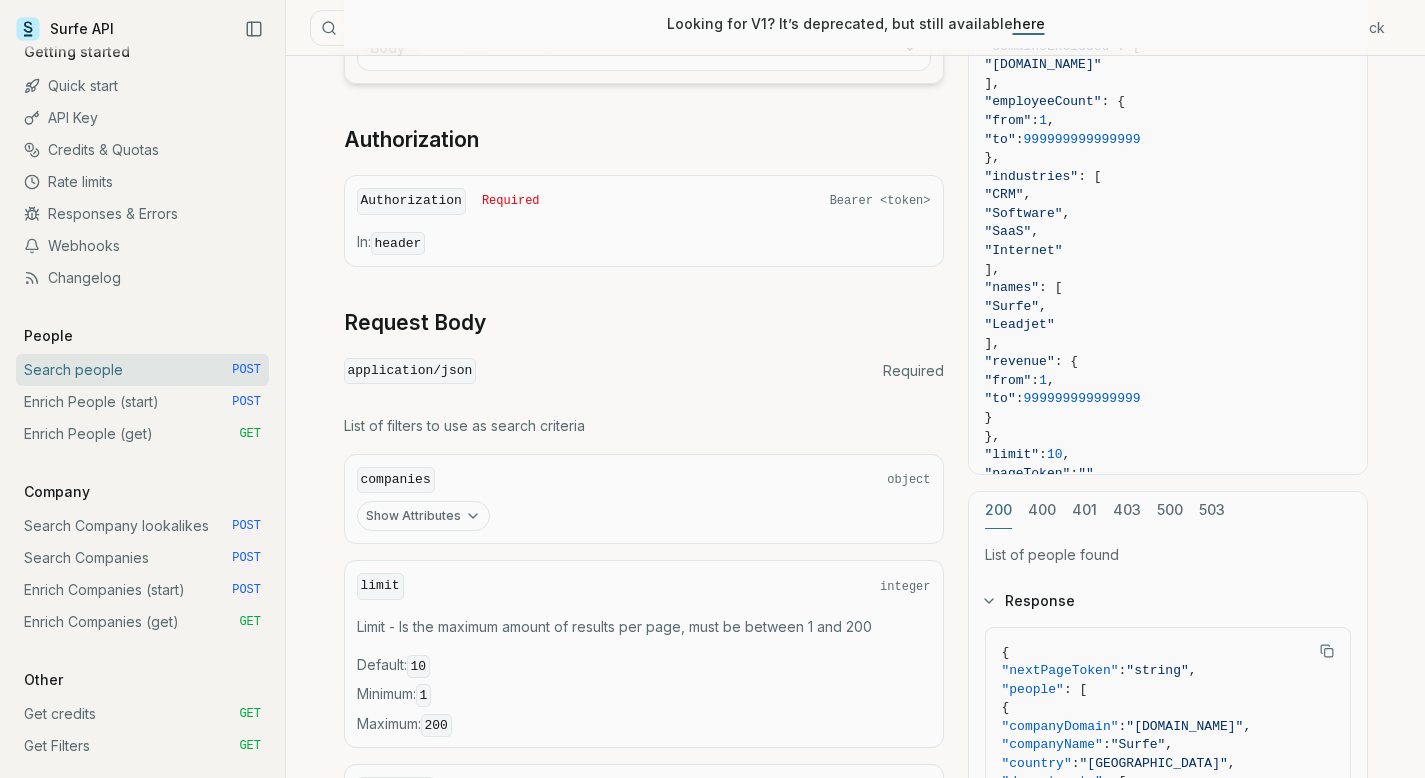 scroll, scrollTop: 738, scrollLeft: 0, axis: vertical 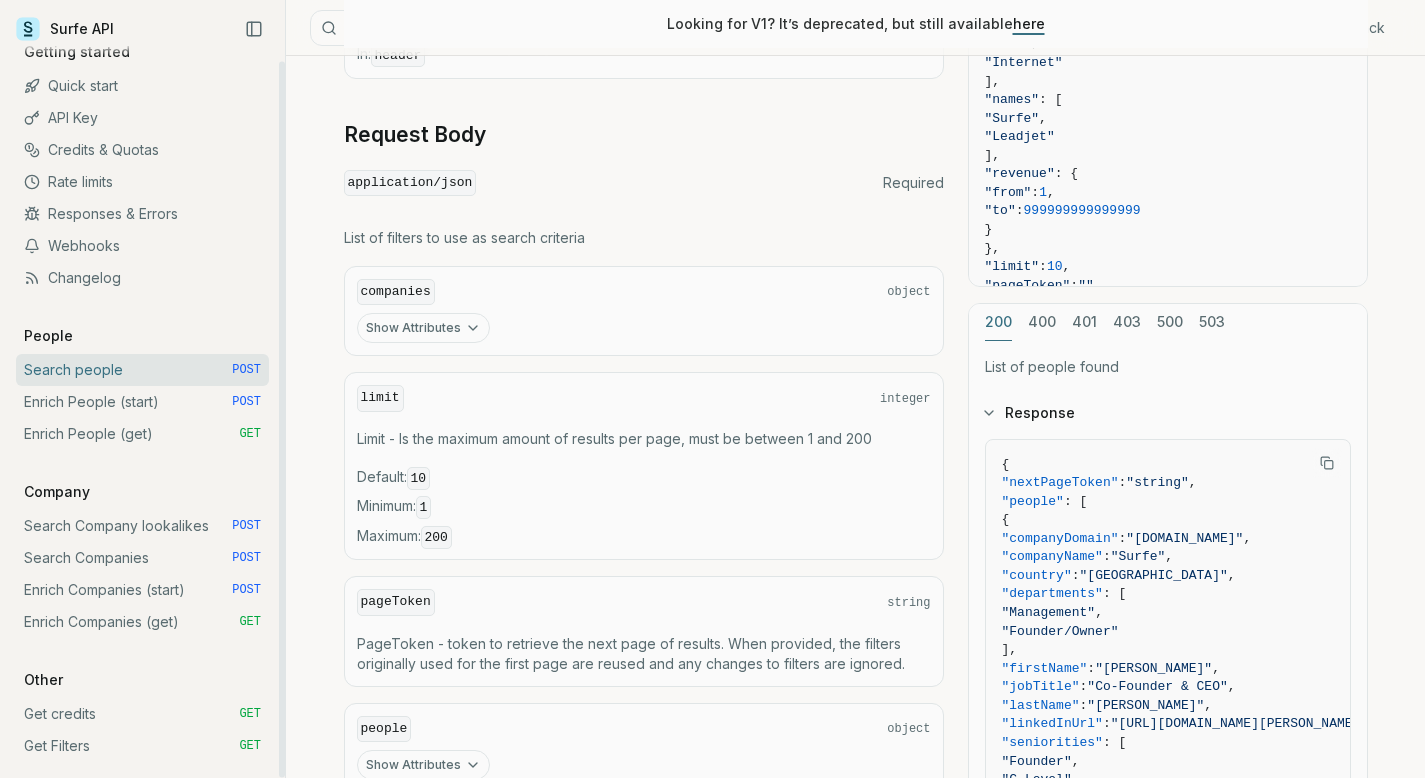 click on "Enrich People (get)   GET" at bounding box center (142, 434) 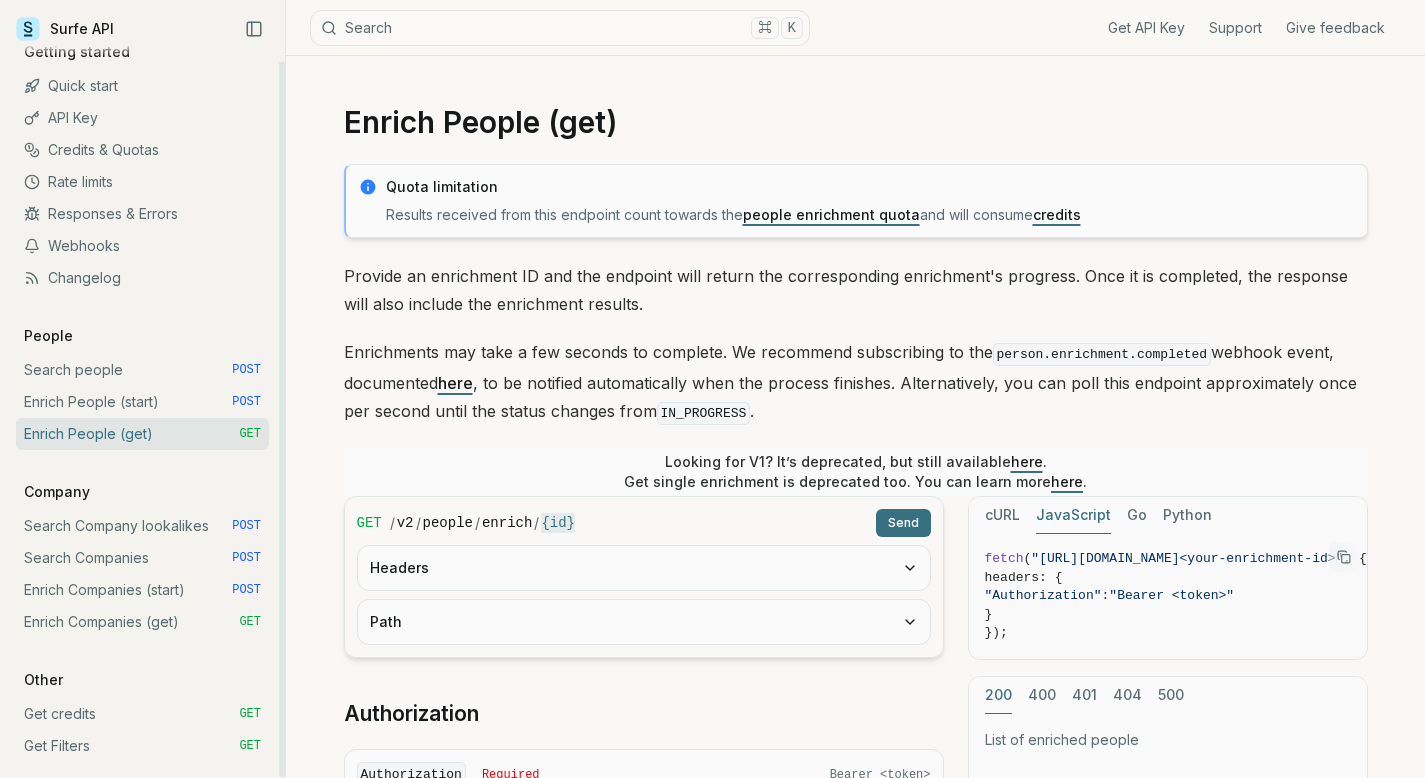 click on "Enrich People (start)   POST" at bounding box center [142, 402] 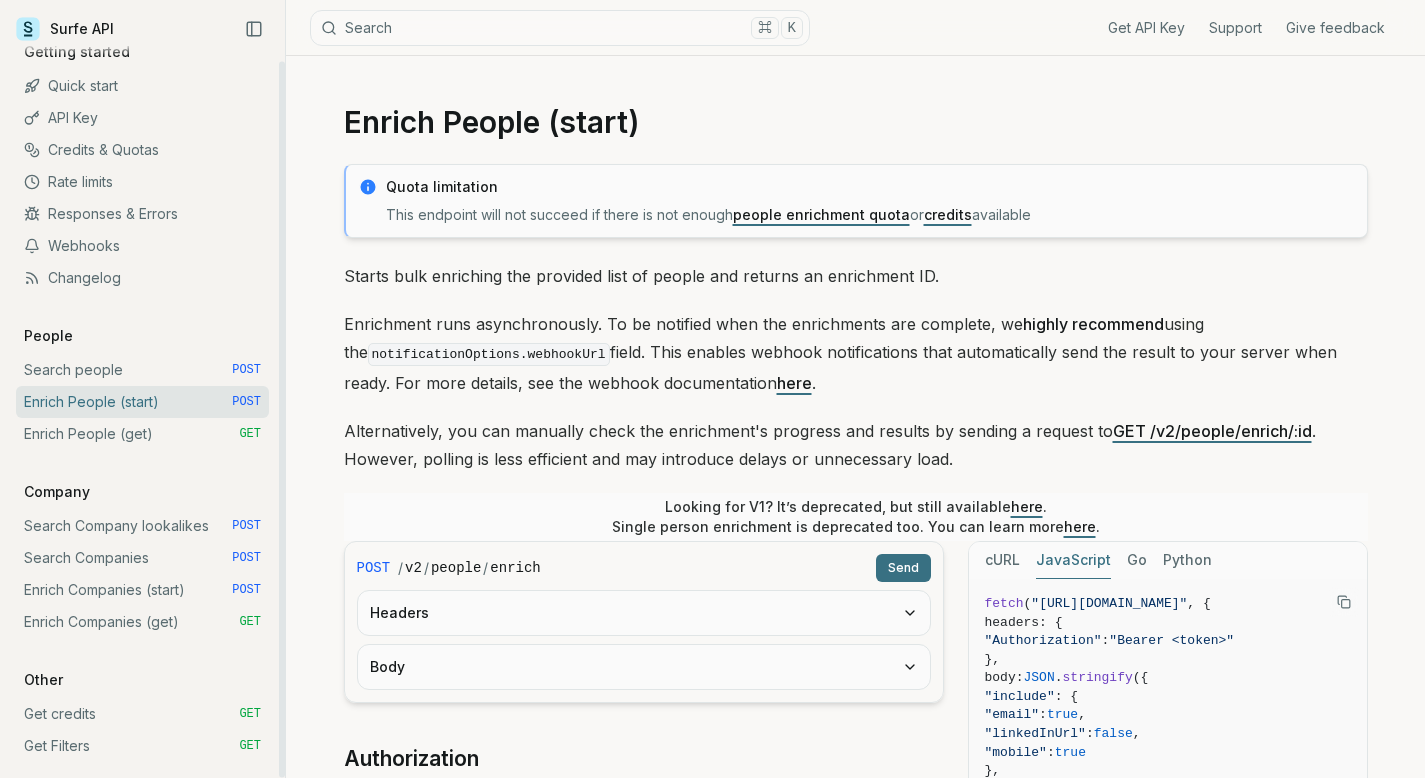 click on "Search people   POST" at bounding box center (142, 370) 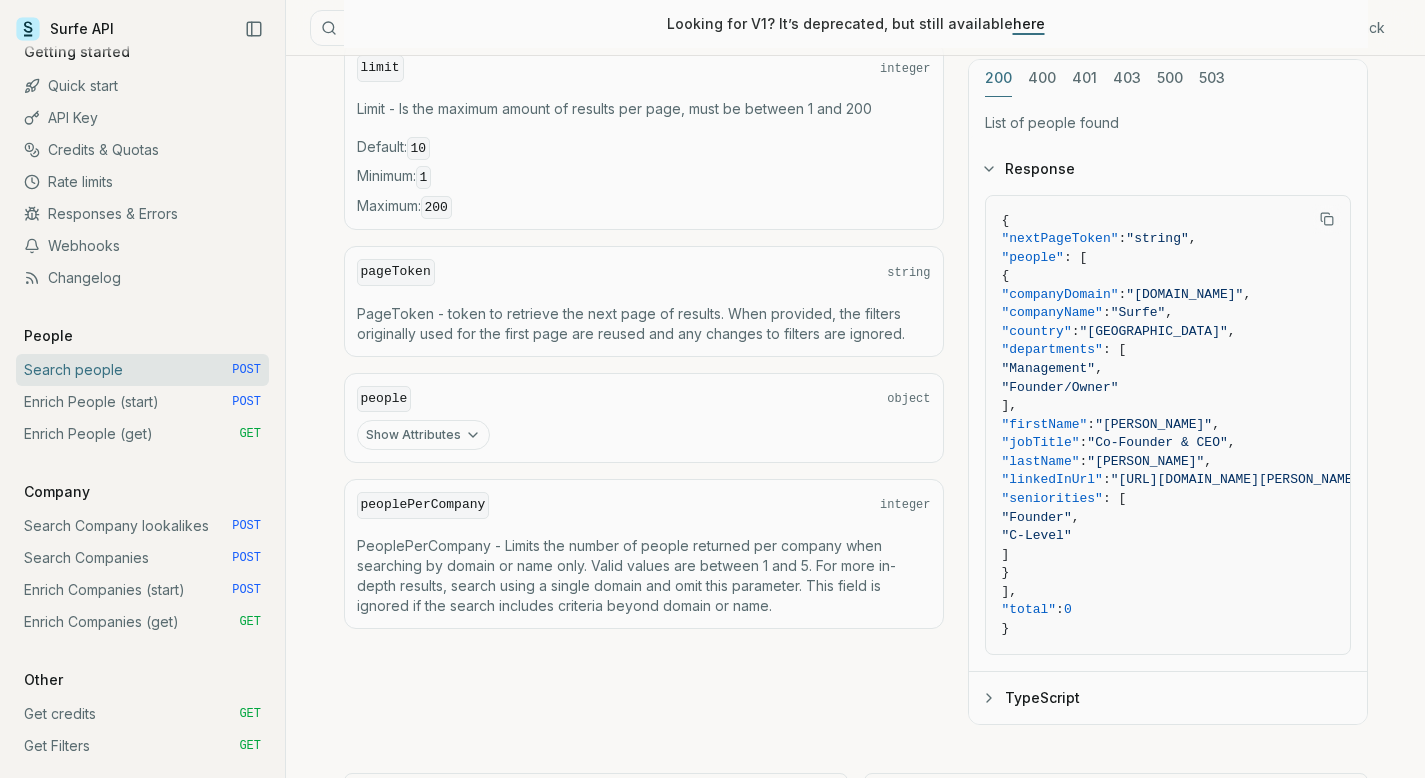 scroll, scrollTop: 1085, scrollLeft: 0, axis: vertical 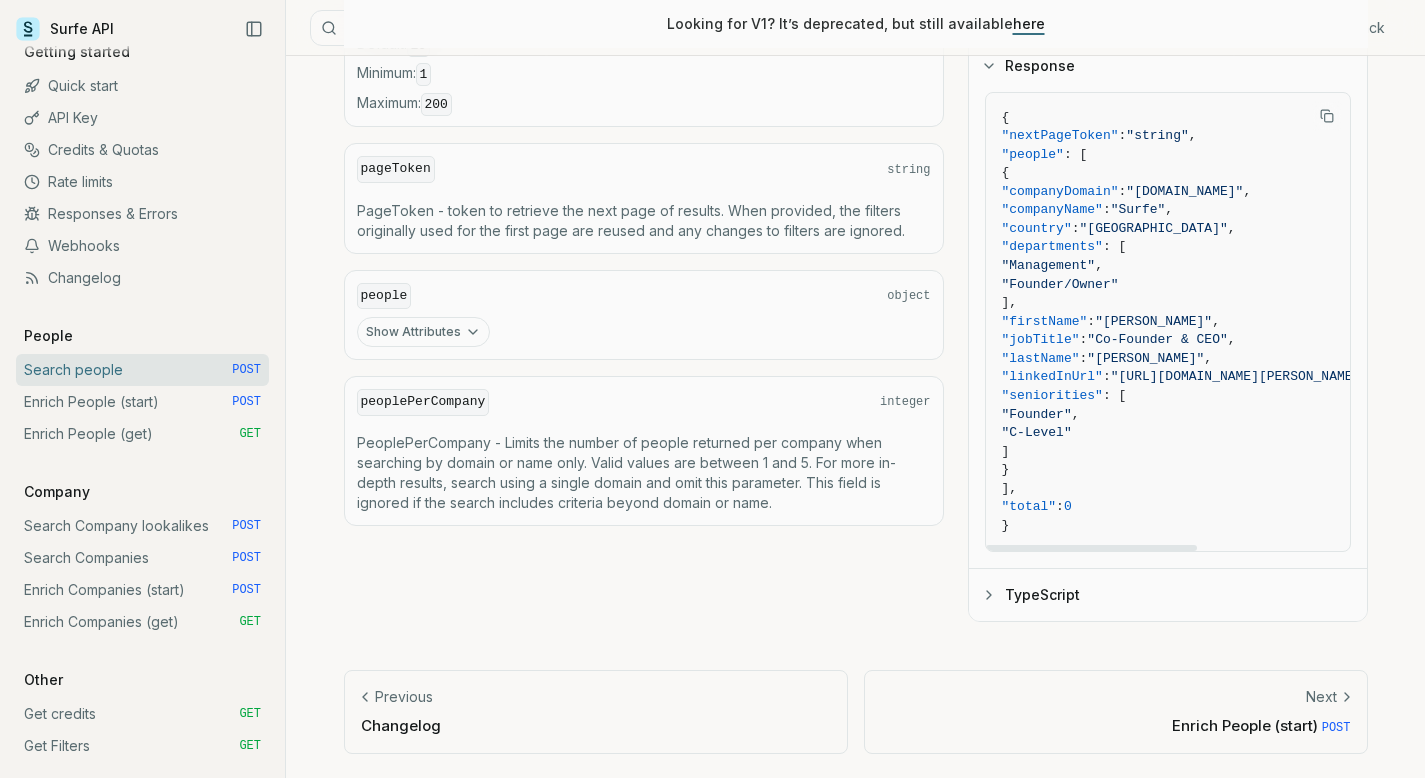 click on ""total" :  0" at bounding box center [1189, 507] 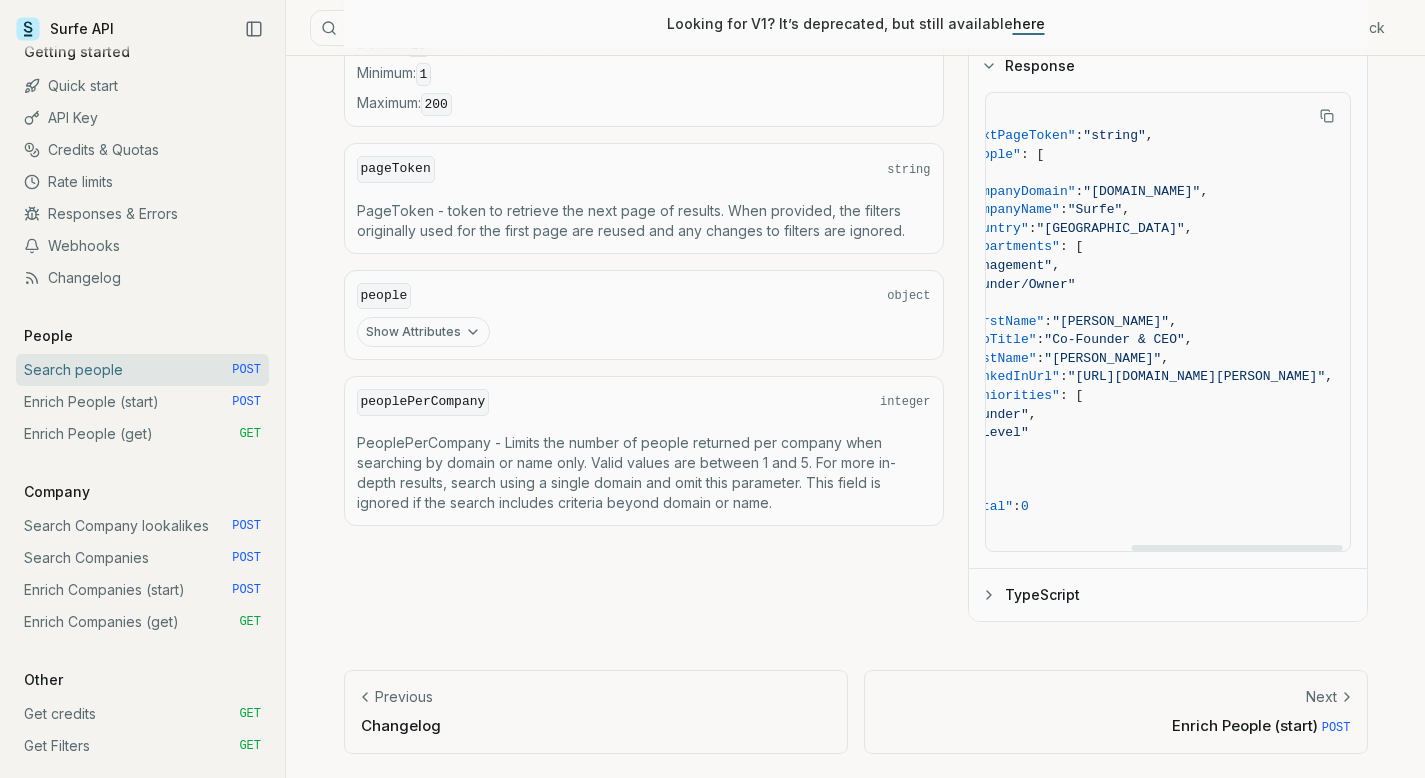 scroll, scrollTop: 0, scrollLeft: 0, axis: both 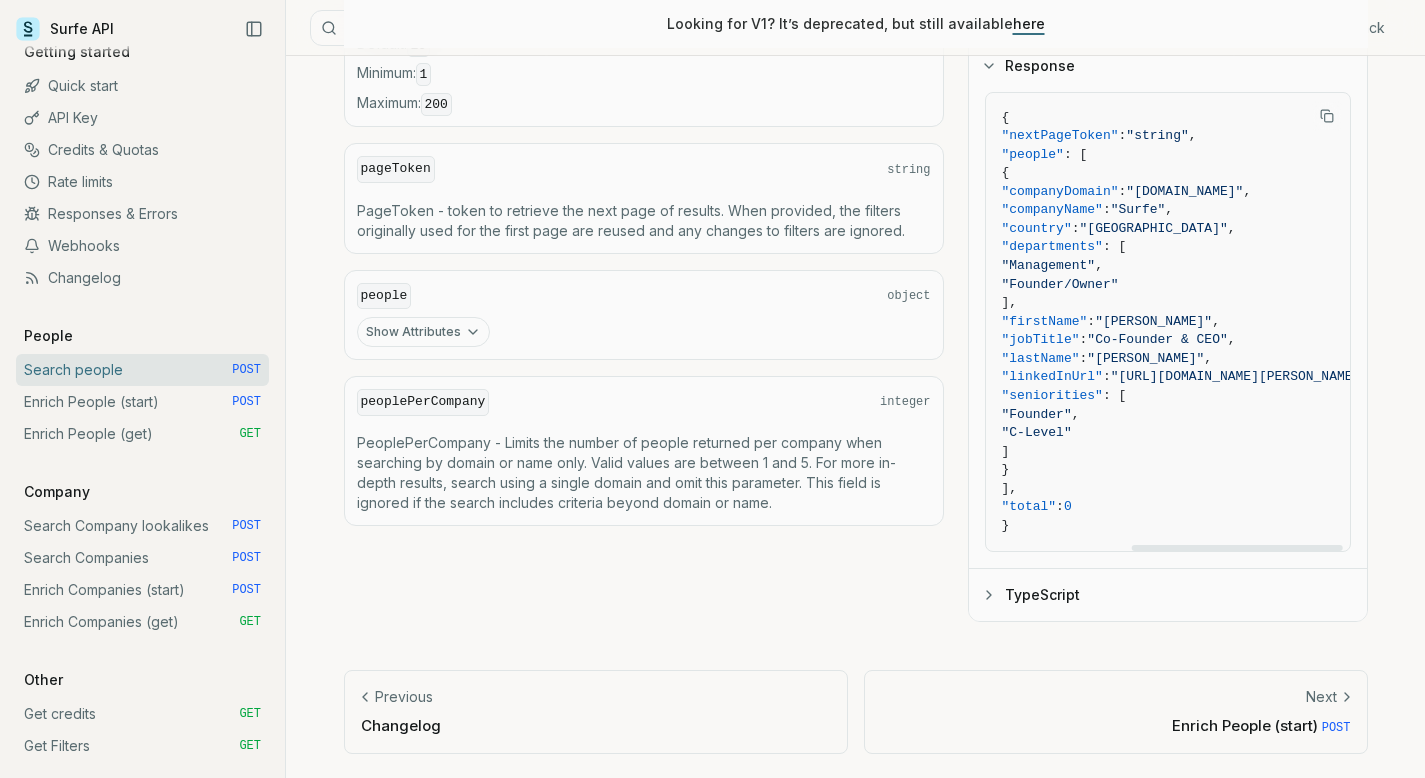 drag, startPoint x: 1146, startPoint y: 548, endPoint x: 1080, endPoint y: 517, distance: 72.91776 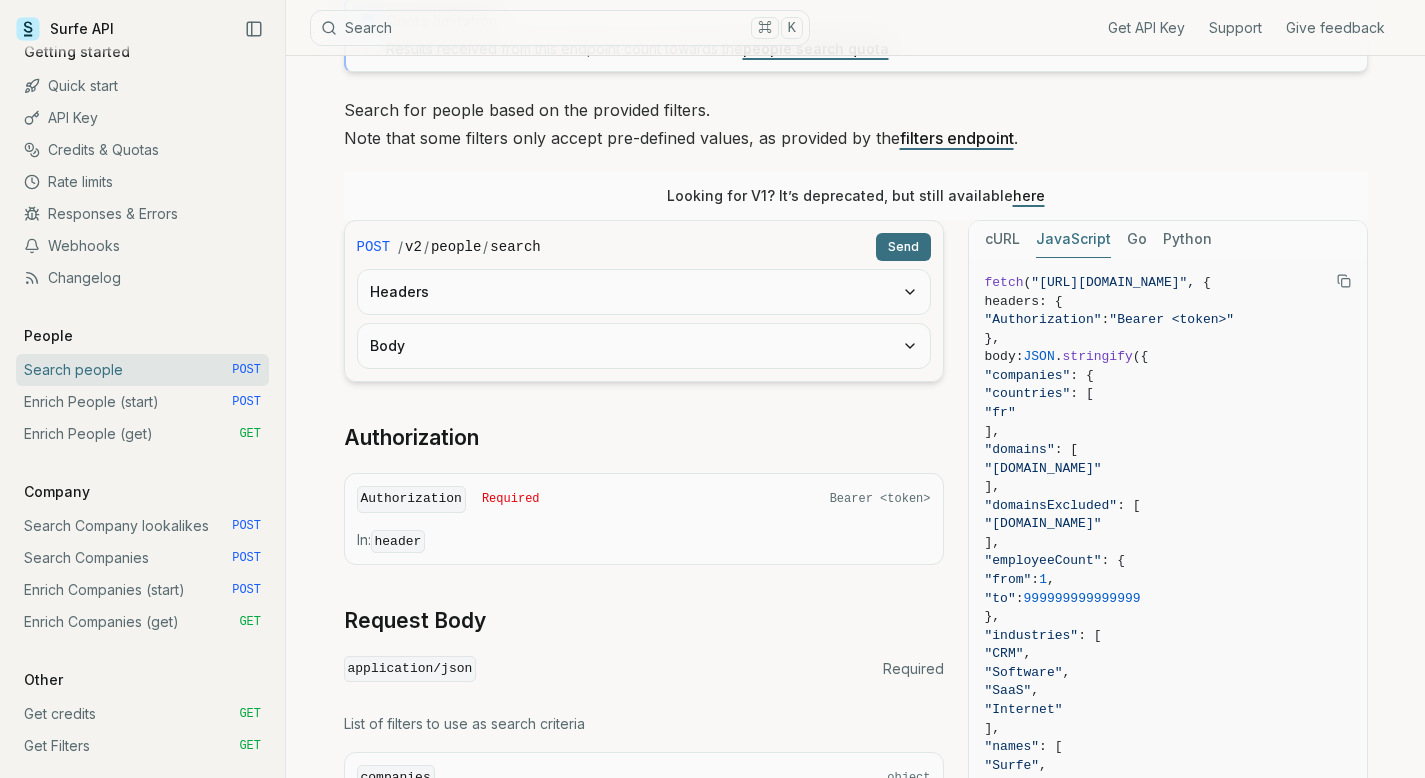 scroll, scrollTop: 188, scrollLeft: 0, axis: vertical 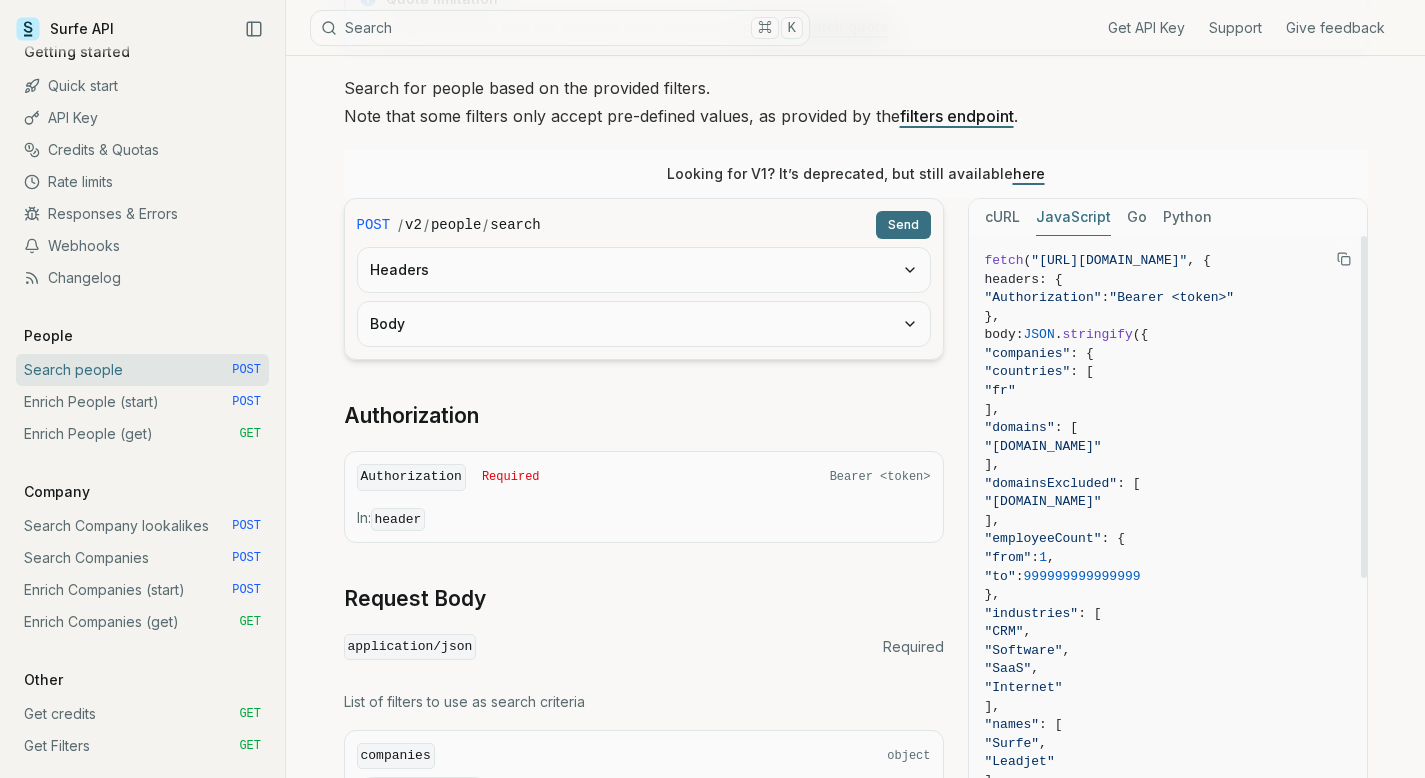 click on "({" at bounding box center [1141, 334] 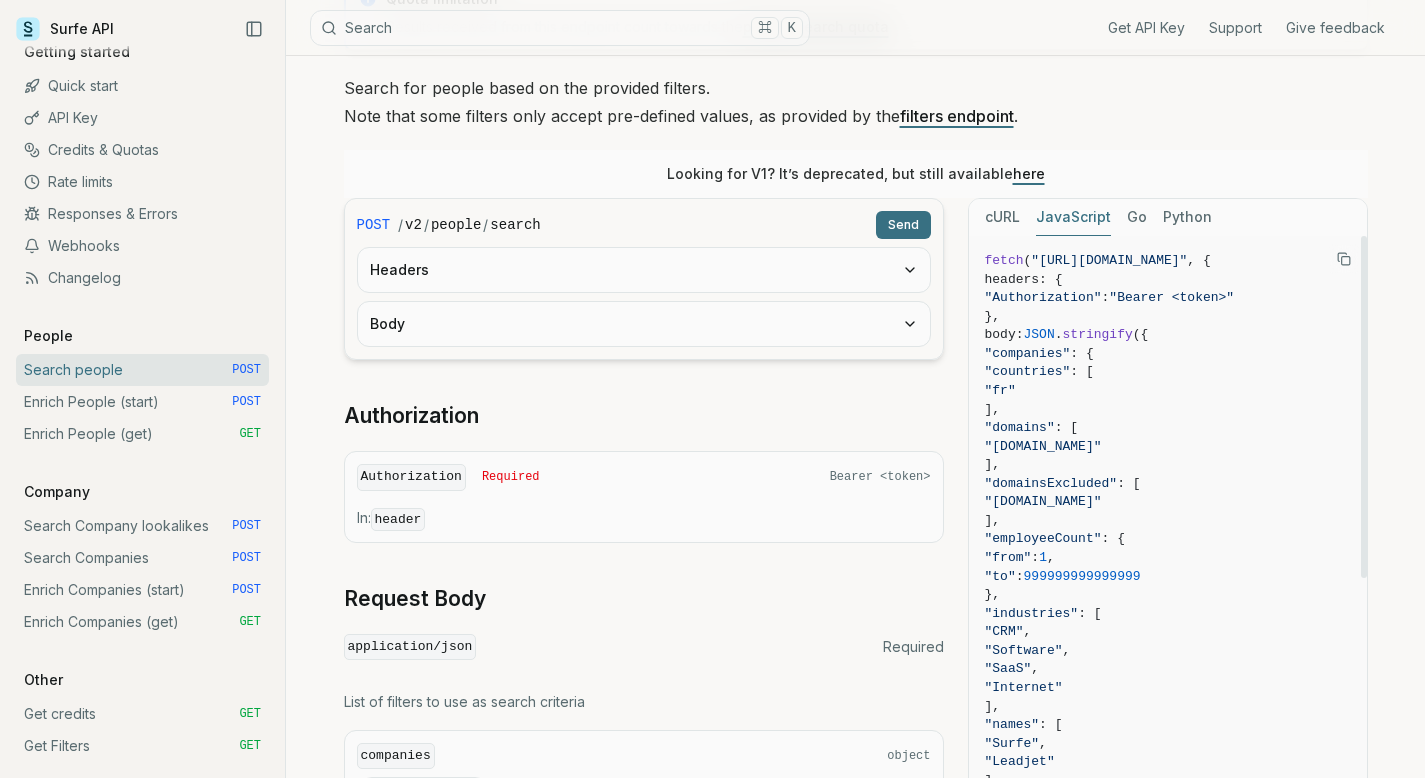 drag, startPoint x: 1362, startPoint y: 268, endPoint x: 1362, endPoint y: 252, distance: 16 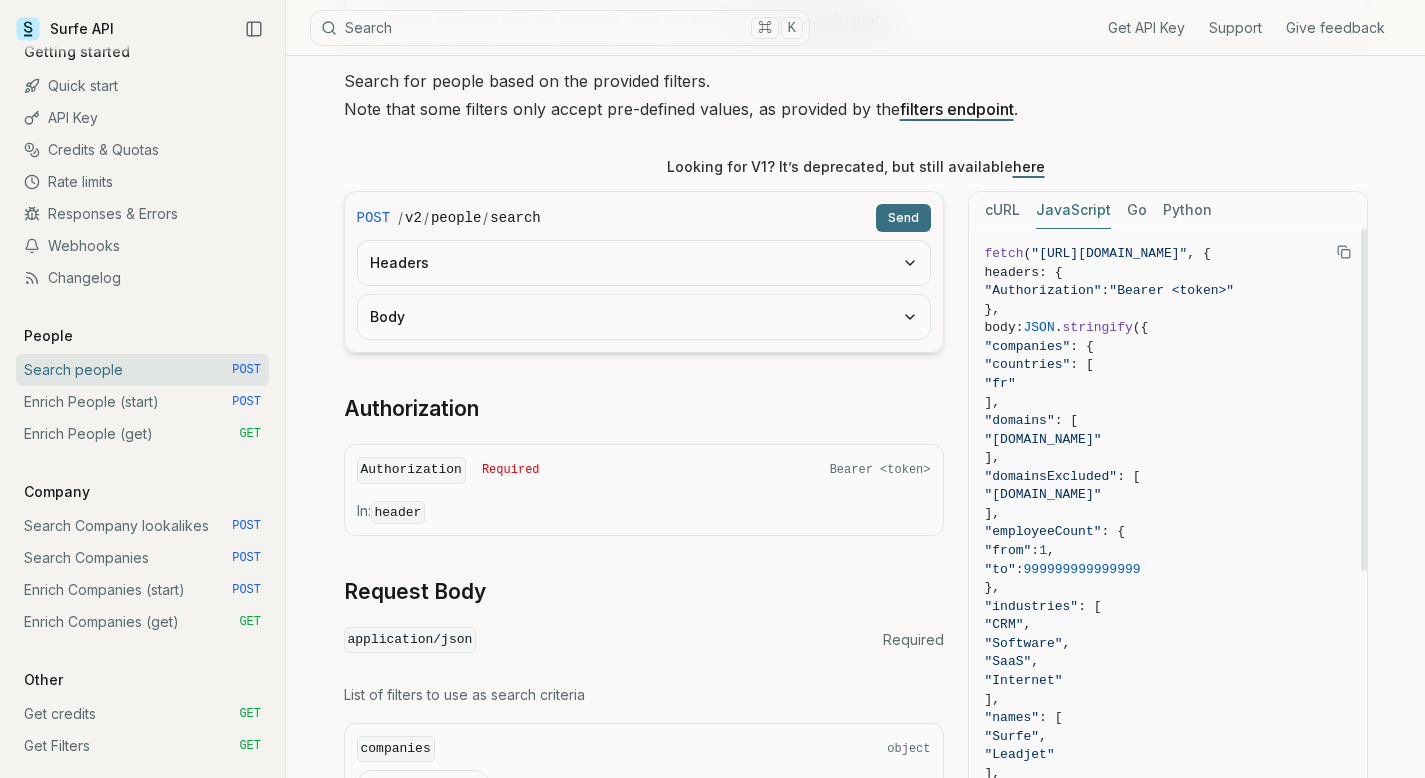 scroll, scrollTop: 196, scrollLeft: 0, axis: vertical 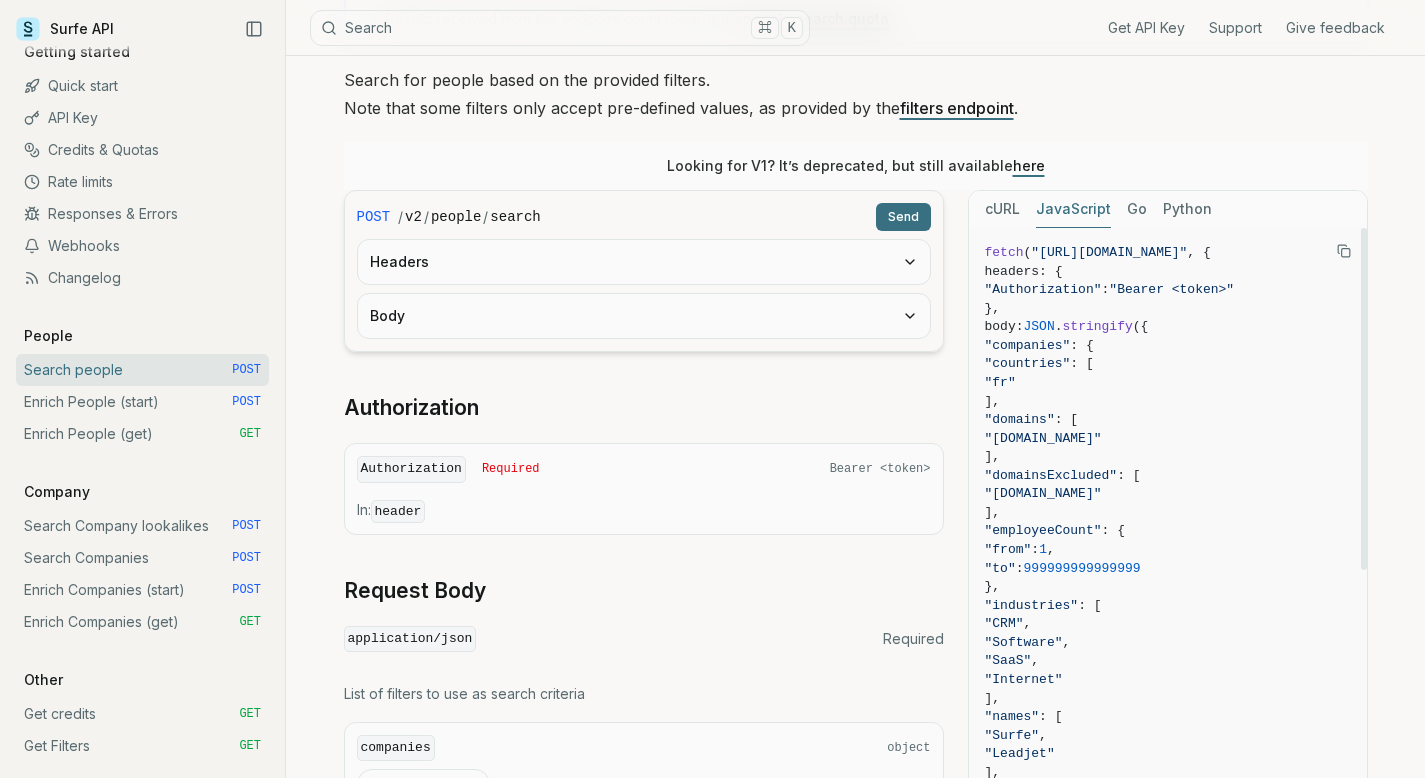 drag, startPoint x: 1166, startPoint y: 332, endPoint x: 1259, endPoint y: 777, distance: 454.61414 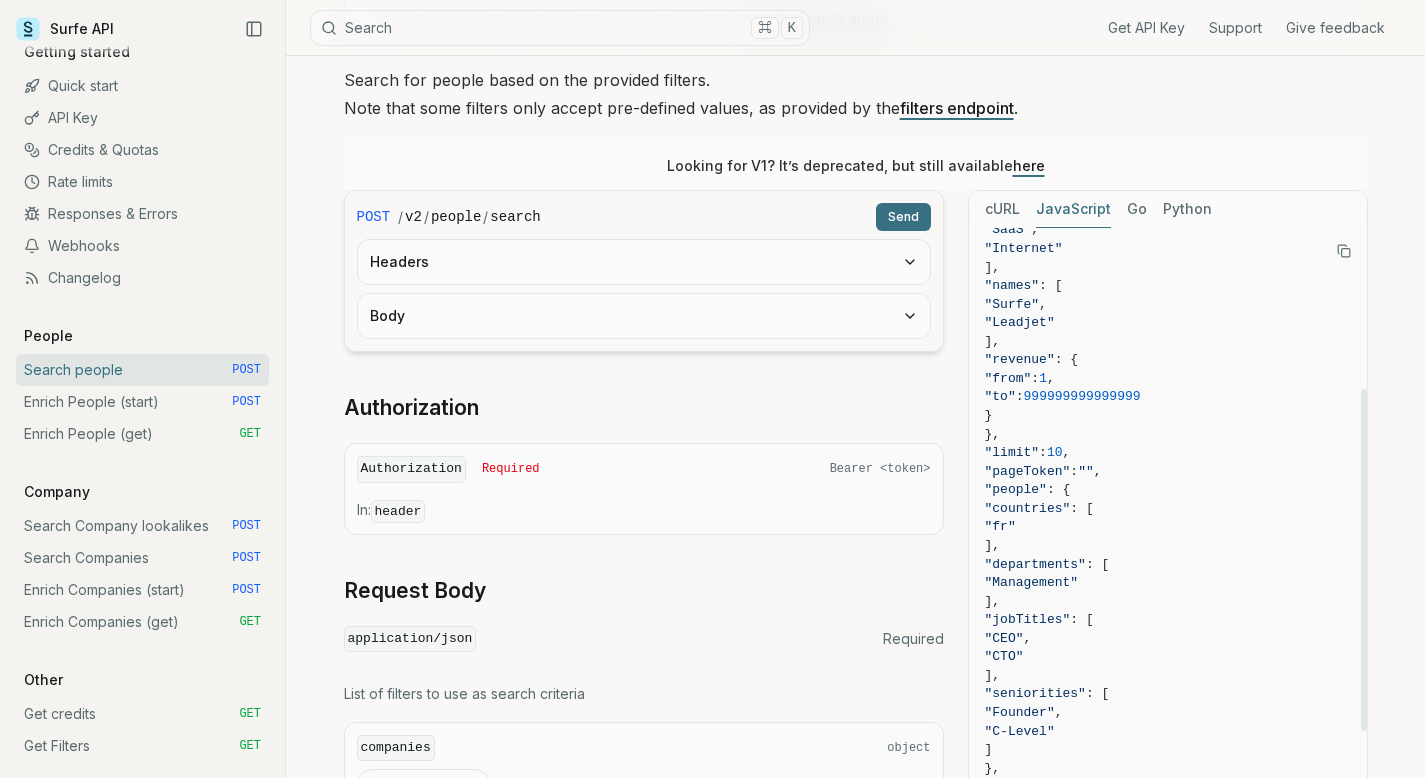 scroll, scrollTop: 453, scrollLeft: 0, axis: vertical 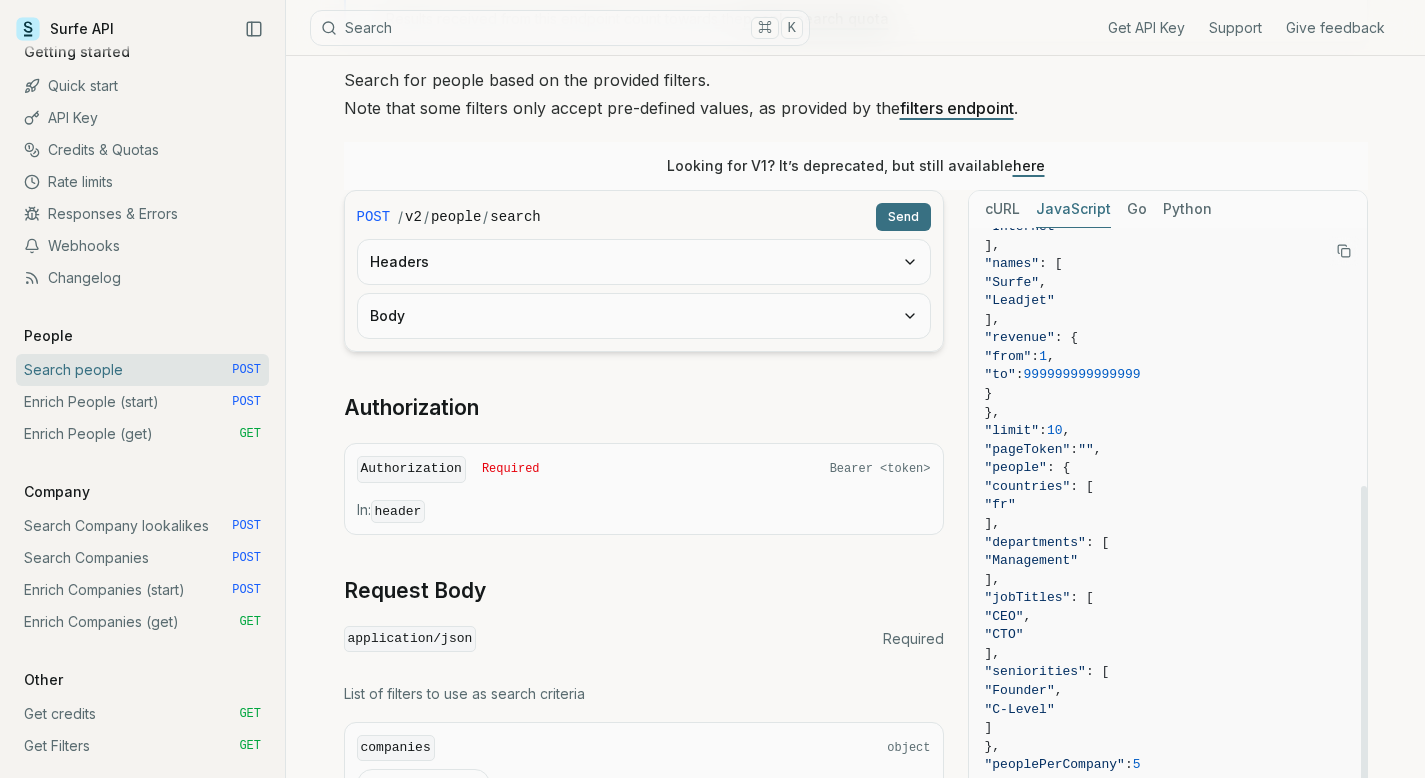 drag, startPoint x: 1363, startPoint y: 519, endPoint x: 1367, endPoint y: 777, distance: 258.031 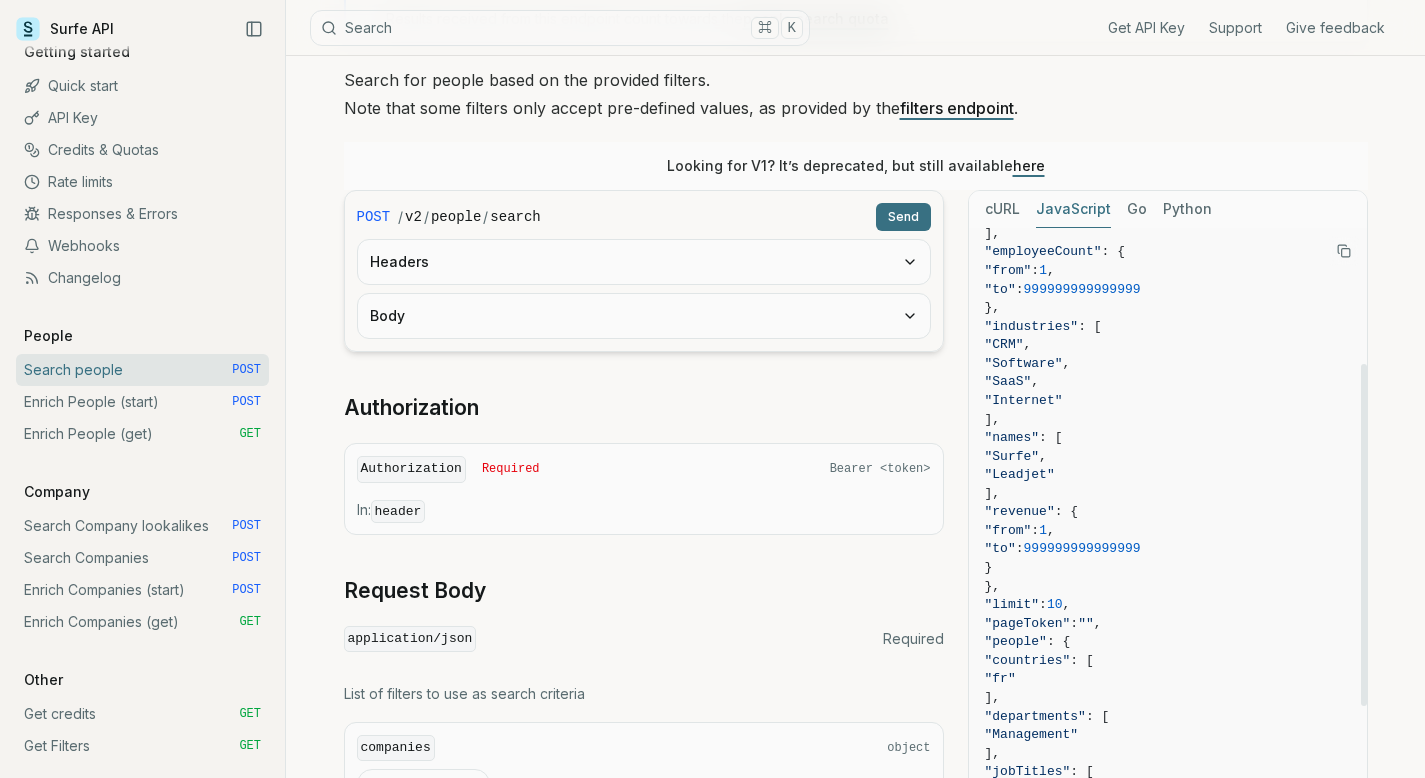 scroll, scrollTop: 0, scrollLeft: 0, axis: both 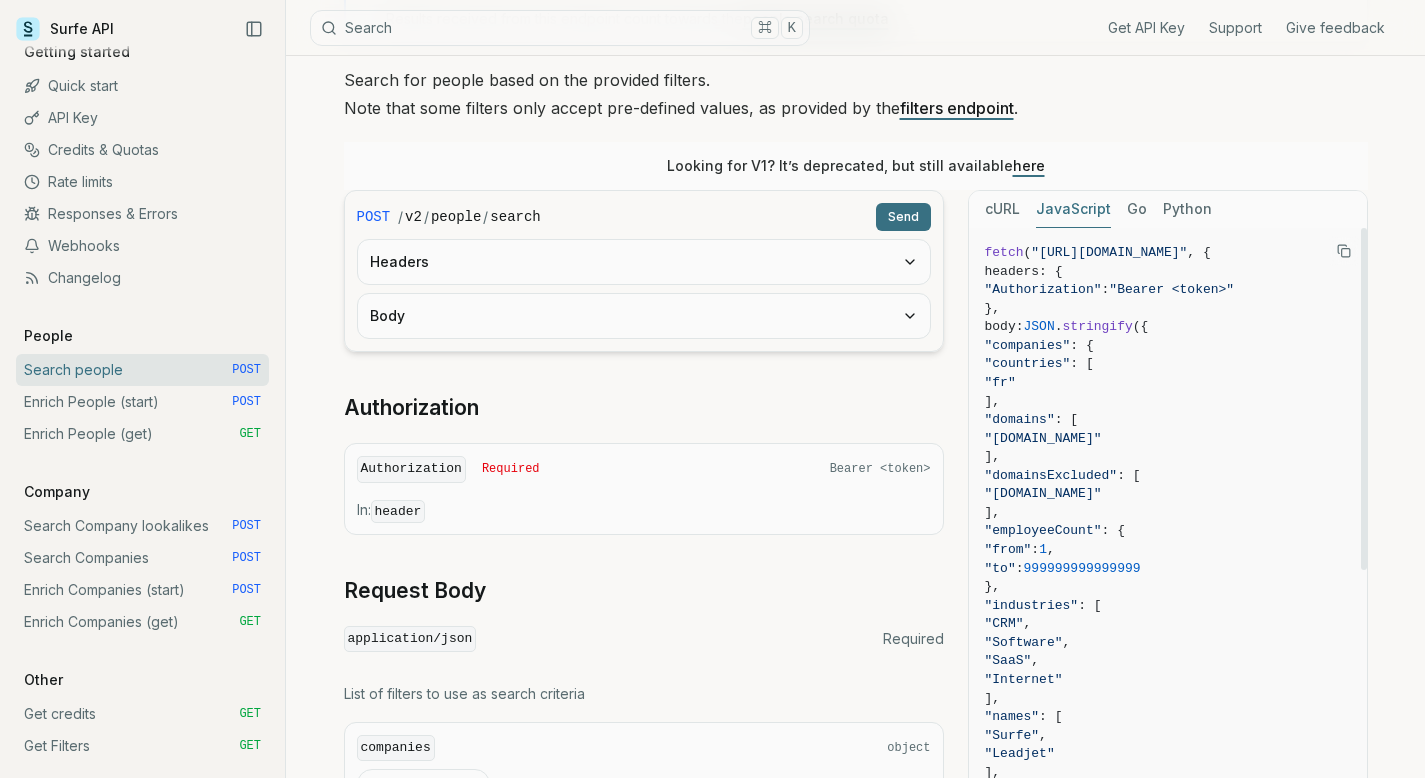 drag, startPoint x: 1364, startPoint y: 694, endPoint x: 1309, endPoint y: 345, distance: 353.30722 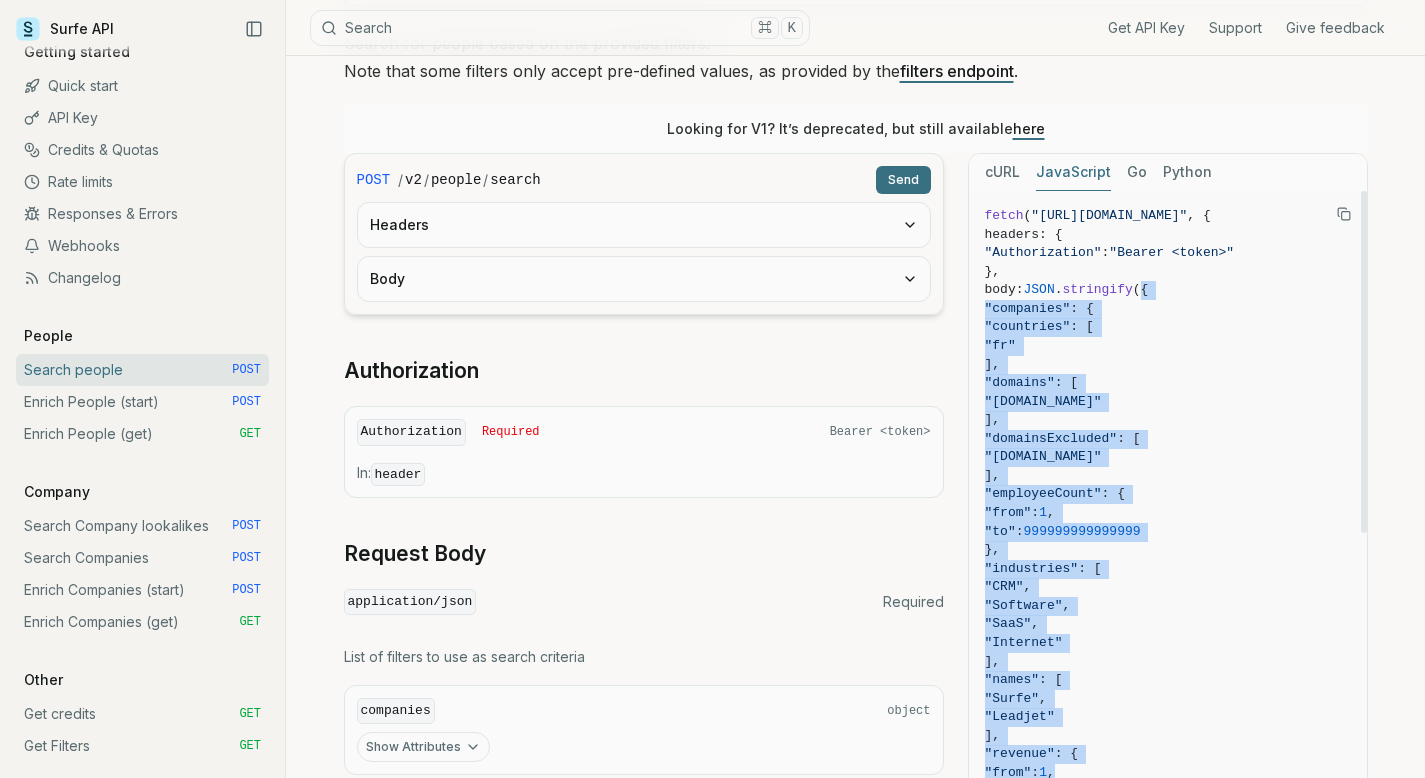 scroll, scrollTop: 246, scrollLeft: 0, axis: vertical 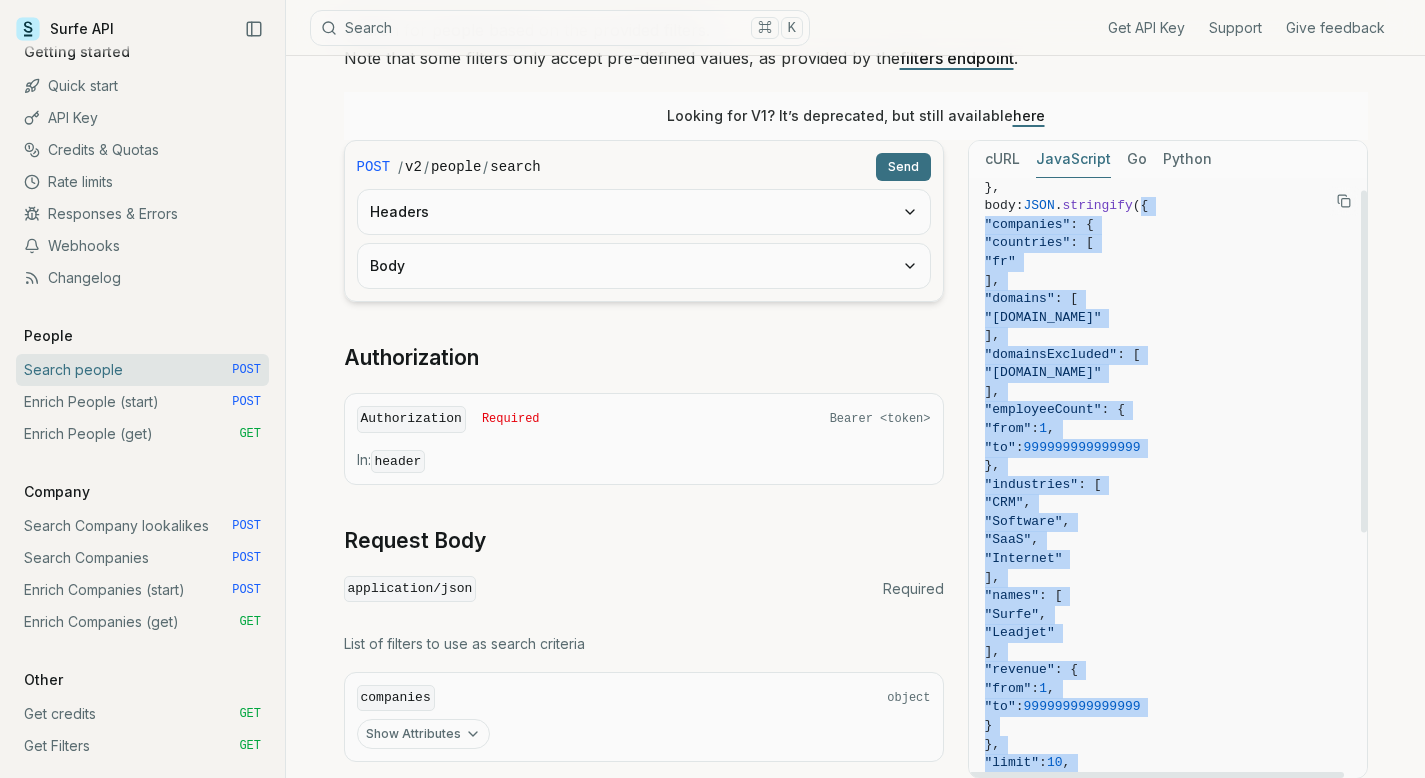 drag, startPoint x: 1167, startPoint y: 326, endPoint x: 1259, endPoint y: 777, distance: 460.28796 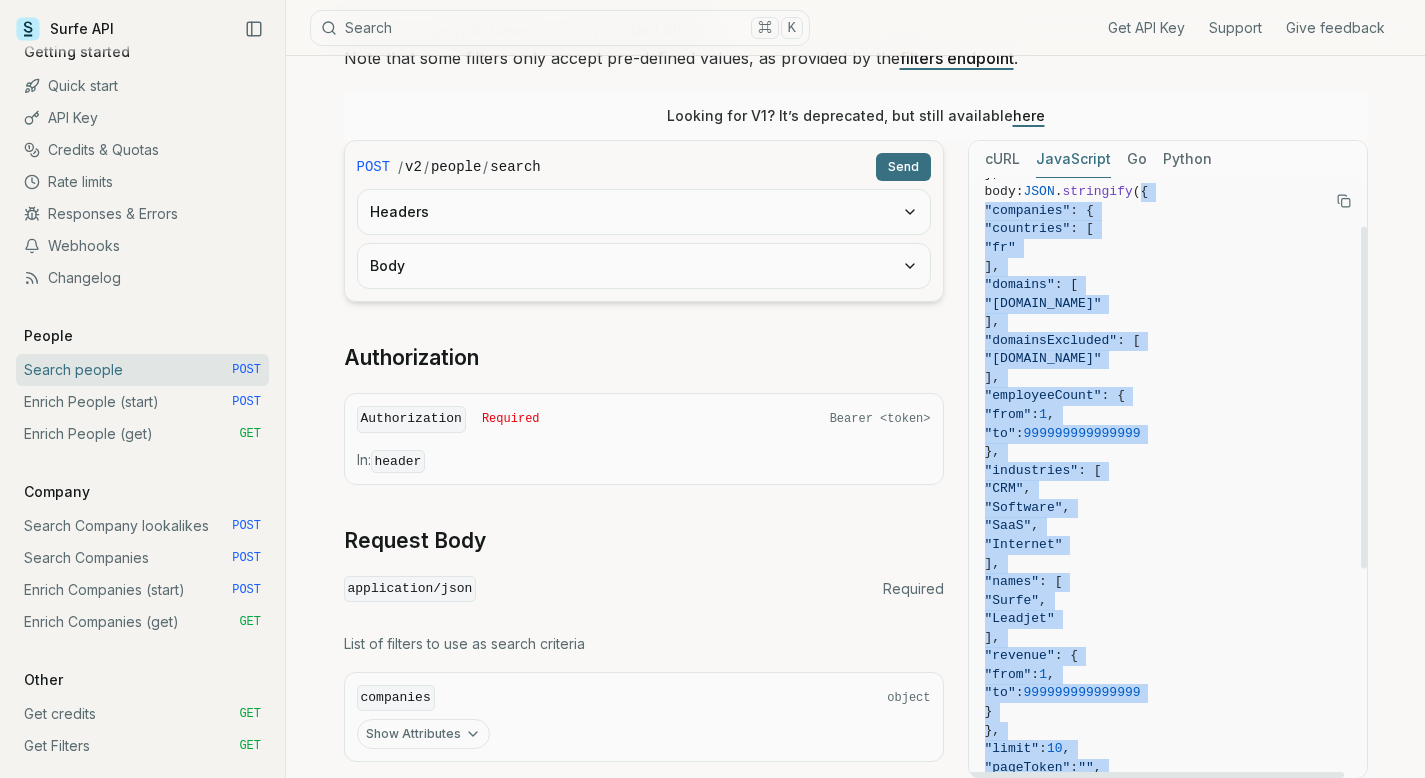 click on ""SaaS" ," at bounding box center [1168, 526] 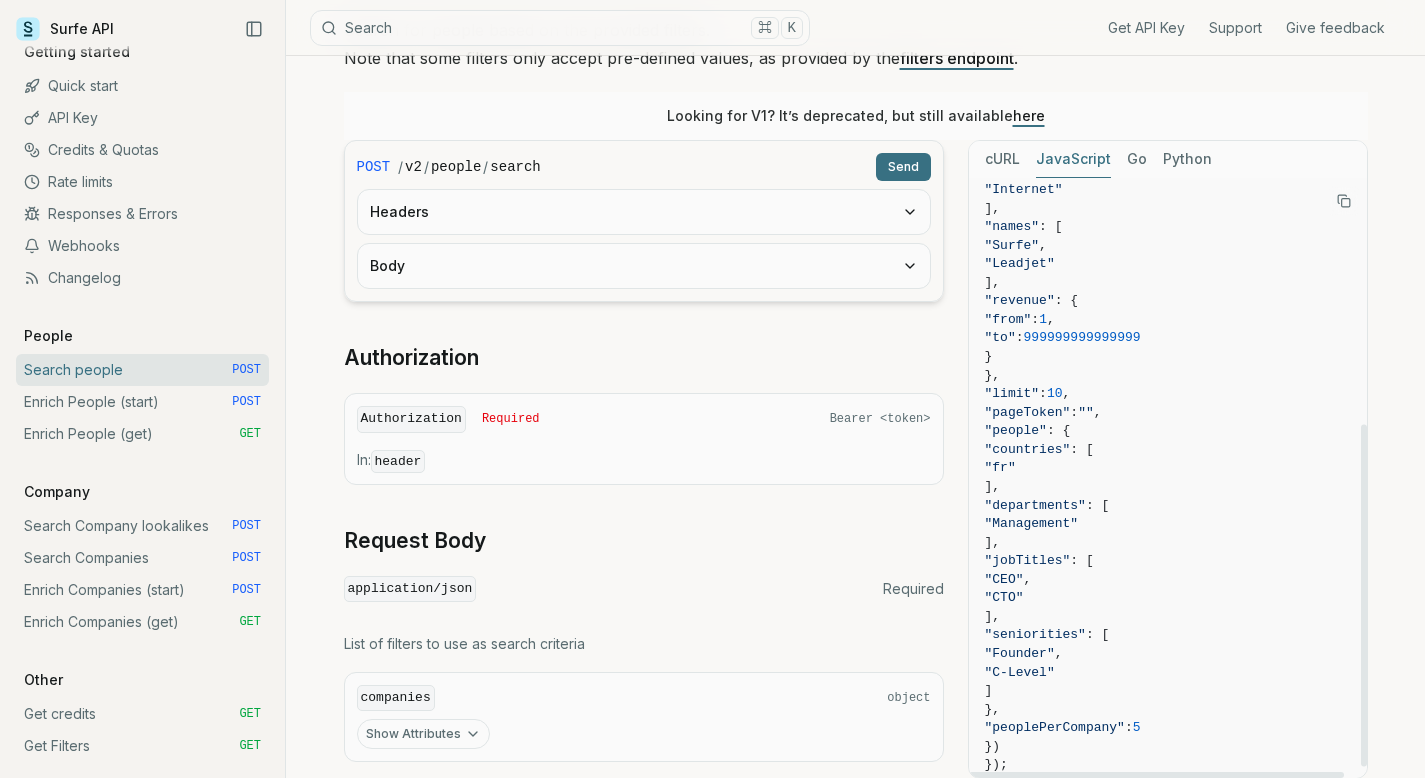 scroll, scrollTop: 453, scrollLeft: 0, axis: vertical 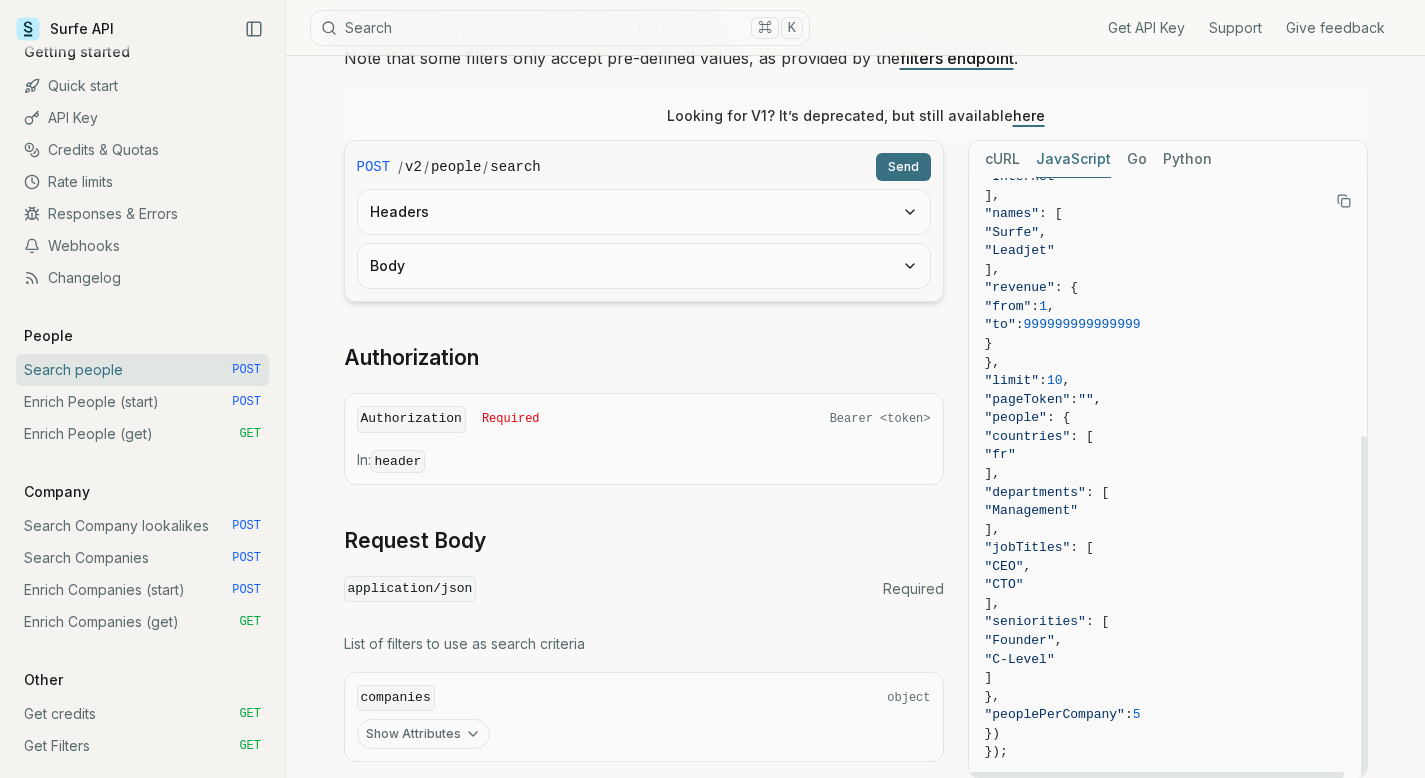 drag, startPoint x: 1361, startPoint y: 527, endPoint x: 1359, endPoint y: 777, distance: 250.008 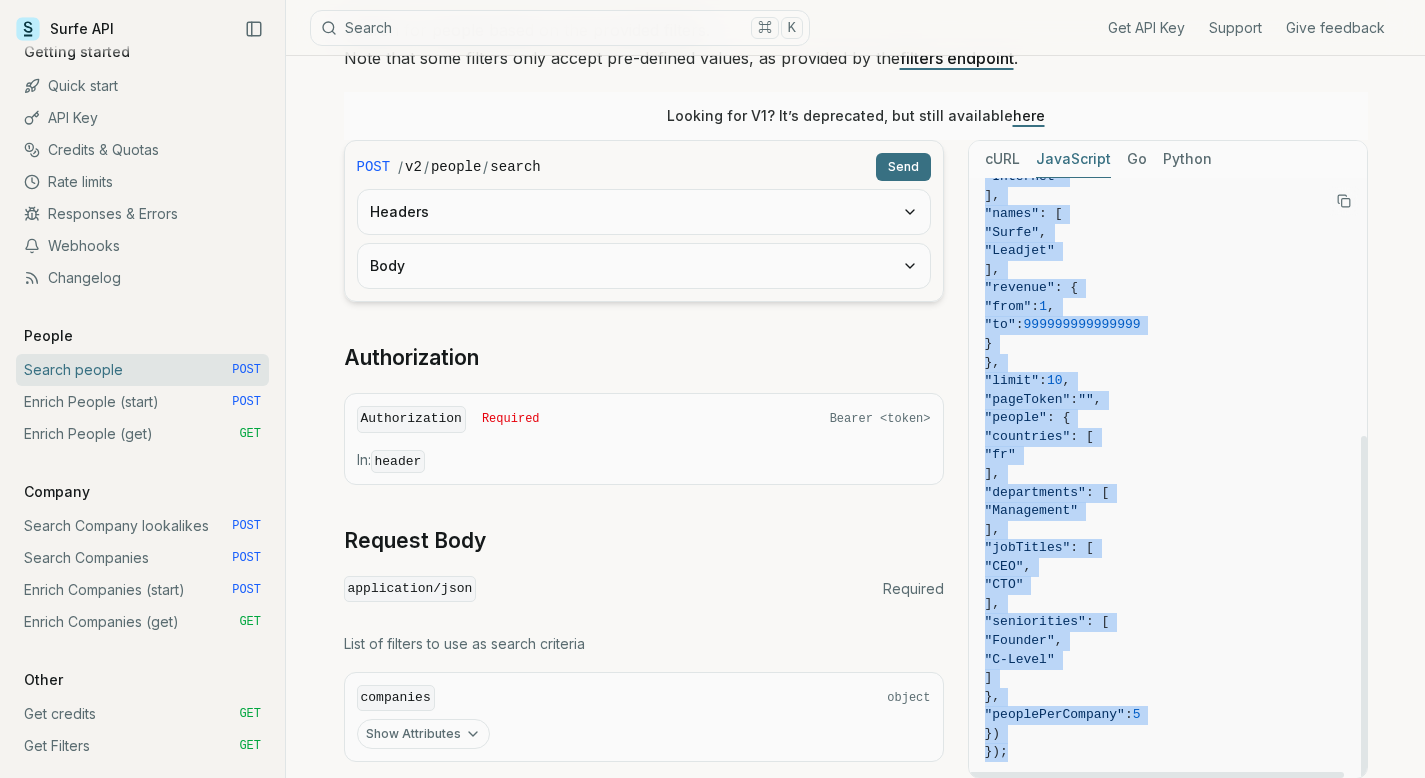 click on "})" at bounding box center [993, 733] 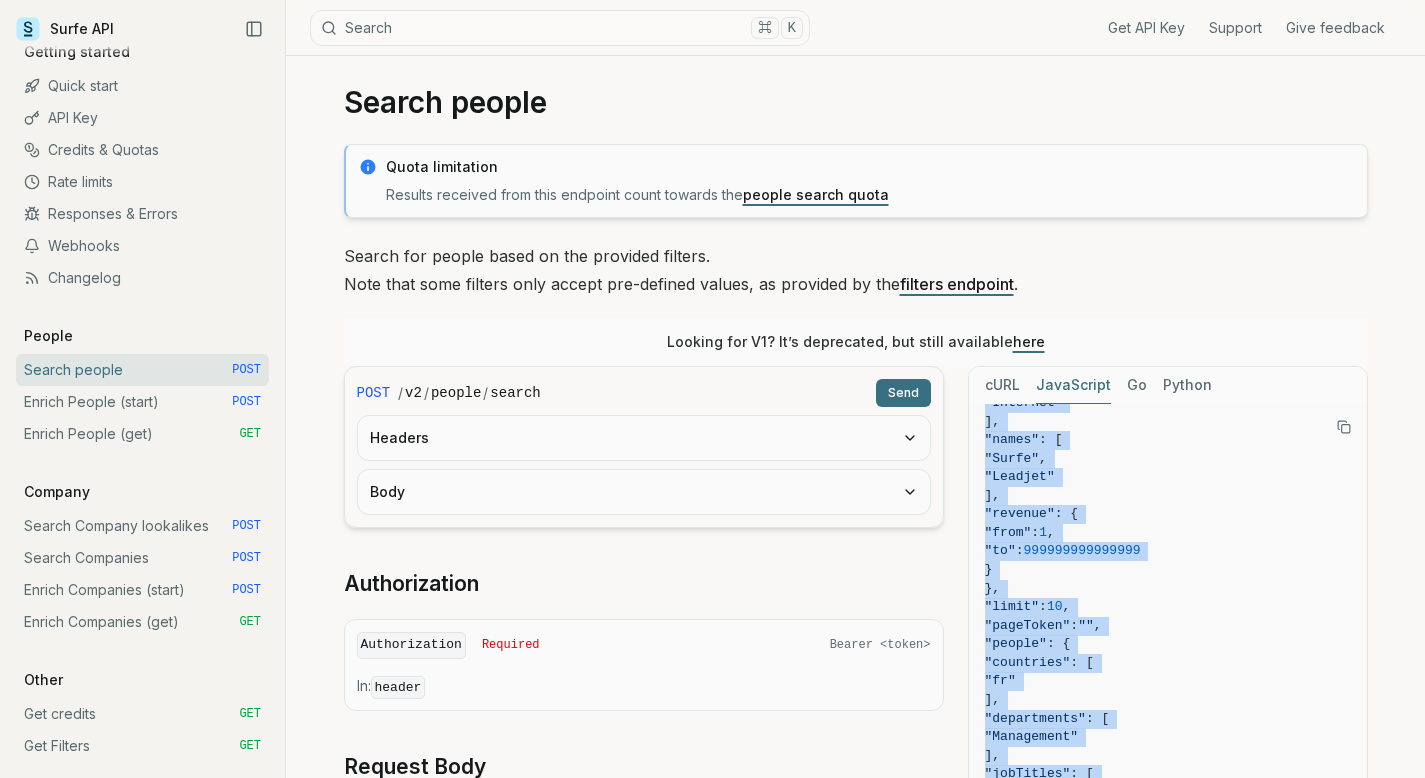 scroll, scrollTop: 0, scrollLeft: 0, axis: both 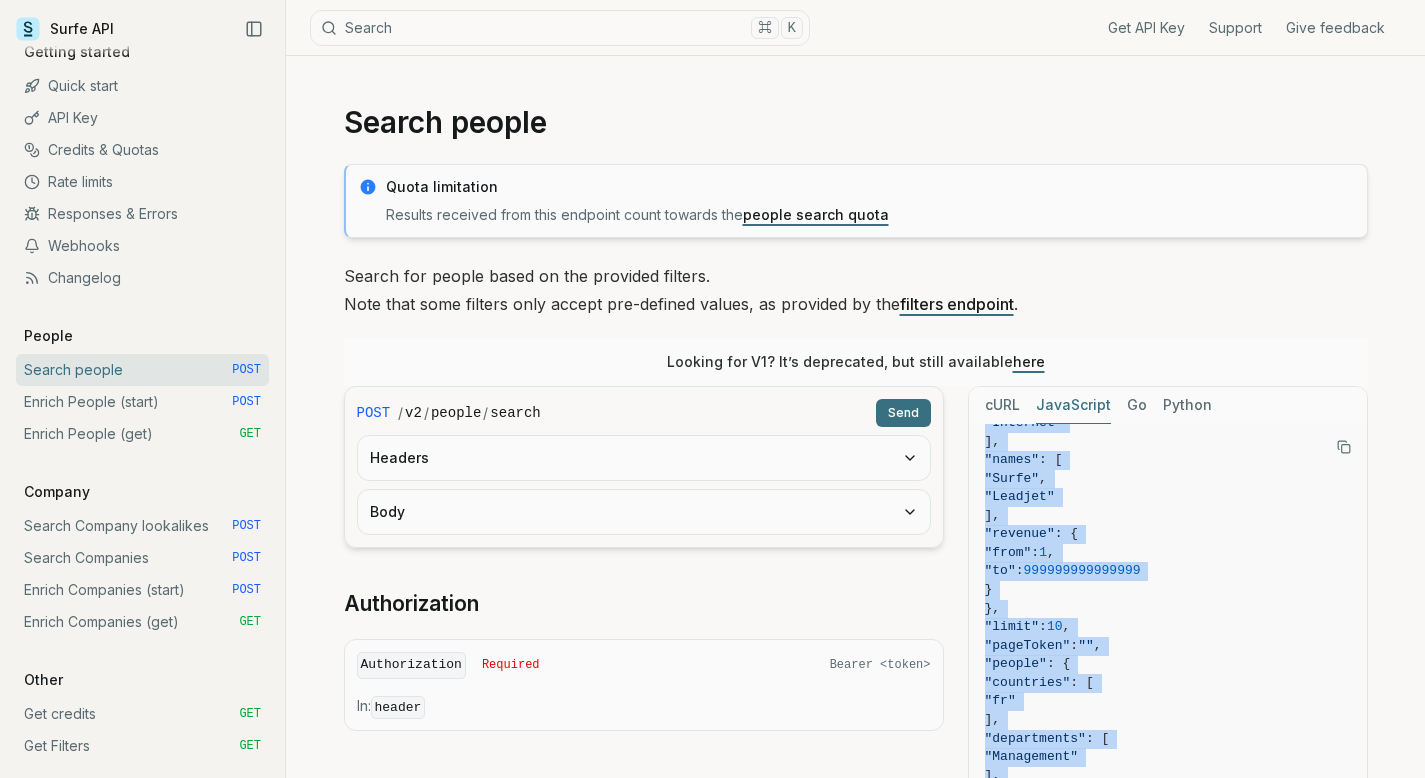 click on "filters endpoint" at bounding box center [957, 304] 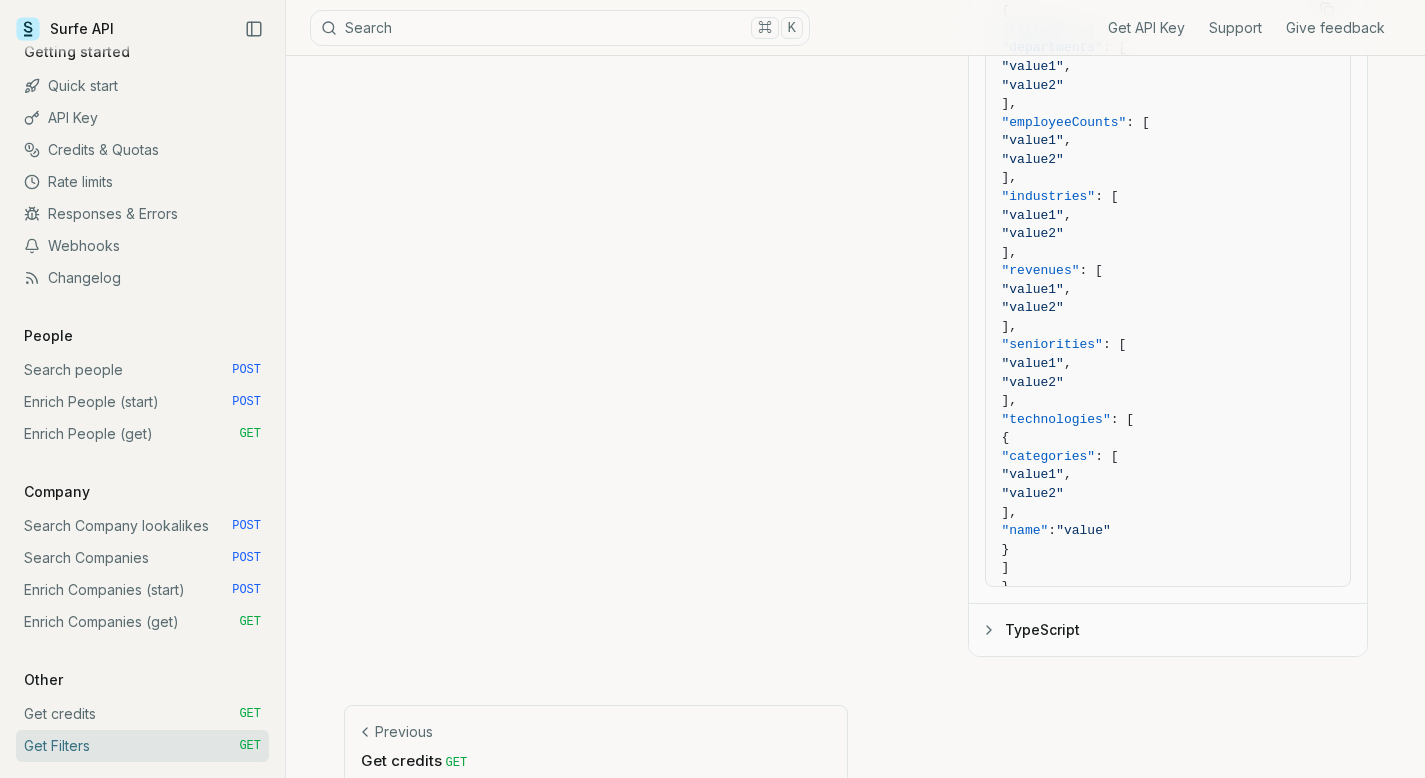 scroll, scrollTop: 577, scrollLeft: 0, axis: vertical 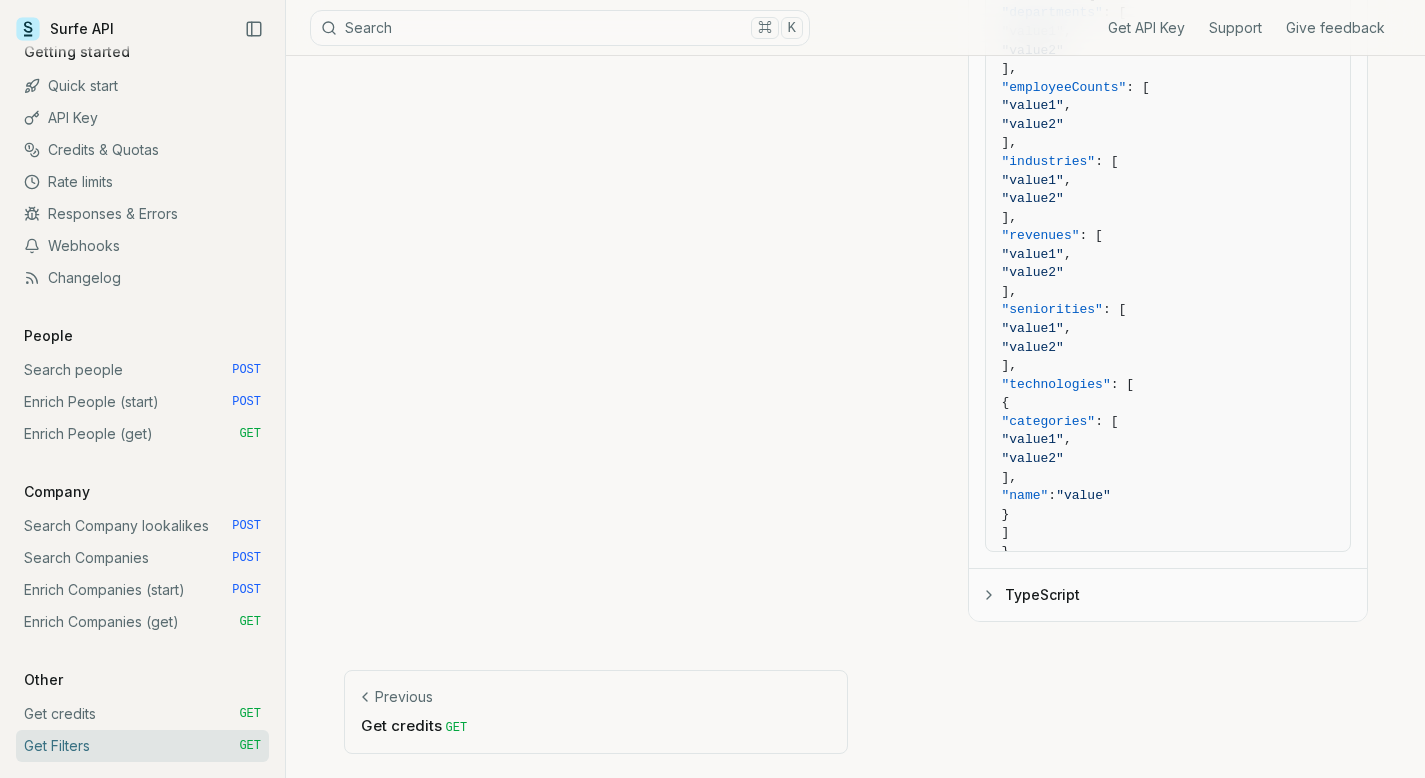 click on "TypeScript" at bounding box center (1168, 595) 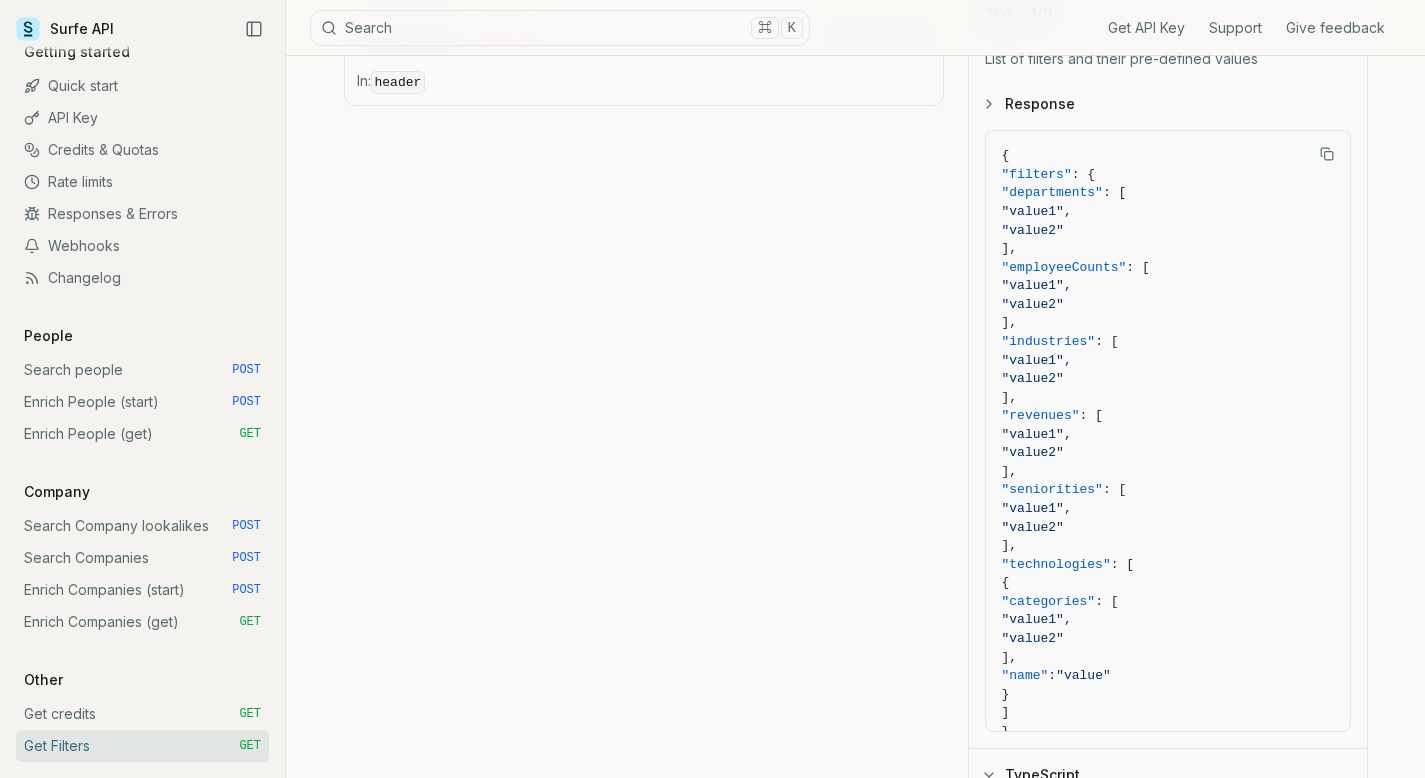 scroll, scrollTop: 343, scrollLeft: 0, axis: vertical 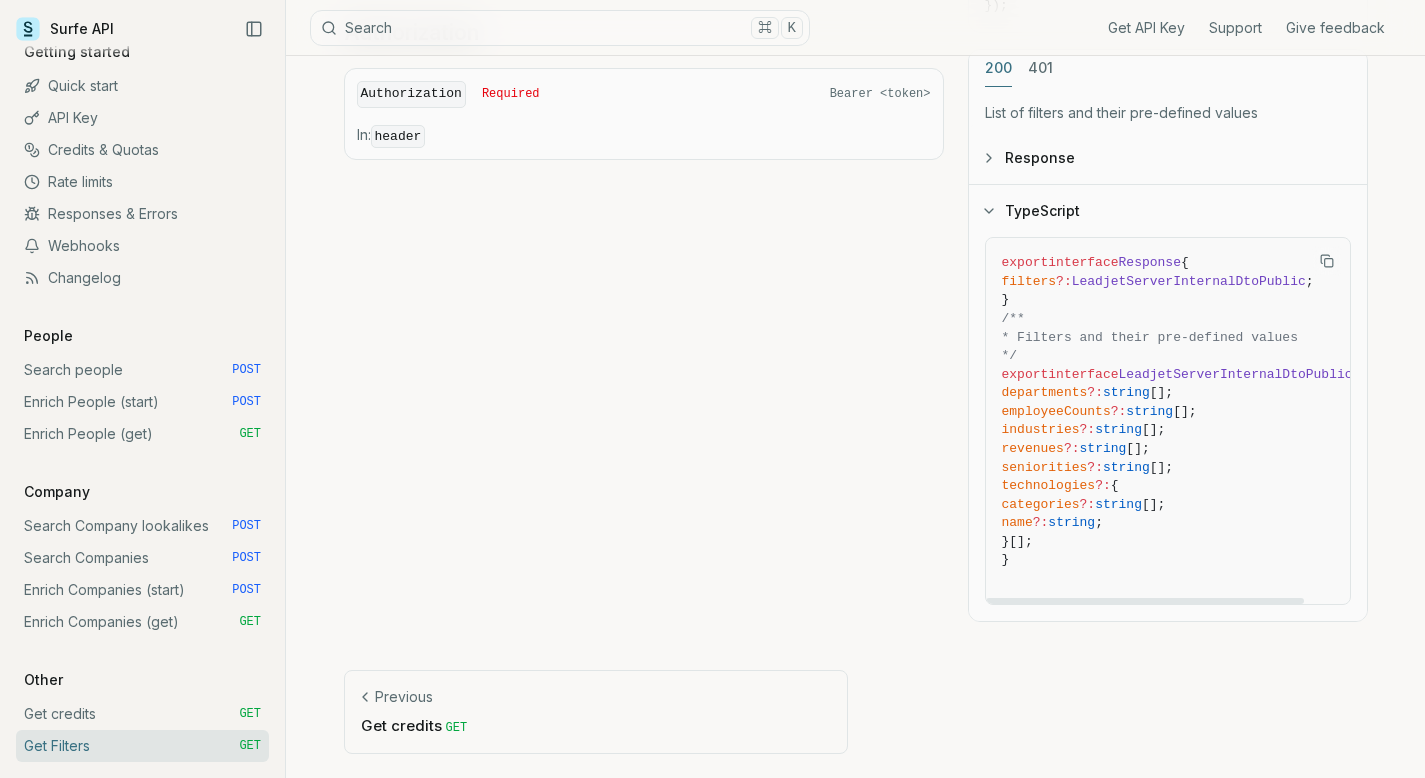 click on "TypeScript" at bounding box center (1168, 211) 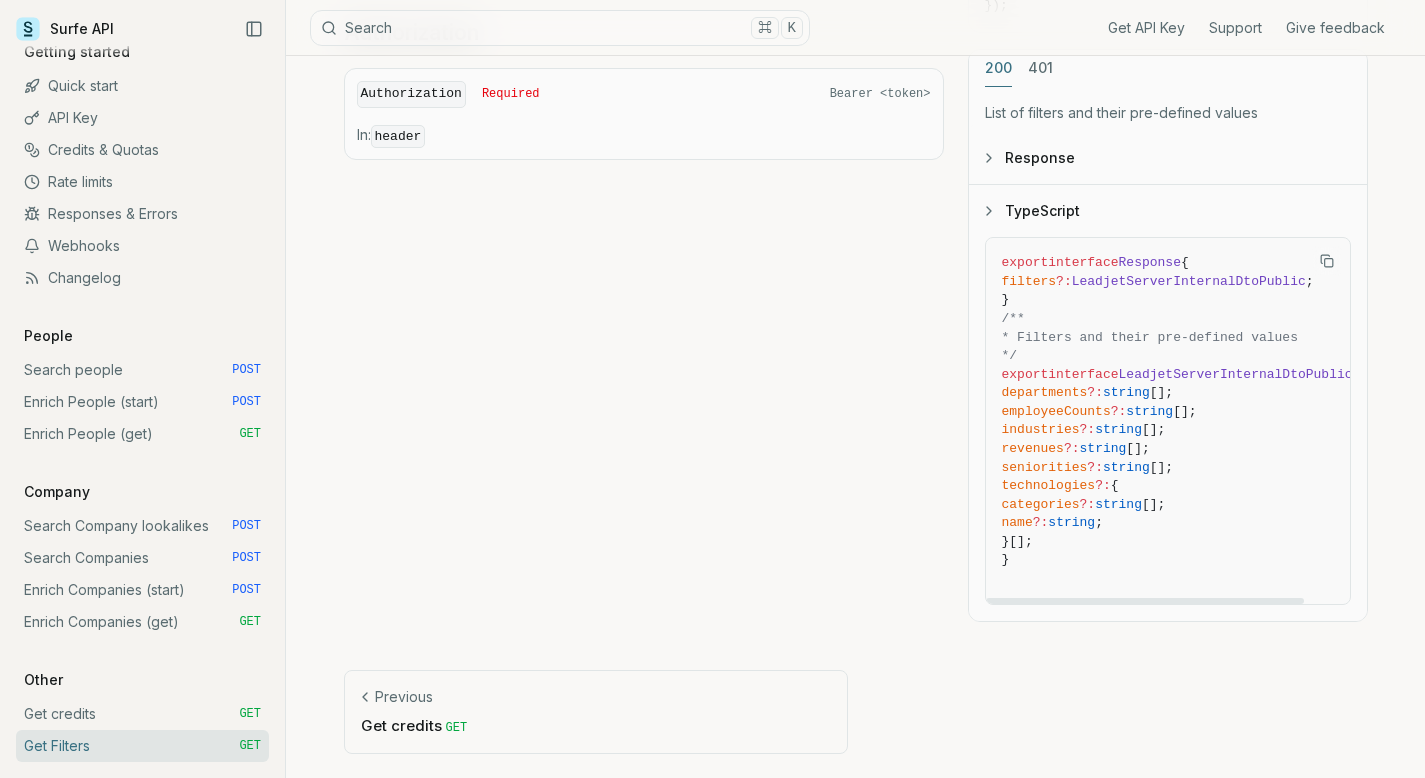 scroll, scrollTop: 0, scrollLeft: 0, axis: both 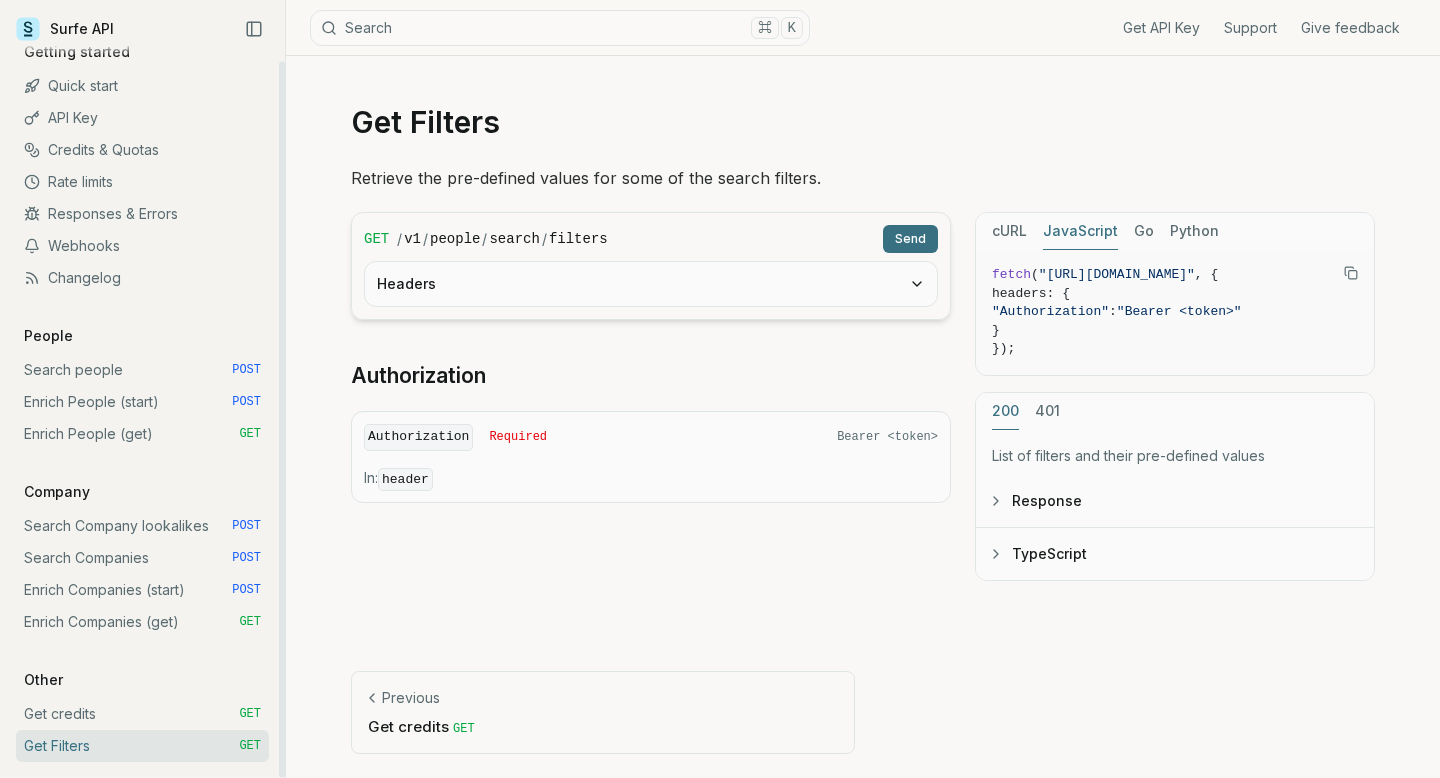 click on "Search people   POST" at bounding box center (142, 370) 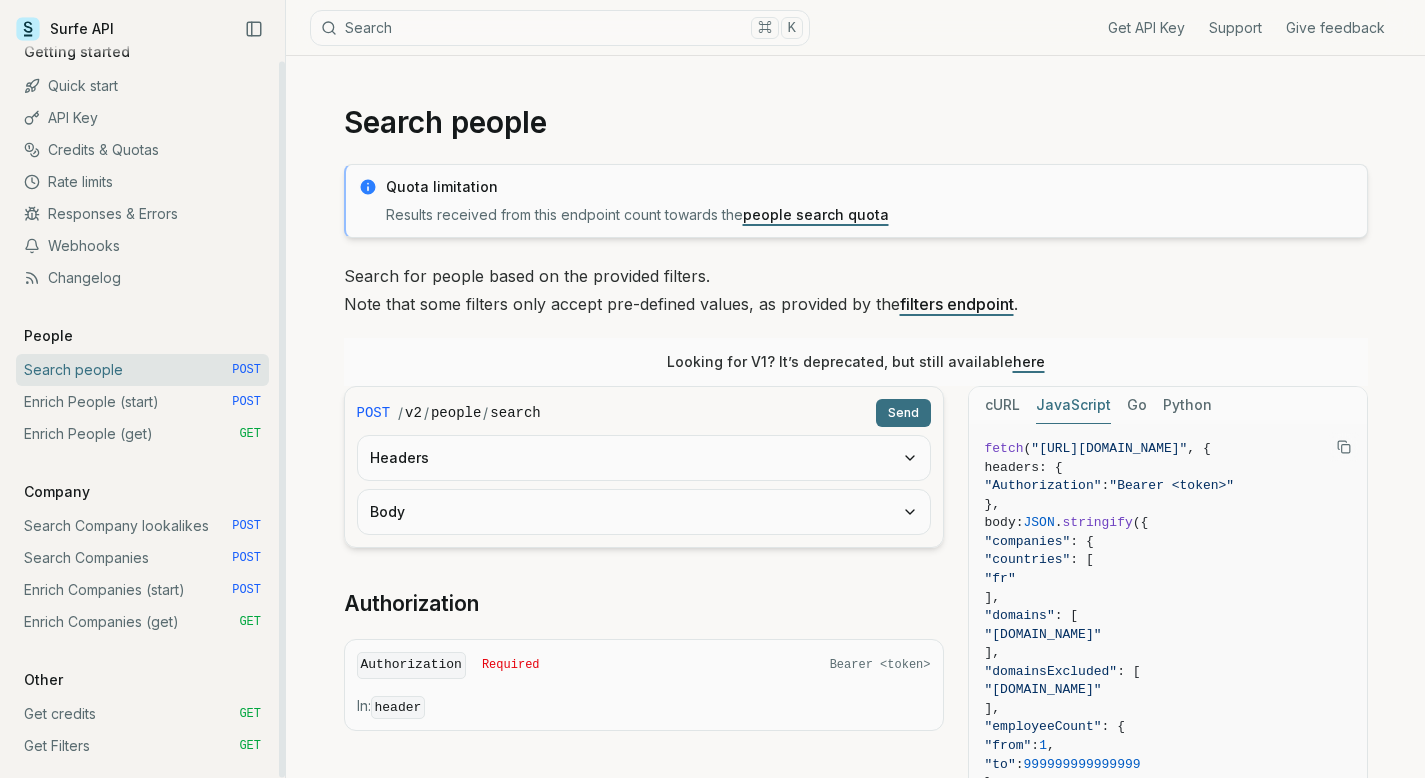 scroll, scrollTop: 0, scrollLeft: 0, axis: both 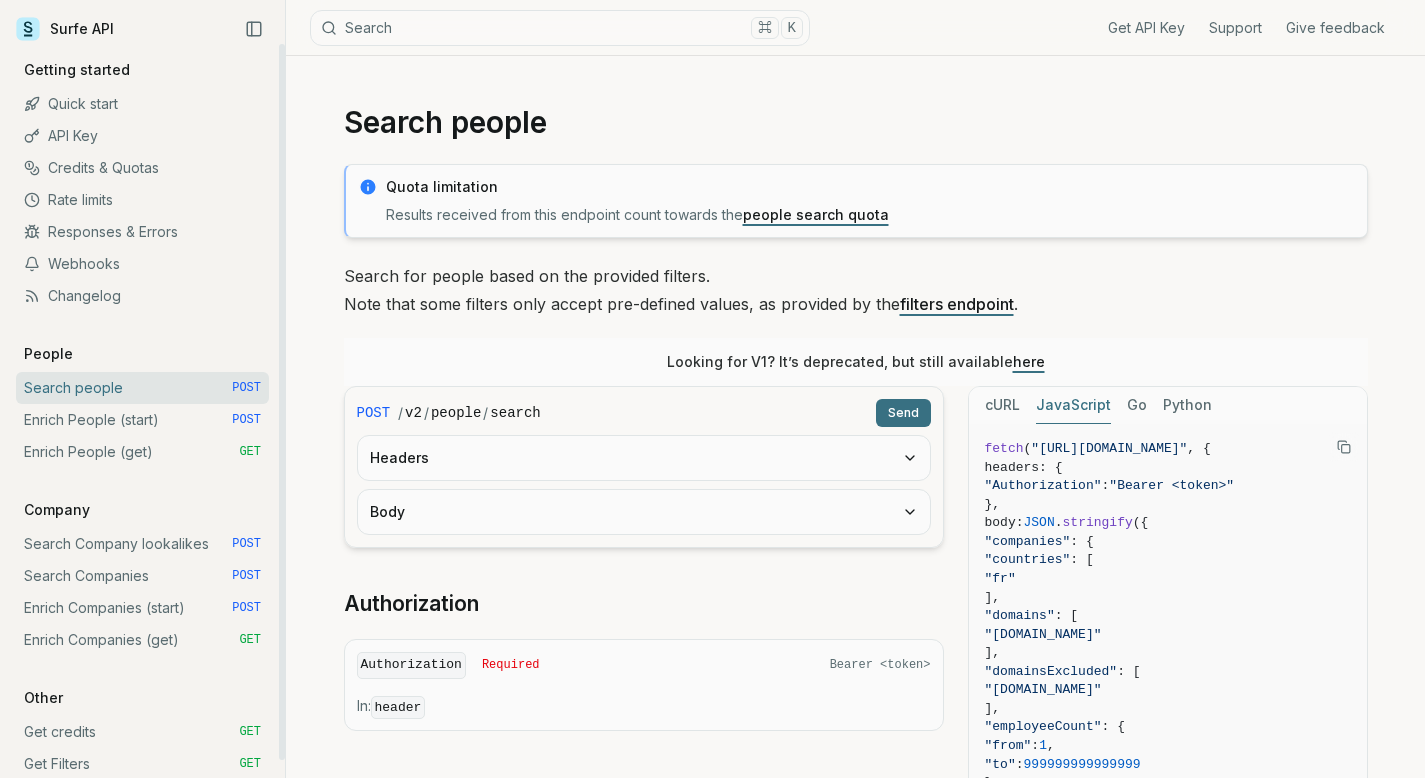 drag, startPoint x: 282, startPoint y: 232, endPoint x: 279, endPoint y: 159, distance: 73.061615 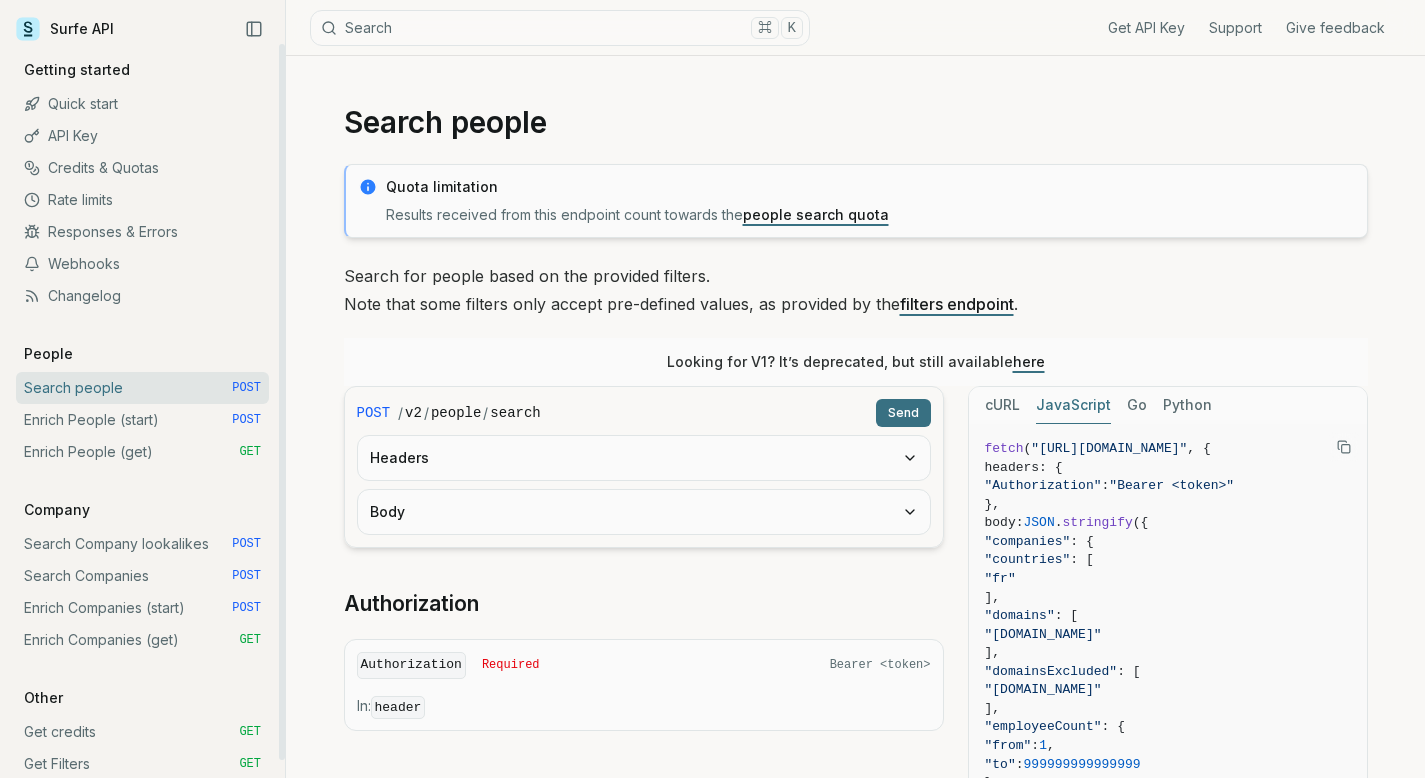 click on "Webhooks" at bounding box center (142, 264) 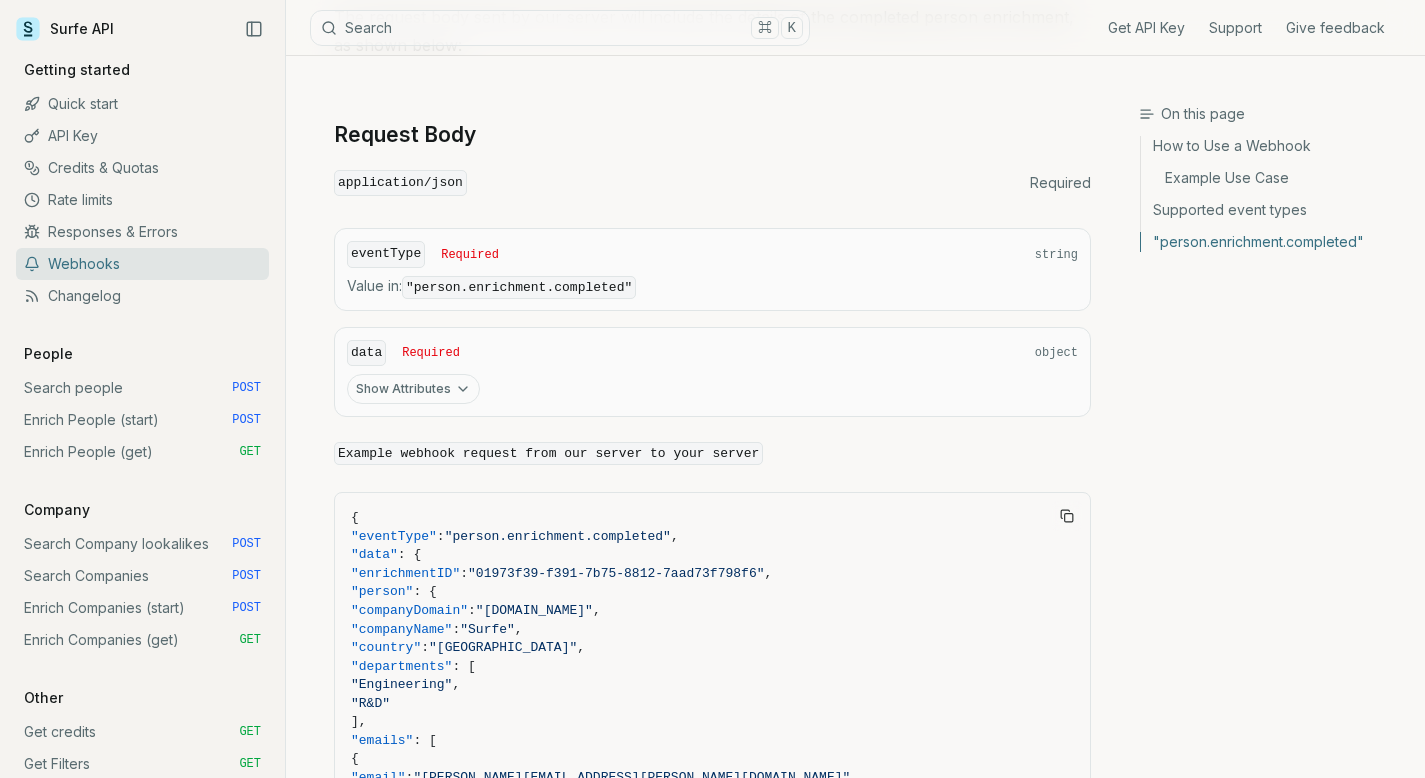 scroll, scrollTop: 1596, scrollLeft: 0, axis: vertical 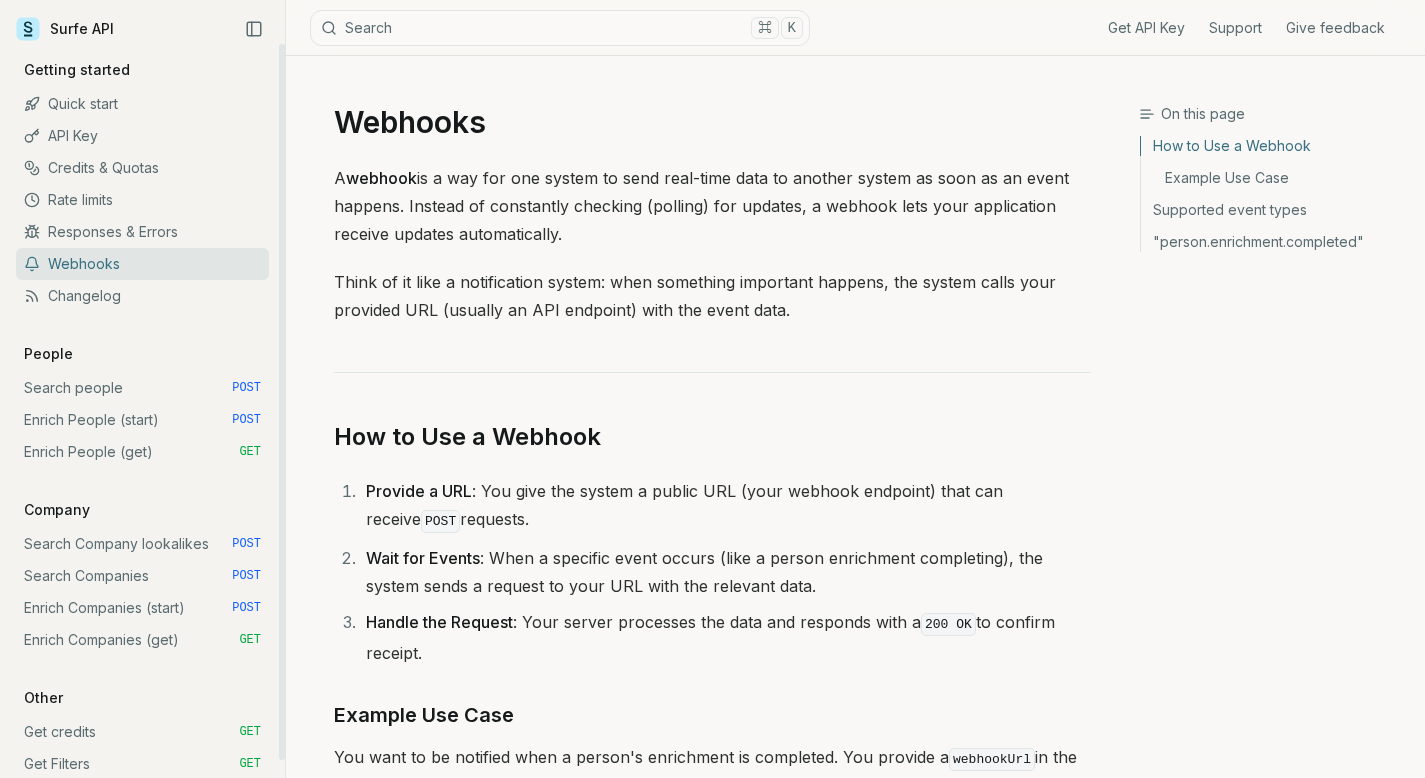 click on "Changelog" at bounding box center [142, 296] 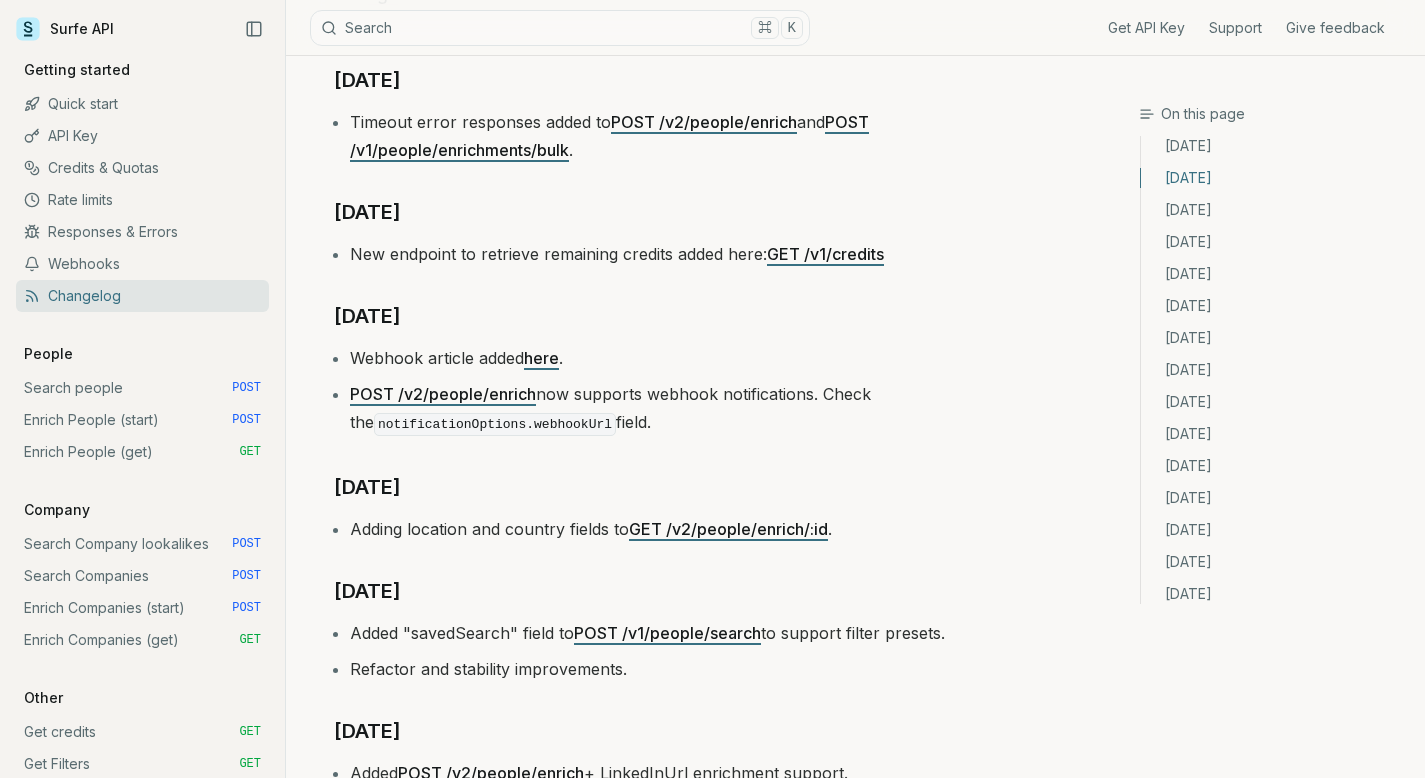 scroll, scrollTop: 187, scrollLeft: 0, axis: vertical 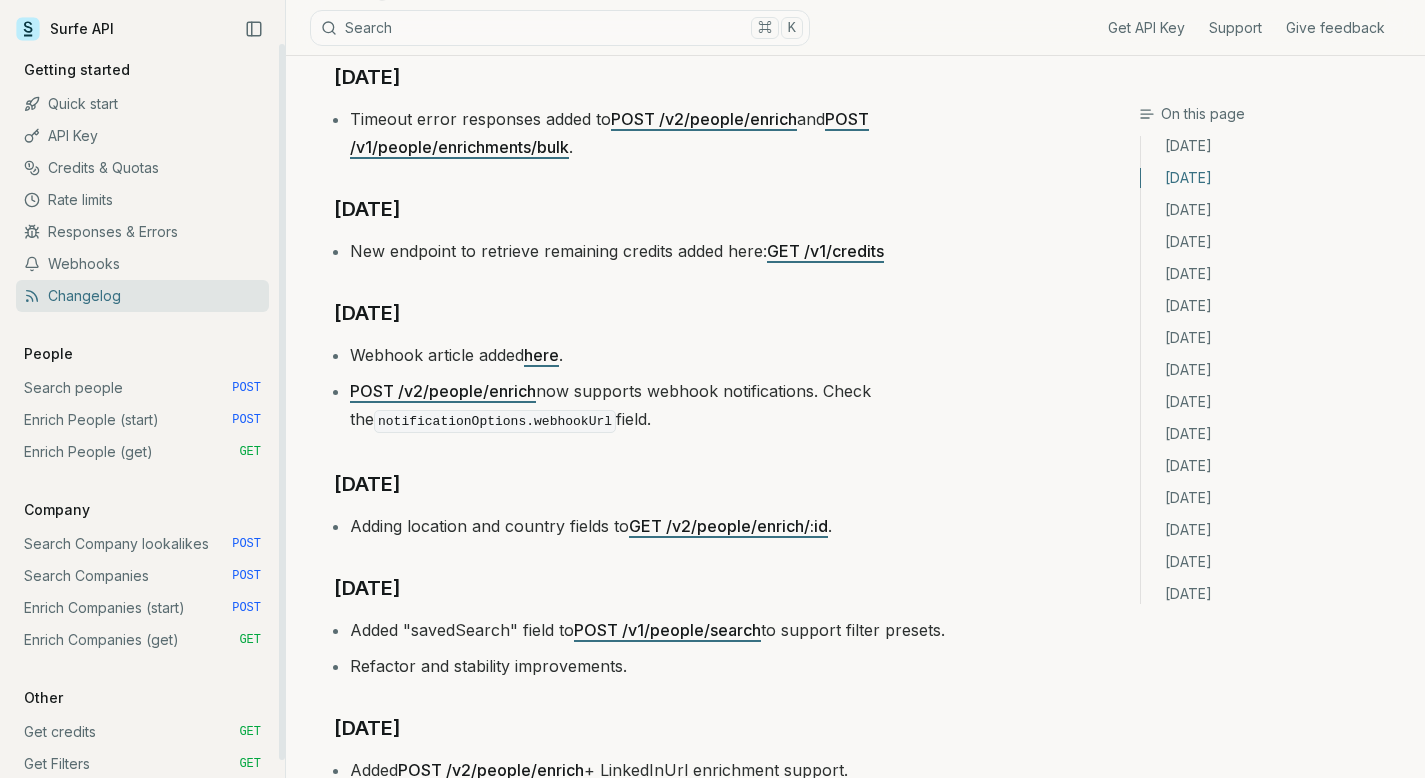 click on "Webhooks" at bounding box center [142, 264] 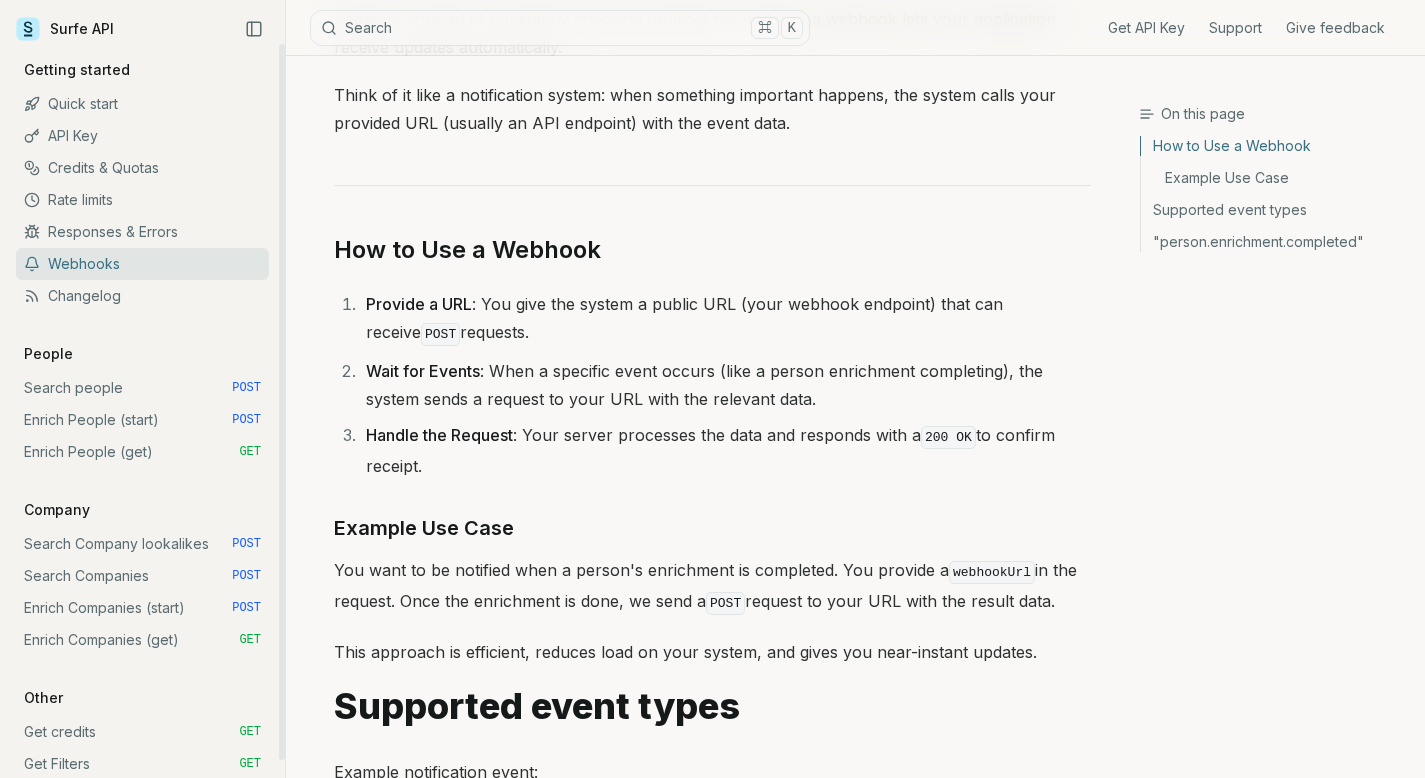 scroll, scrollTop: 0, scrollLeft: 0, axis: both 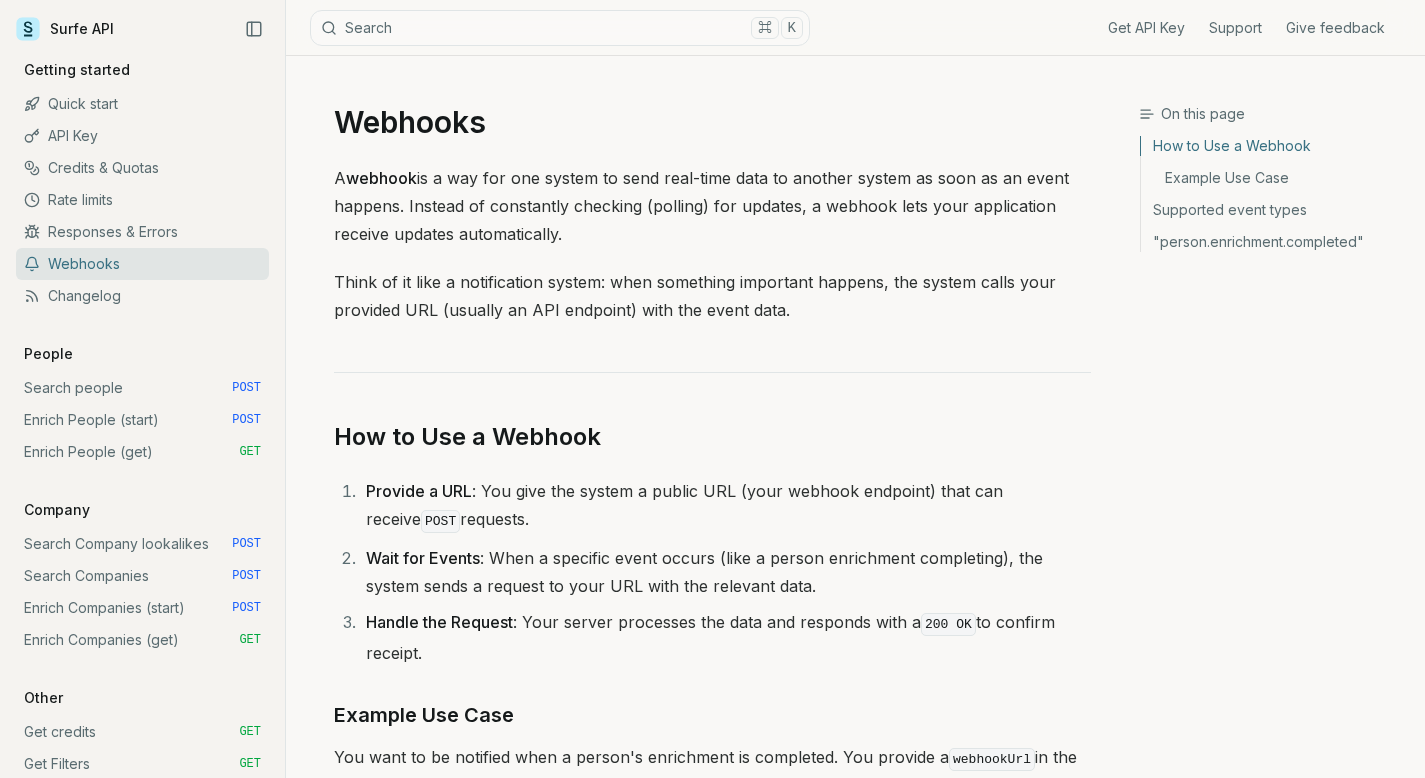 drag, startPoint x: 1436, startPoint y: 106, endPoint x: 1198, endPoint y: -36, distance: 277.14255 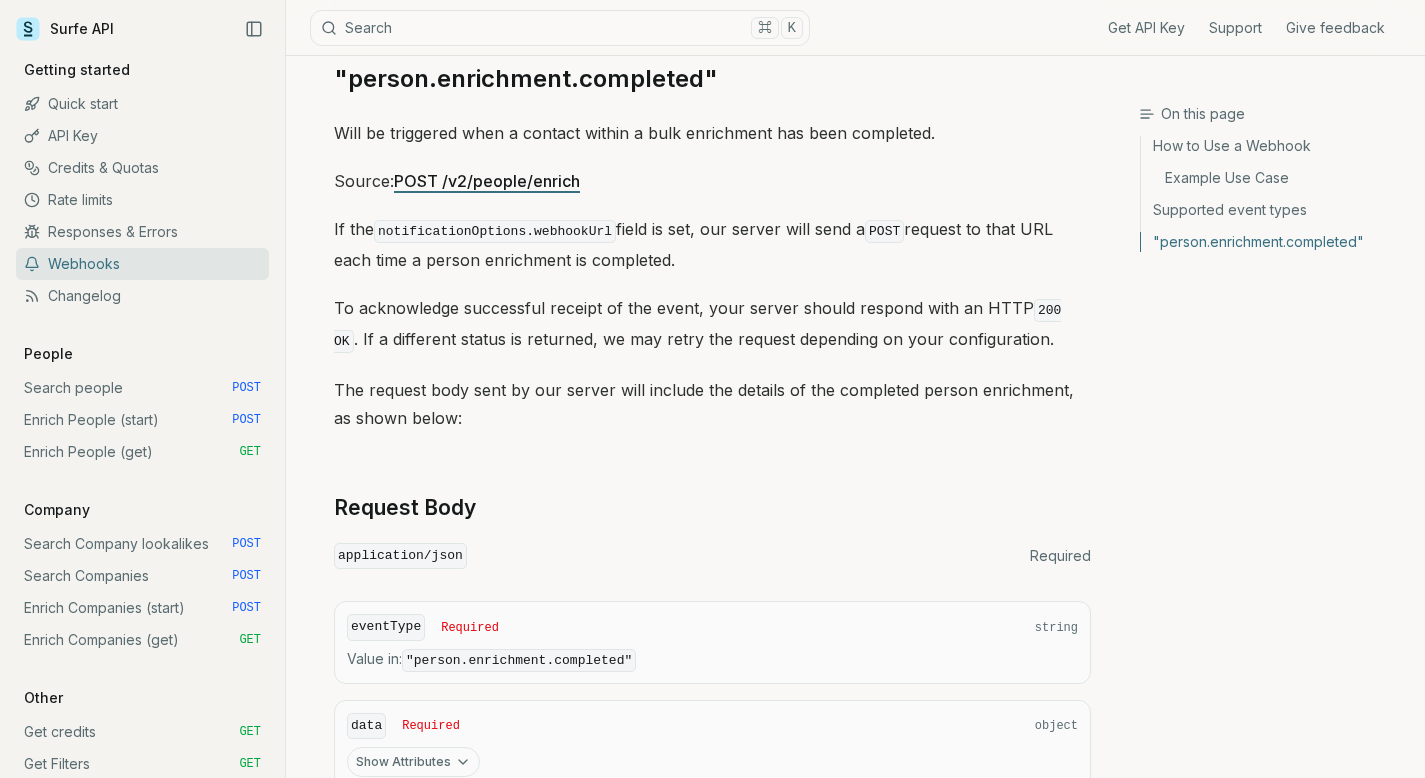 scroll, scrollTop: 188, scrollLeft: 0, axis: vertical 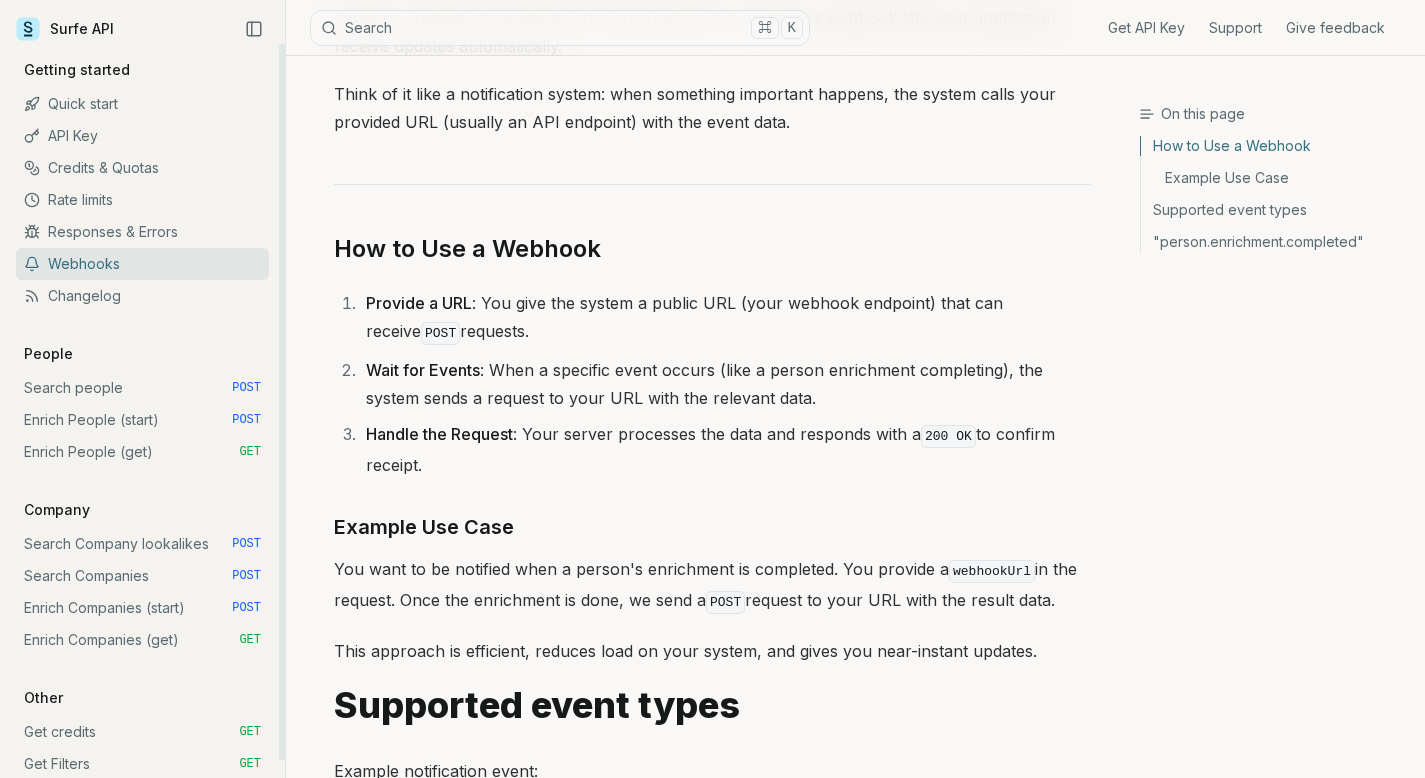 click on "API Key" at bounding box center (142, 136) 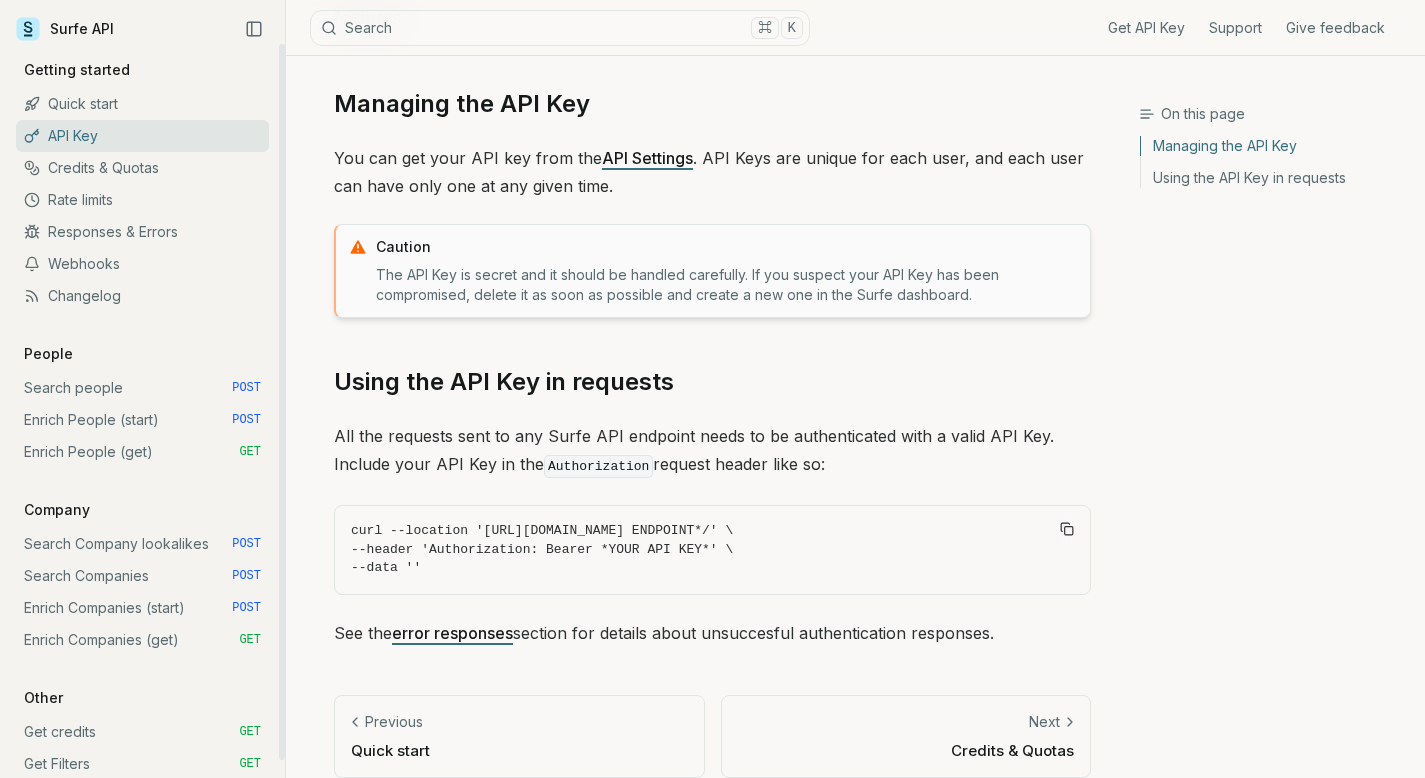 scroll, scrollTop: 0, scrollLeft: 0, axis: both 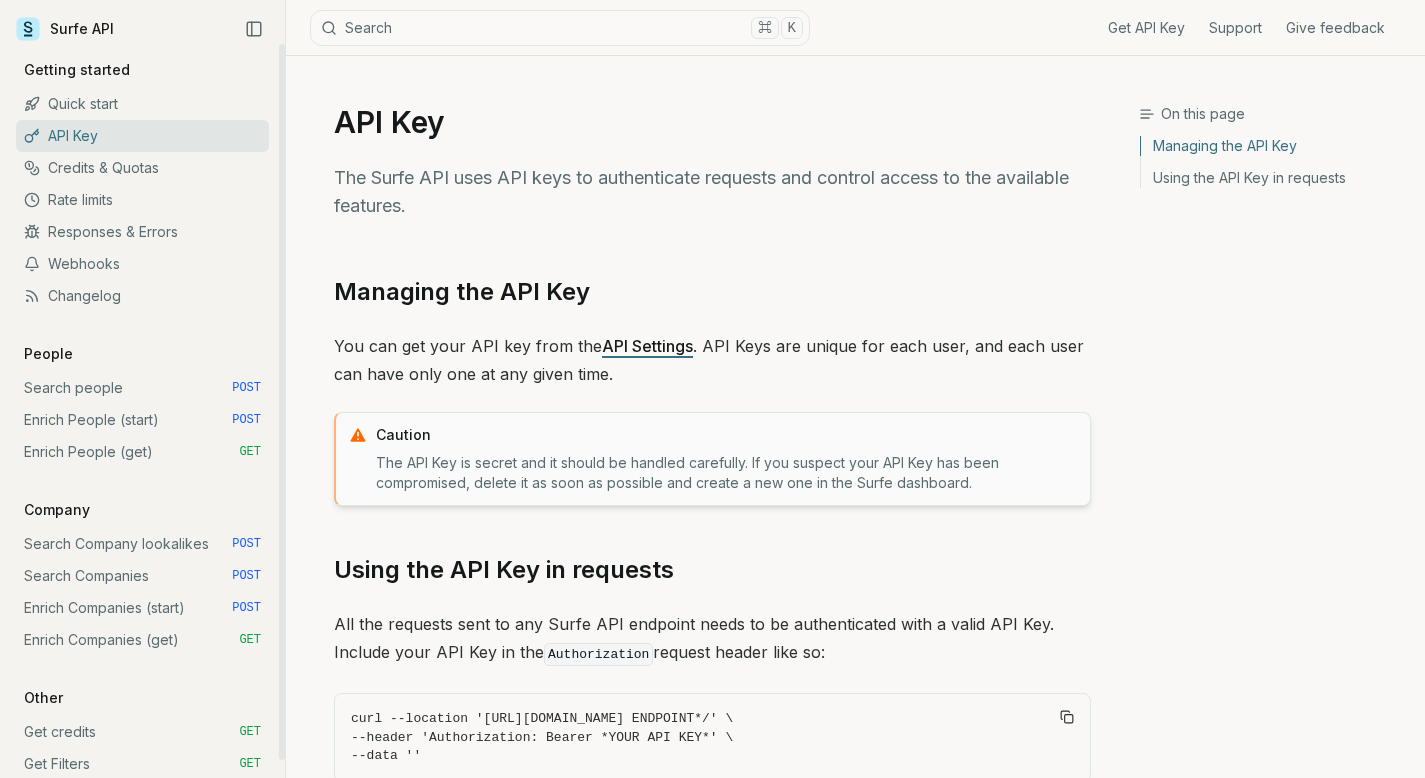click on "Credits & Quotas" at bounding box center [142, 168] 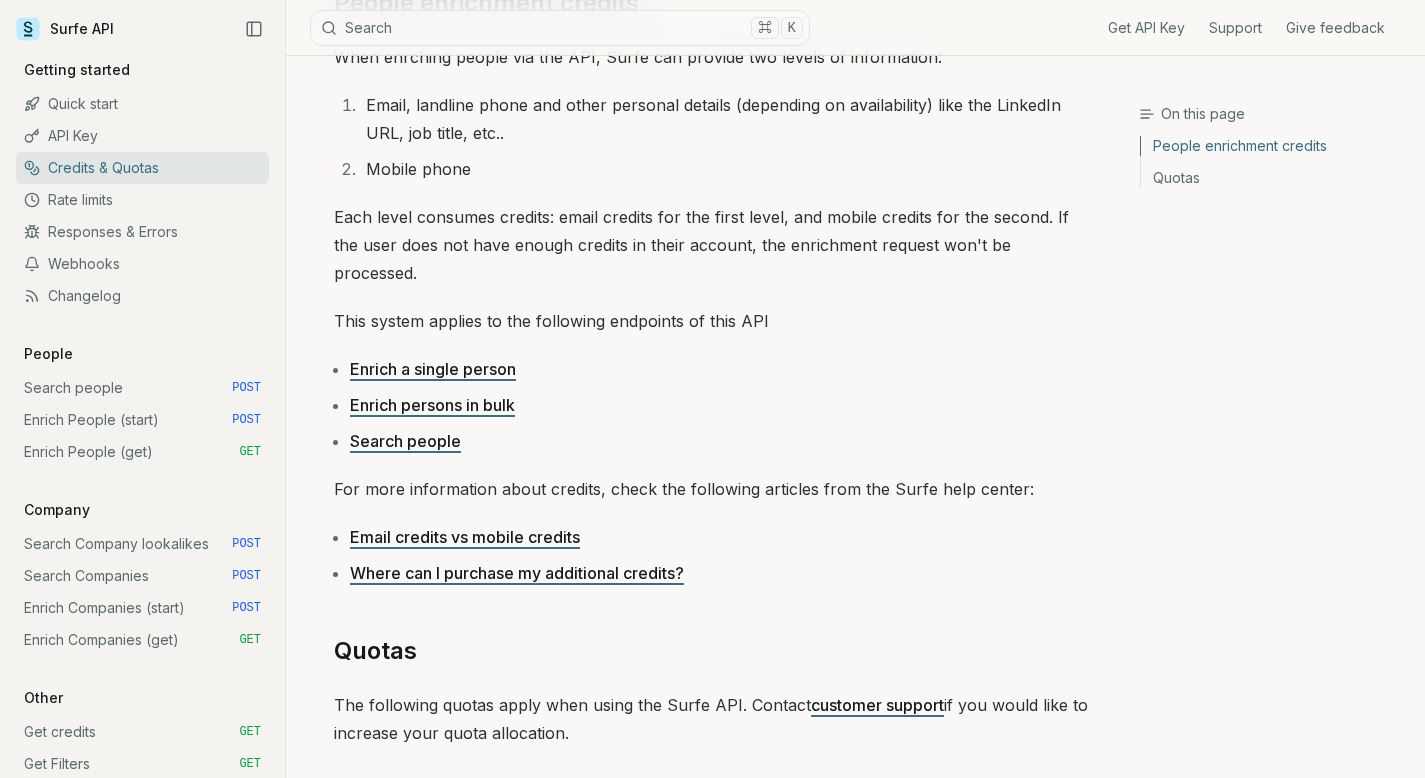 scroll, scrollTop: 364, scrollLeft: 0, axis: vertical 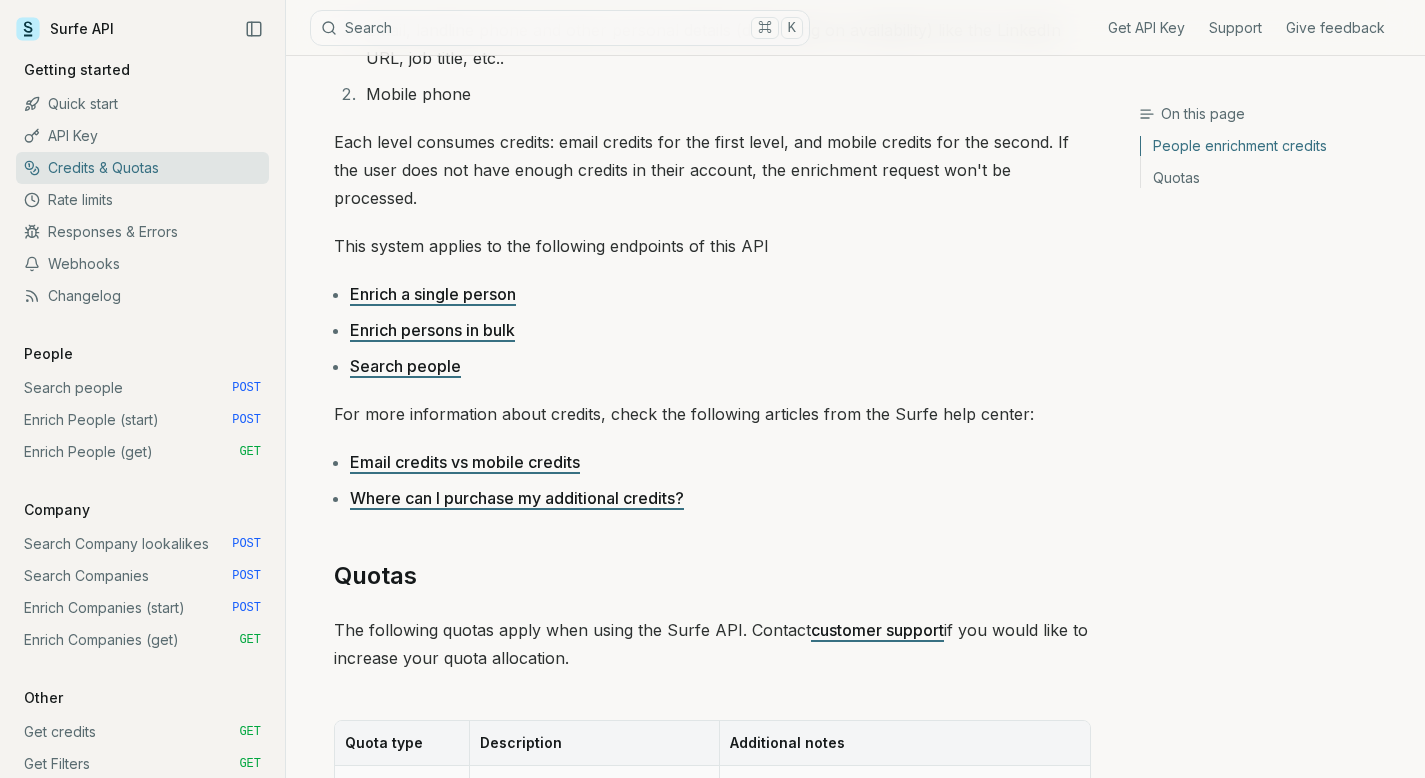click on "Search people" at bounding box center (405, 366) 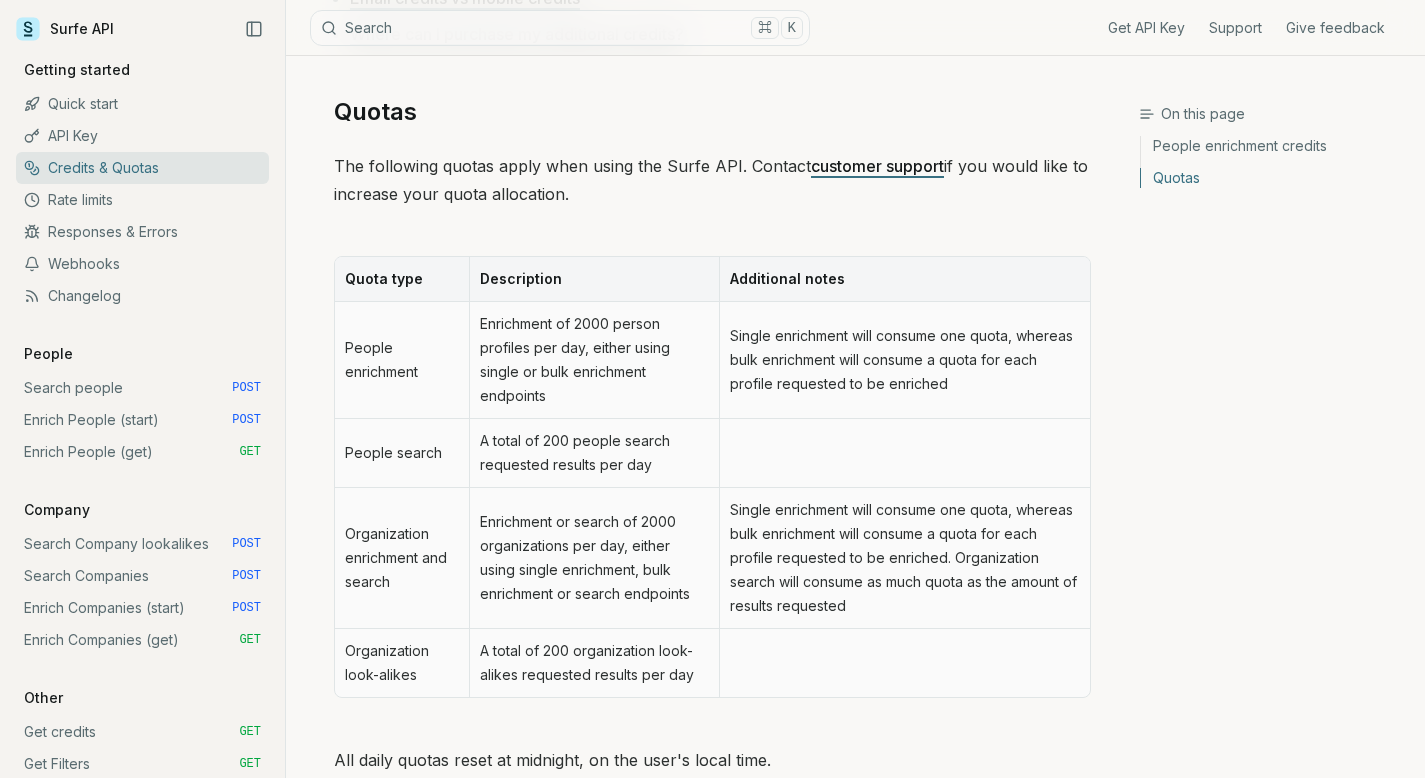 scroll, scrollTop: 826, scrollLeft: 0, axis: vertical 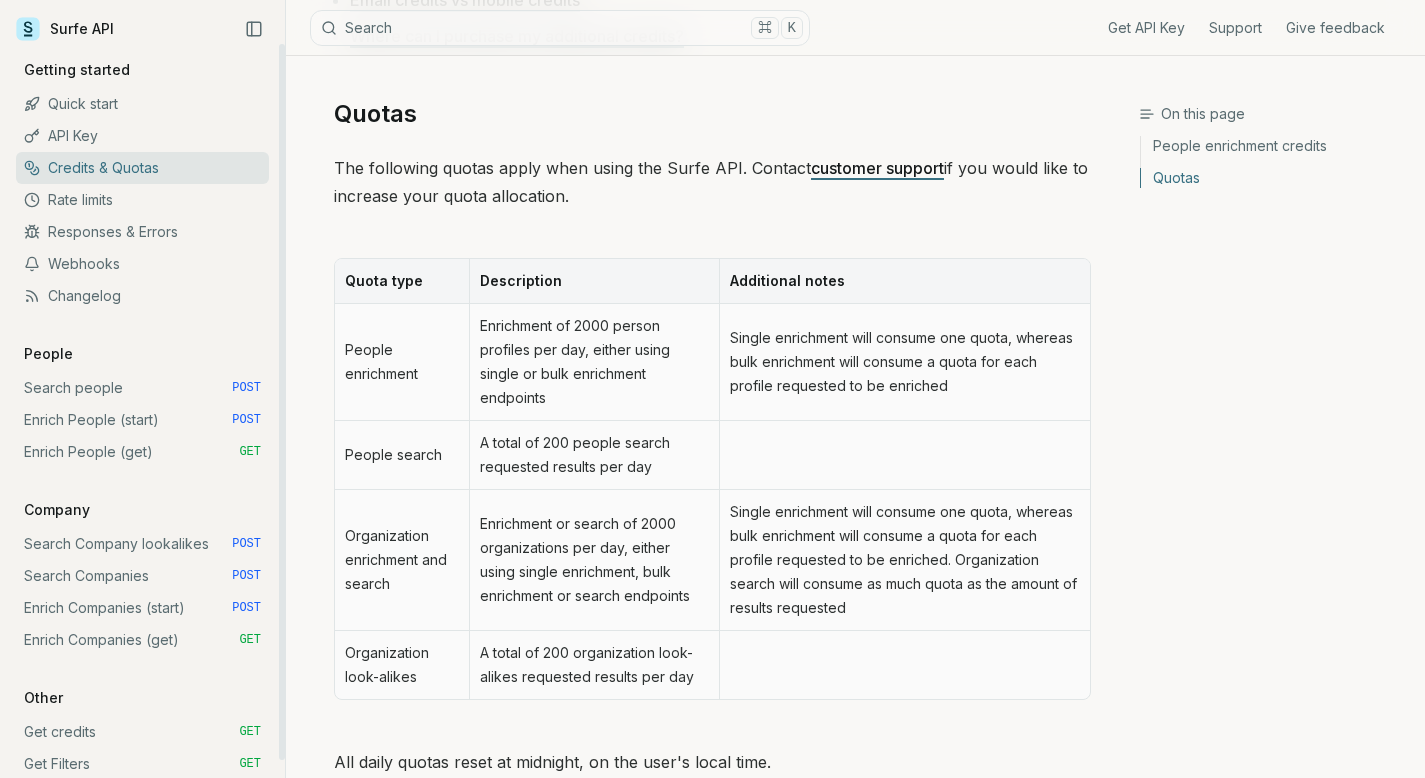click on "Enrich People (start)   POST" at bounding box center [142, 420] 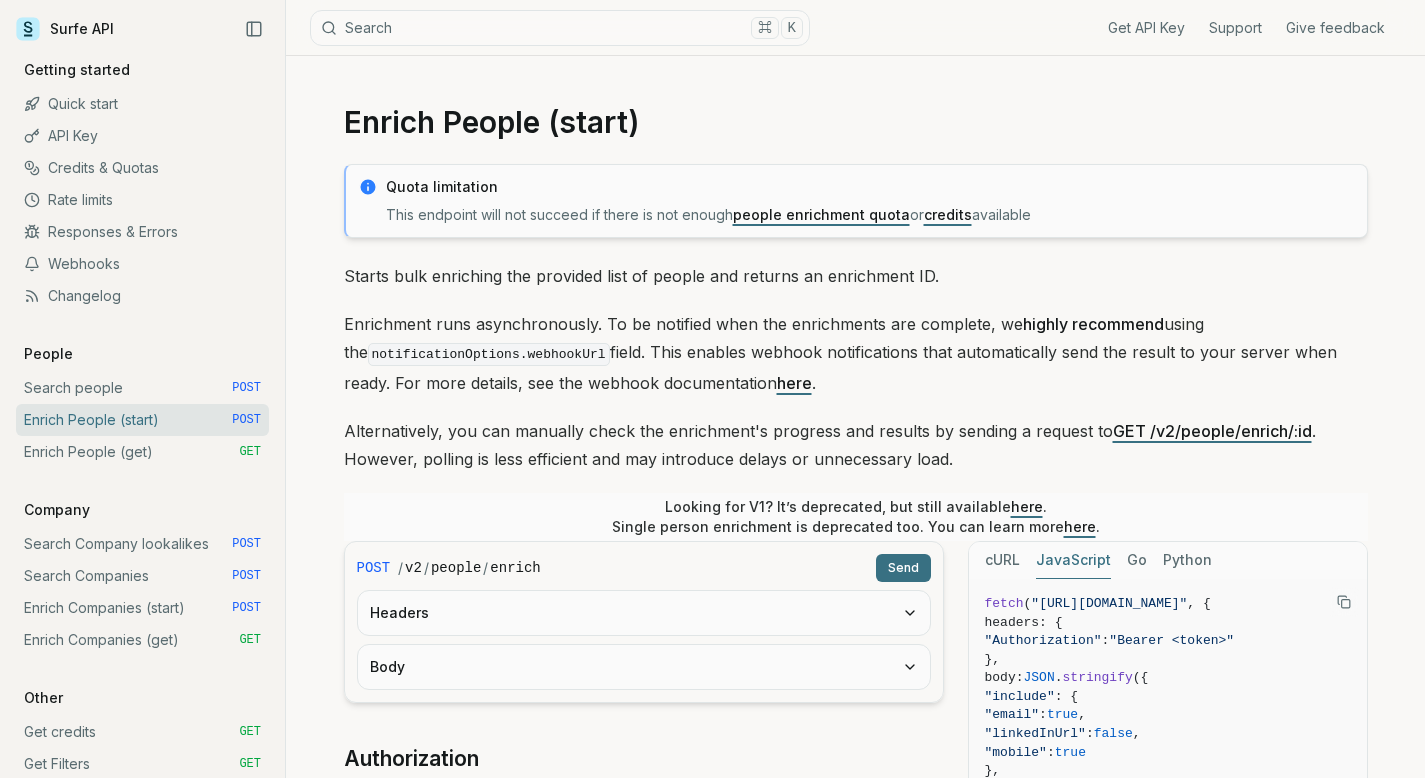 click on "Enrich People (start)" at bounding box center (856, 122) 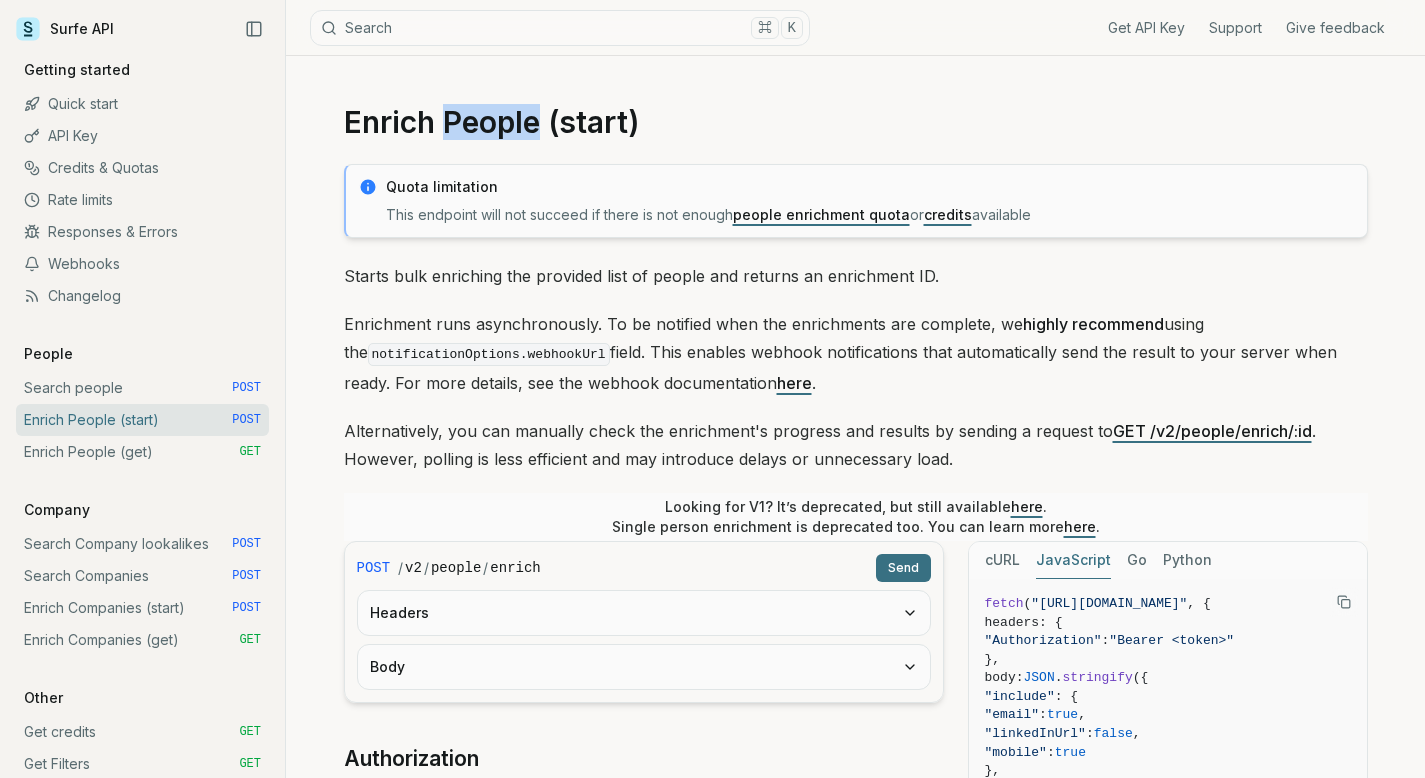 click on "Enrich People (start)" at bounding box center [856, 122] 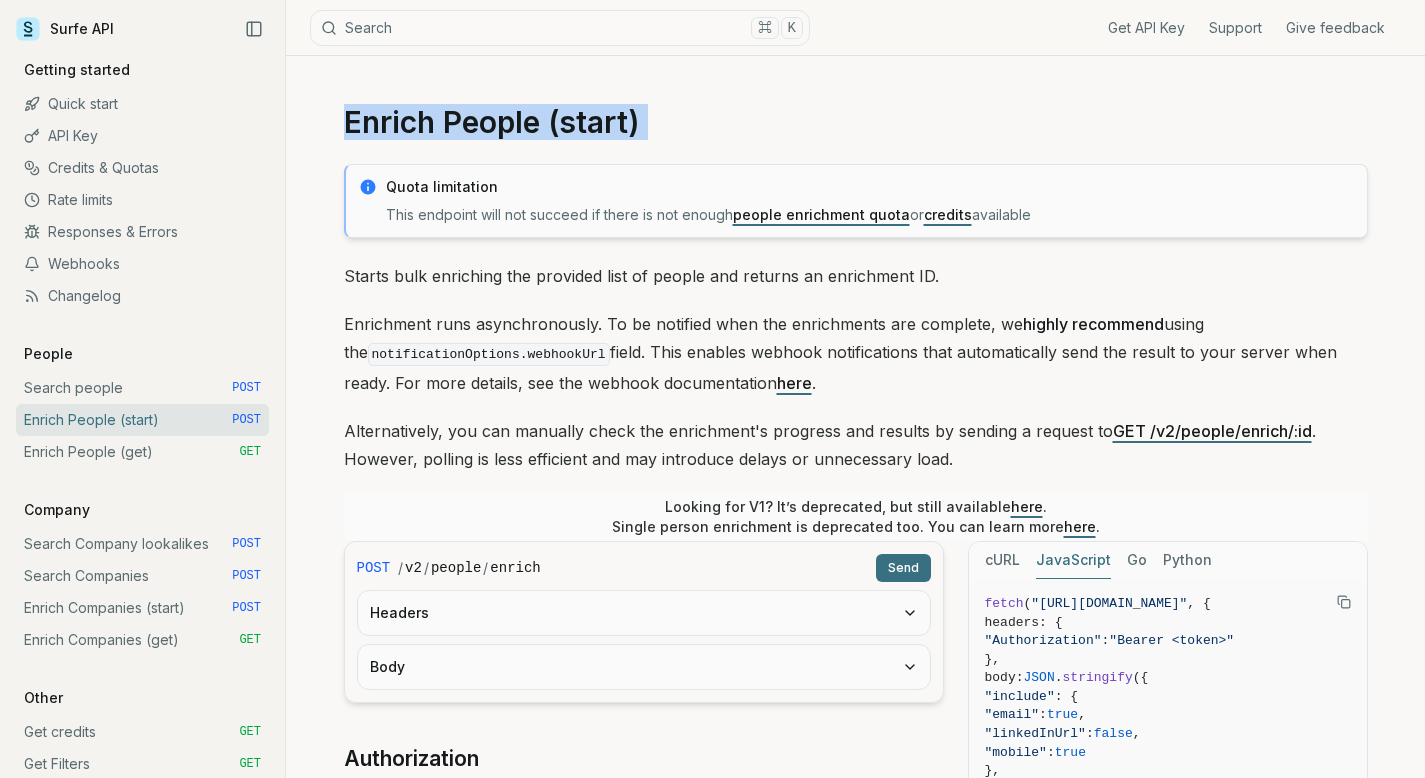 click on "Enrich People (start)" at bounding box center (856, 122) 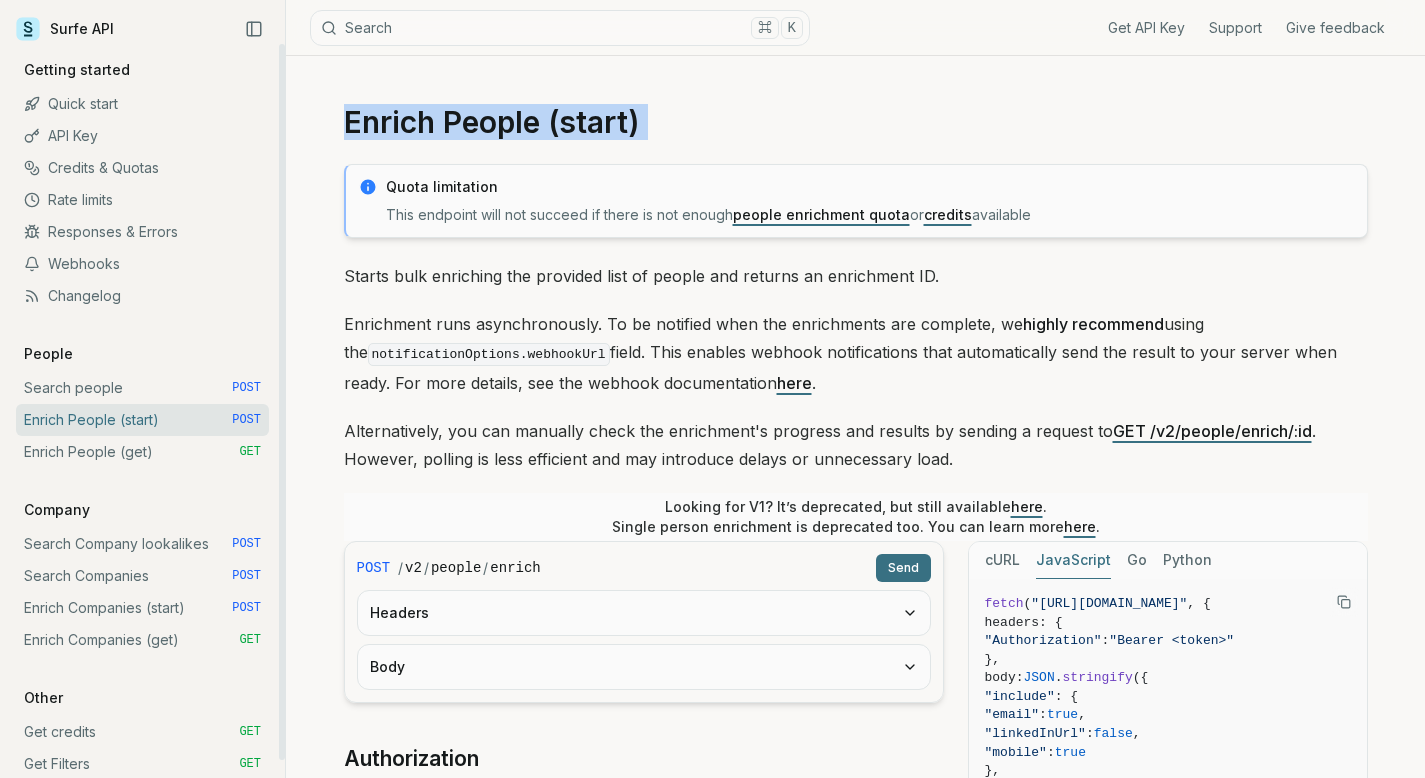 click on "Enrich People (get)   GET" at bounding box center (142, 452) 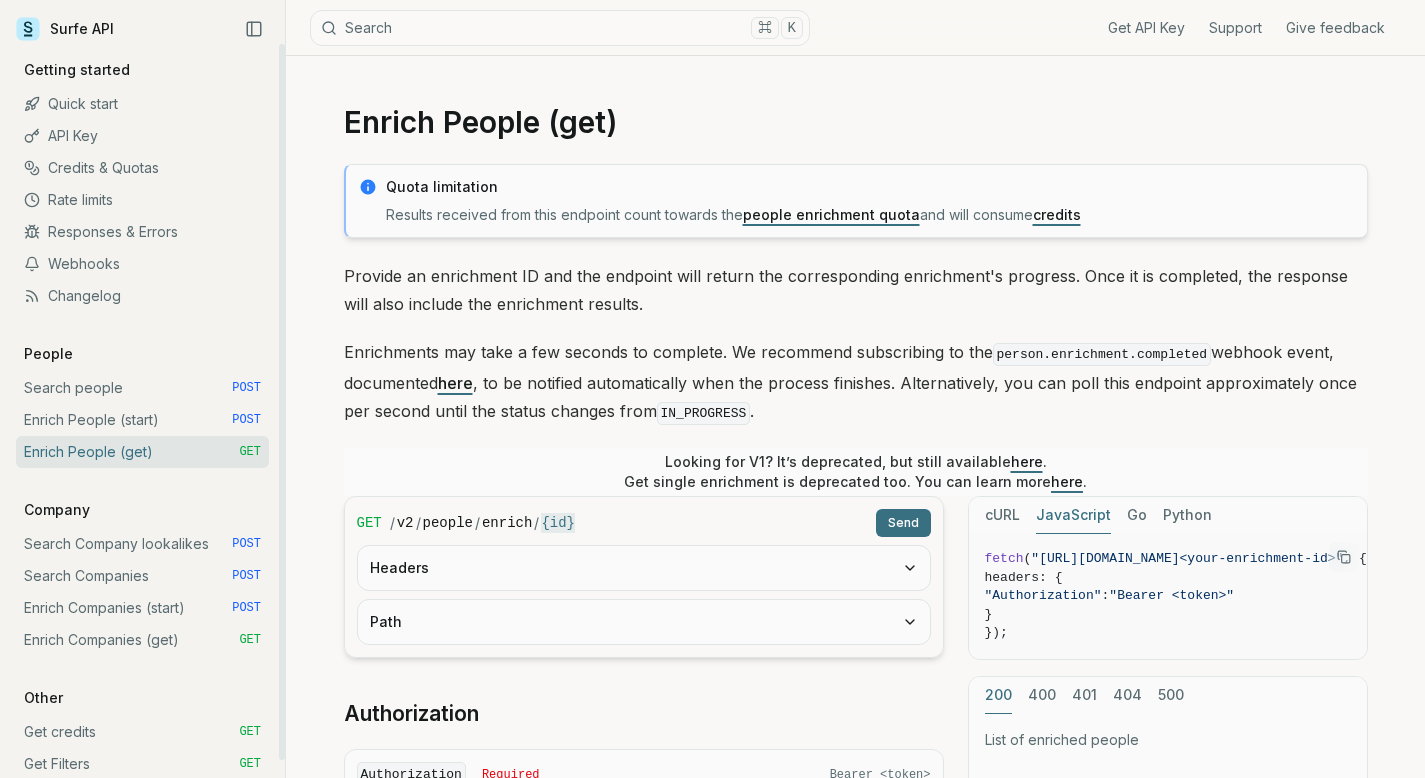 click on "Enrich People (get)" at bounding box center [856, 122] 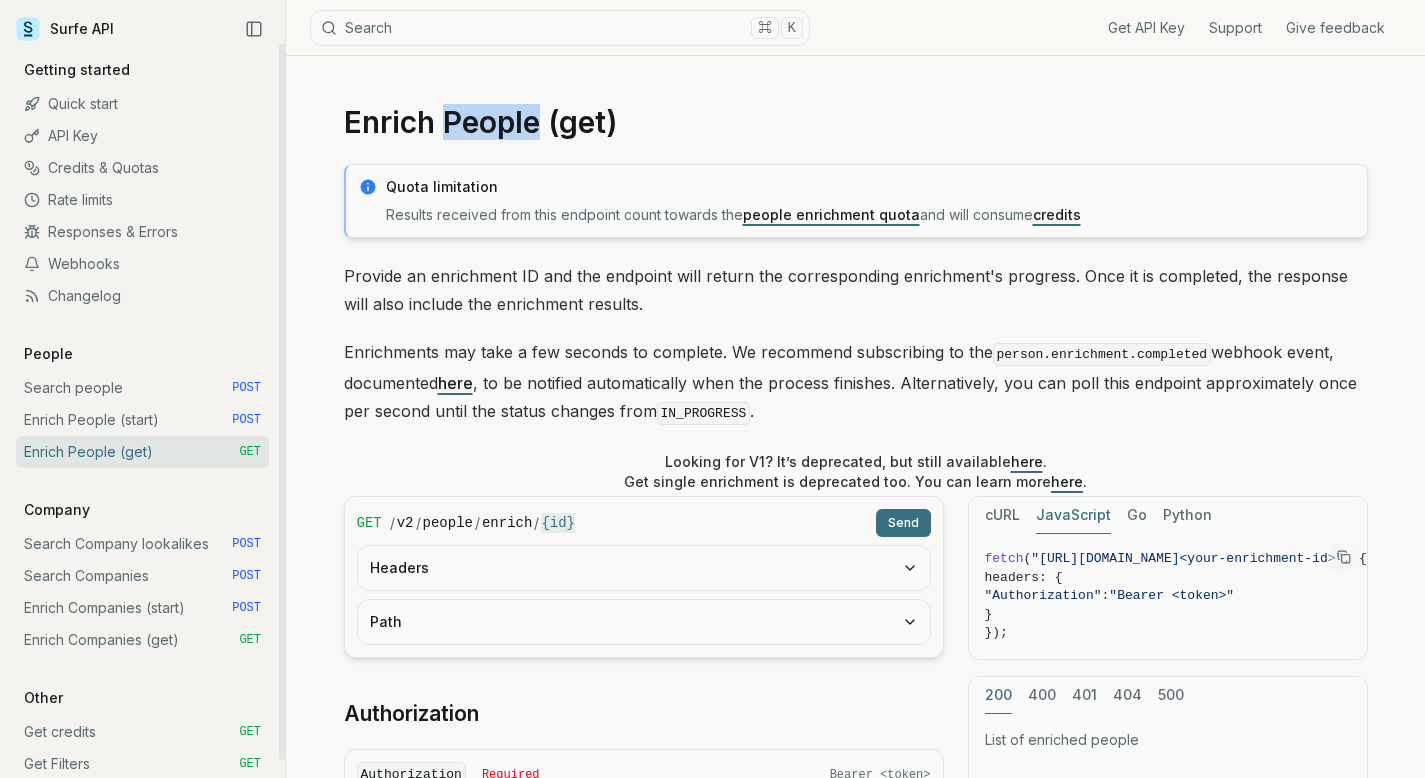 click on "Enrich People (get)" at bounding box center (856, 122) 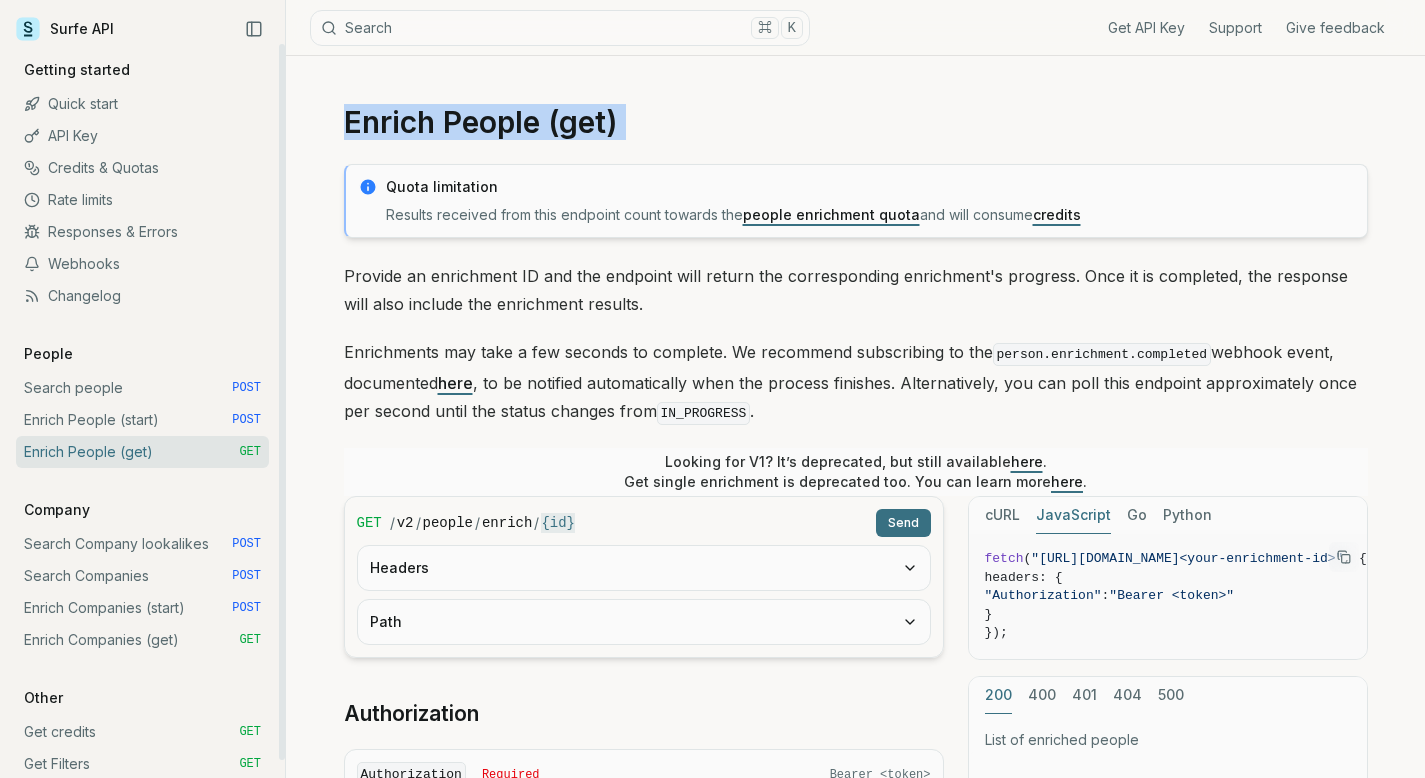 click on "Enrich People (get)" at bounding box center [856, 122] 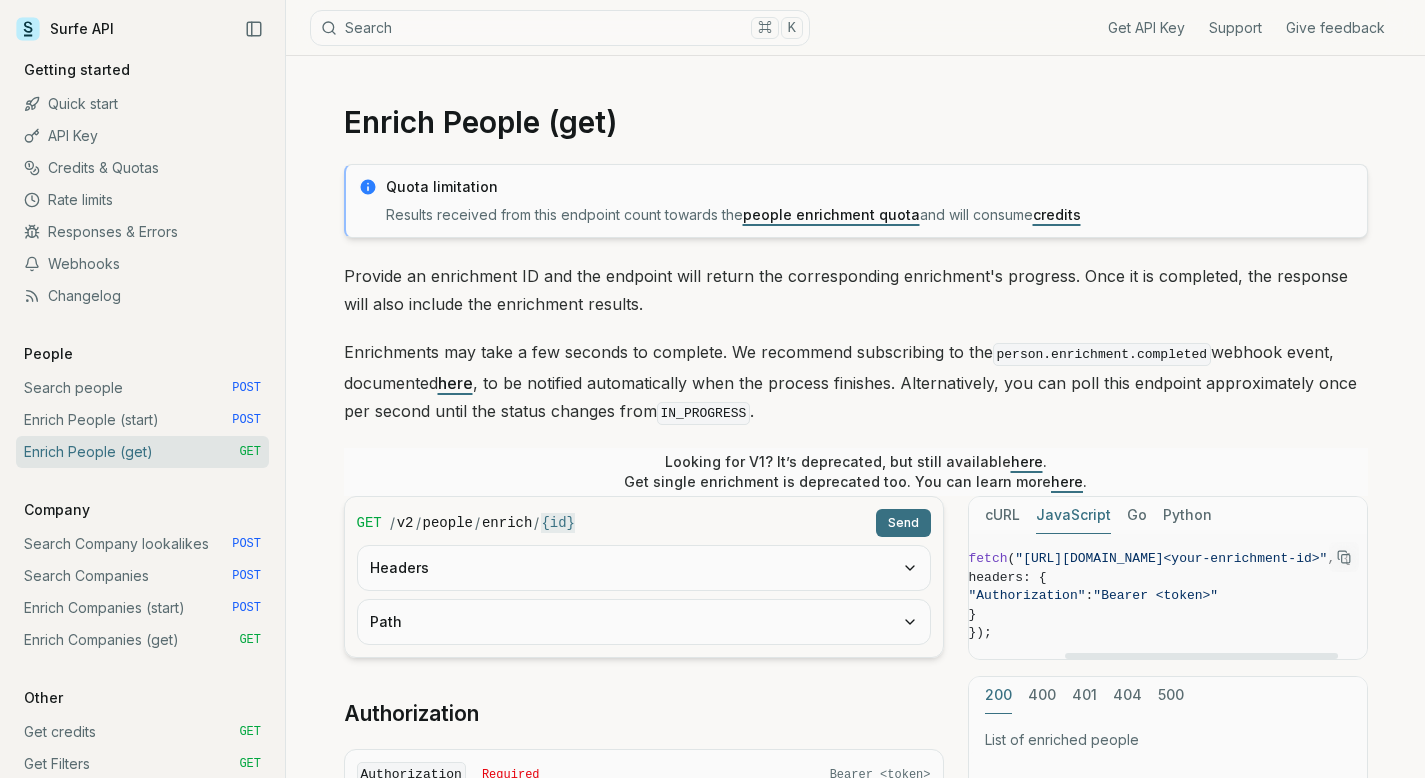 scroll, scrollTop: 0, scrollLeft: 182, axis: horizontal 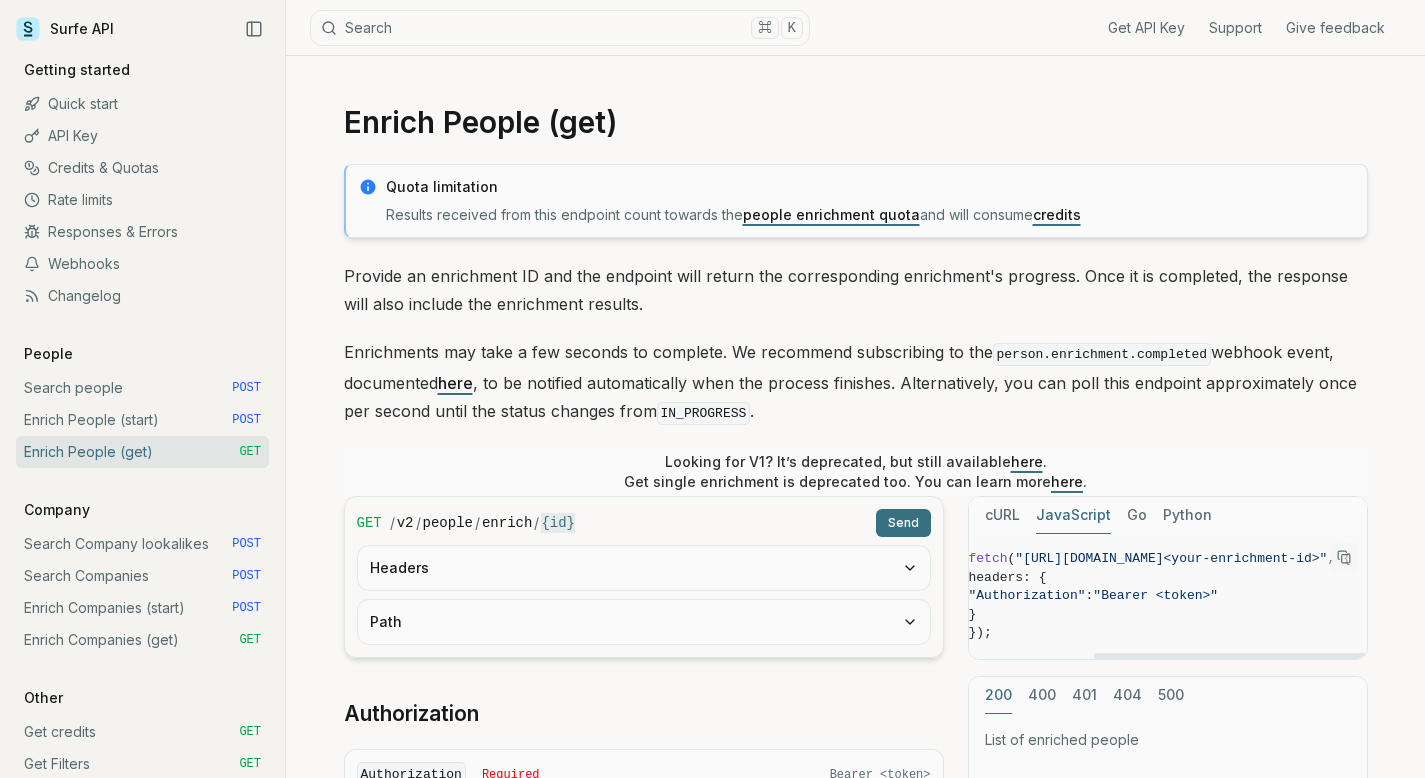 drag, startPoint x: 1218, startPoint y: 654, endPoint x: 1377, endPoint y: 635, distance: 160.1312 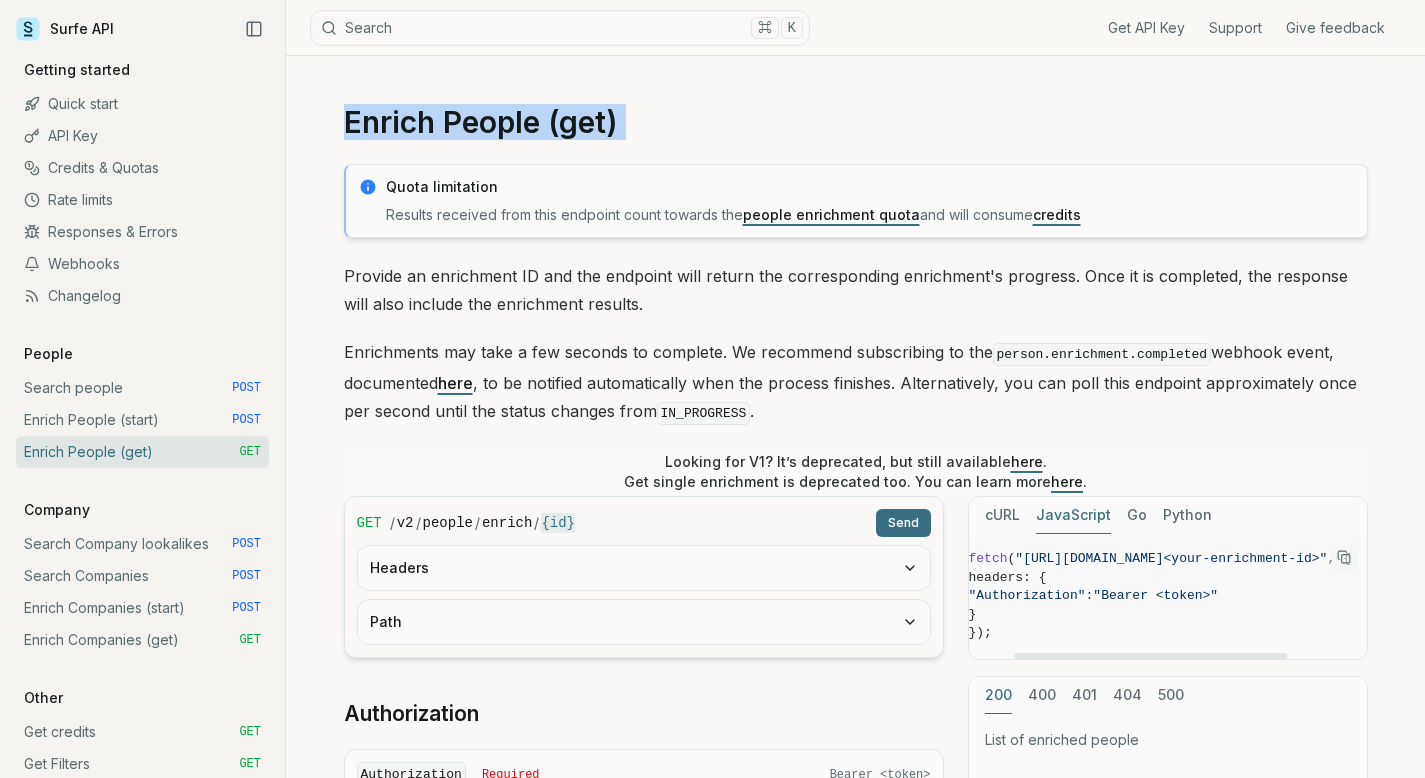 scroll, scrollTop: 0, scrollLeft: 0, axis: both 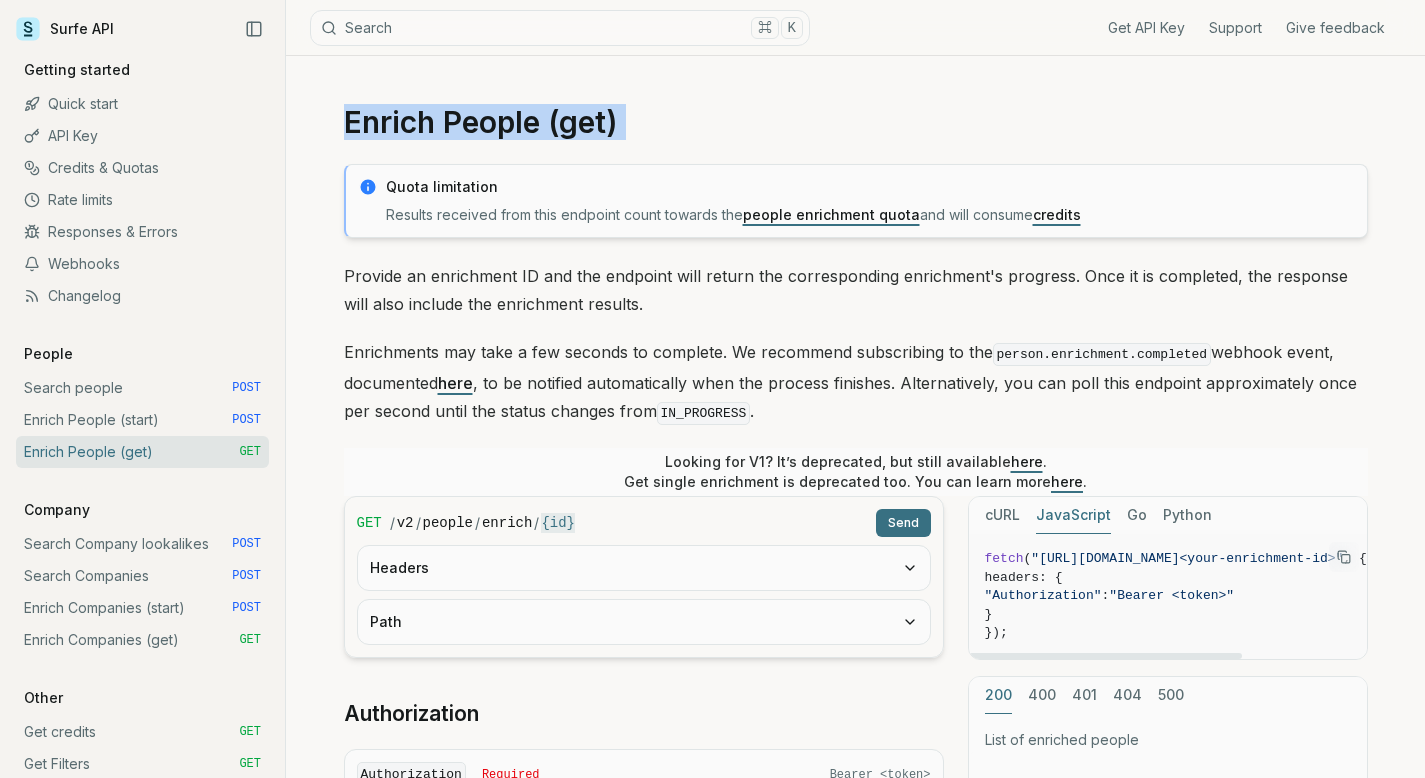 drag, startPoint x: 1320, startPoint y: 555, endPoint x: 1041, endPoint y: 548, distance: 279.0878 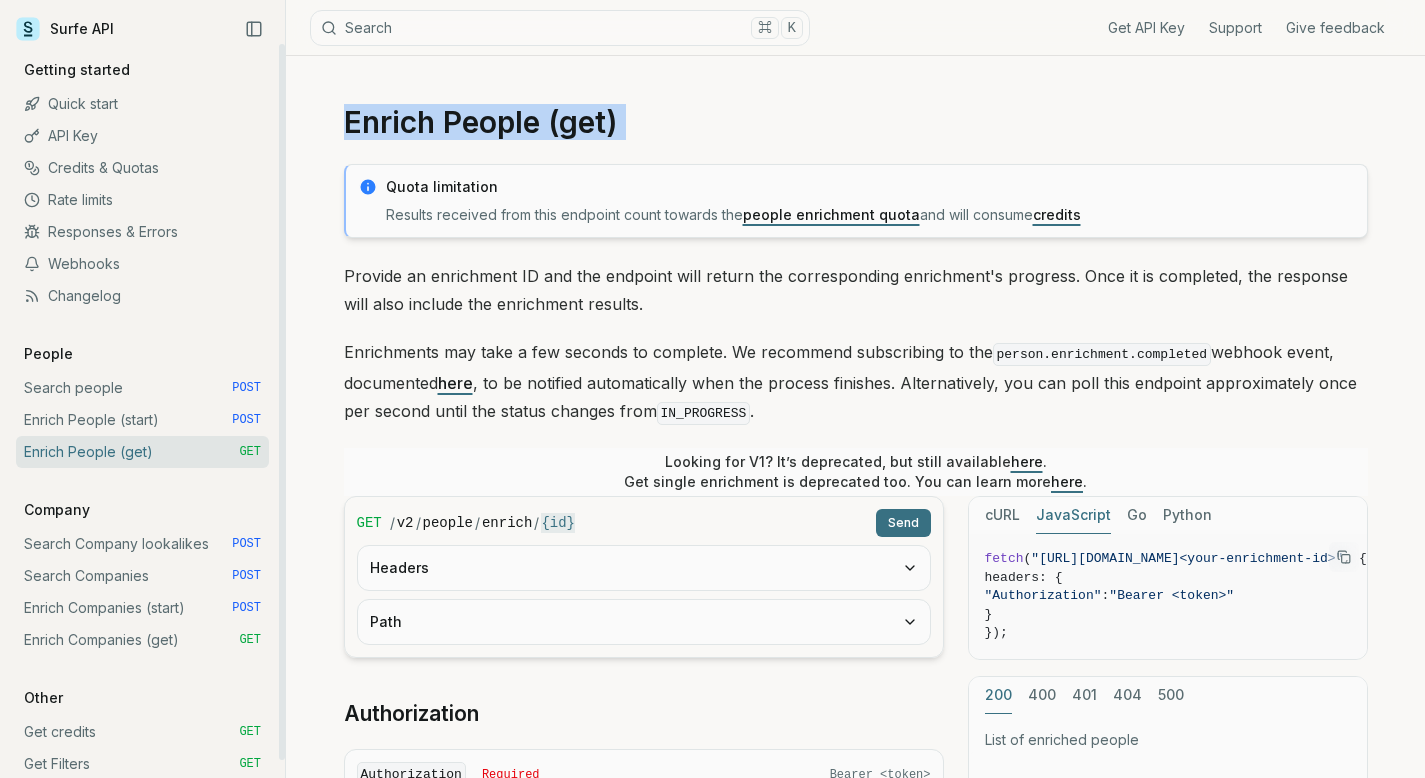click on "Enrich People (start)   POST" at bounding box center (142, 420) 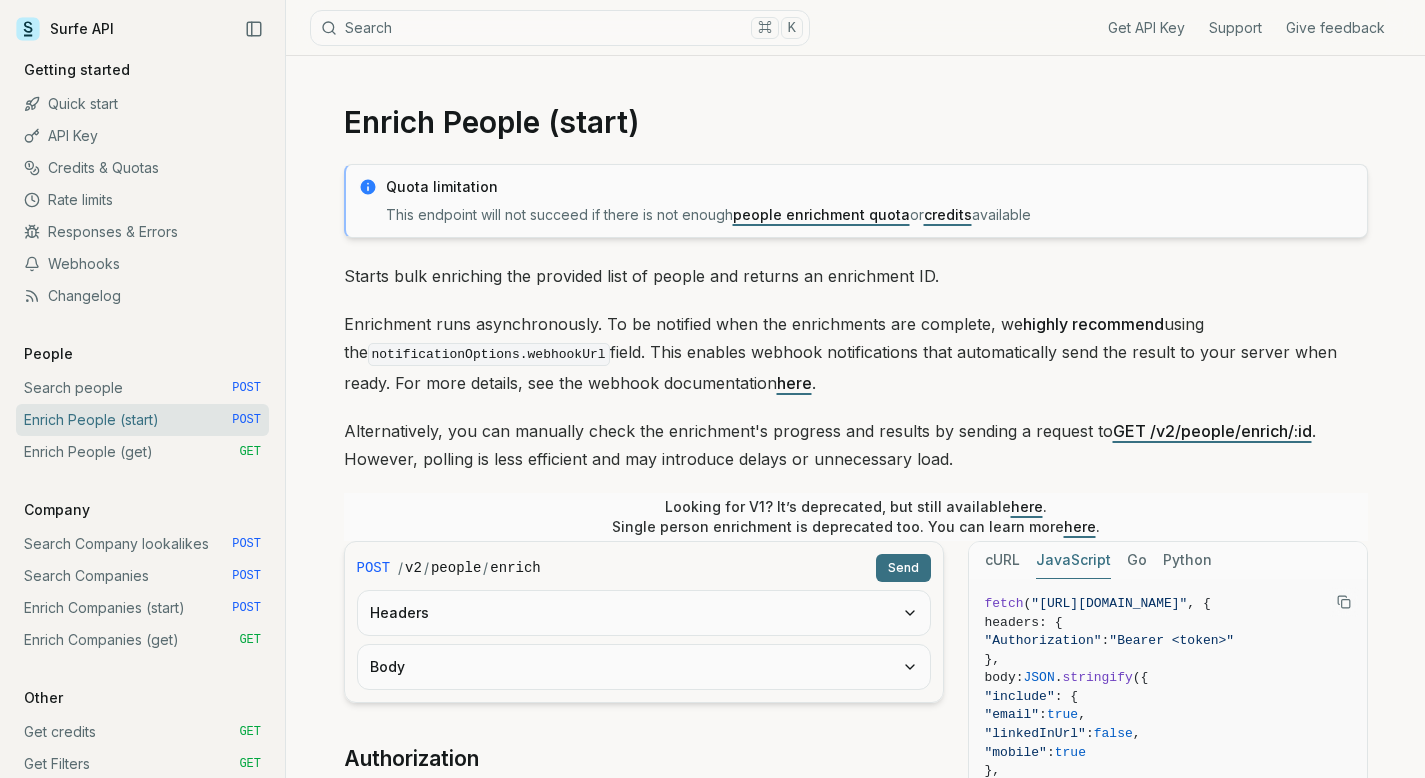 click on ""[URL][DOMAIN_NAME]"" at bounding box center [1109, 603] 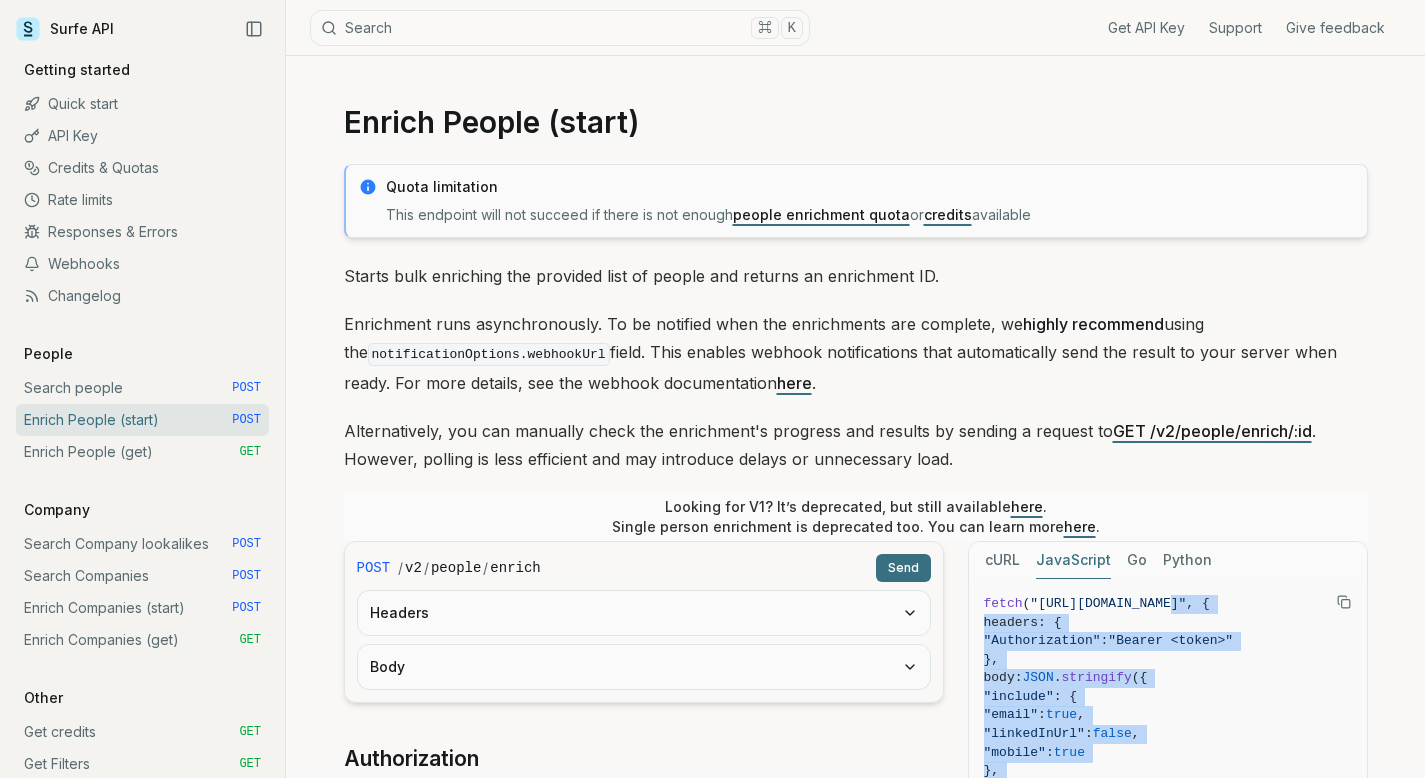 scroll, scrollTop: 0, scrollLeft: 229, axis: horizontal 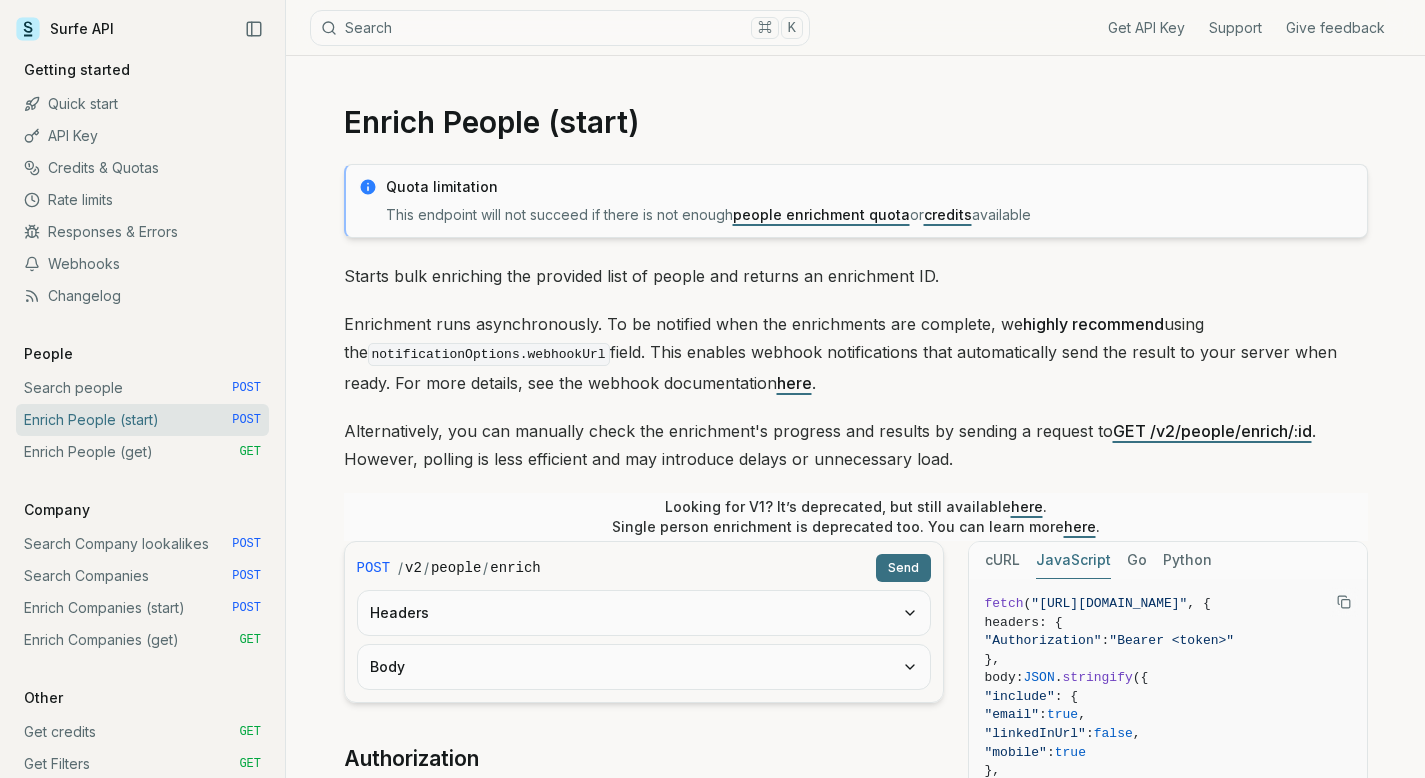 drag, startPoint x: 1106, startPoint y: 603, endPoint x: 1041, endPoint y: 601, distance: 65.03076 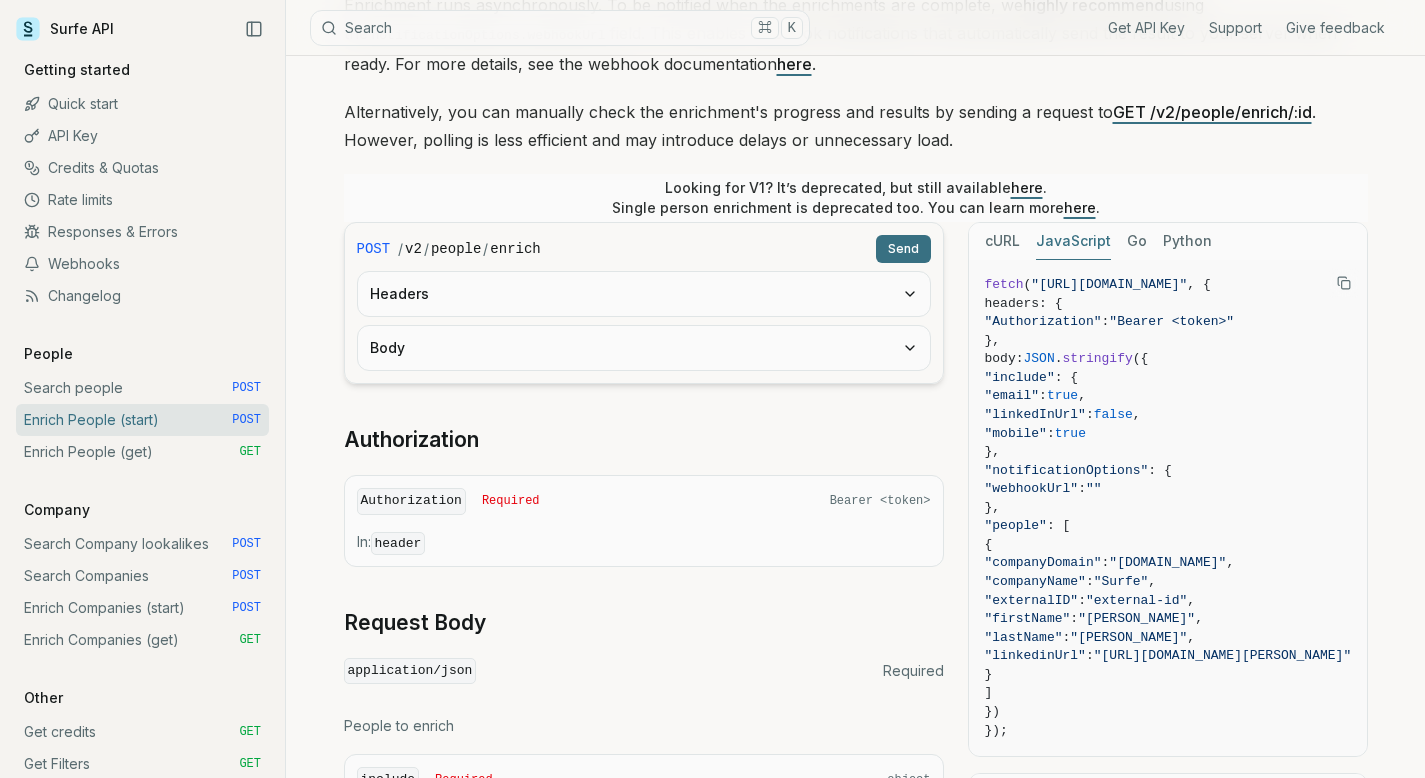 scroll, scrollTop: 325, scrollLeft: 0, axis: vertical 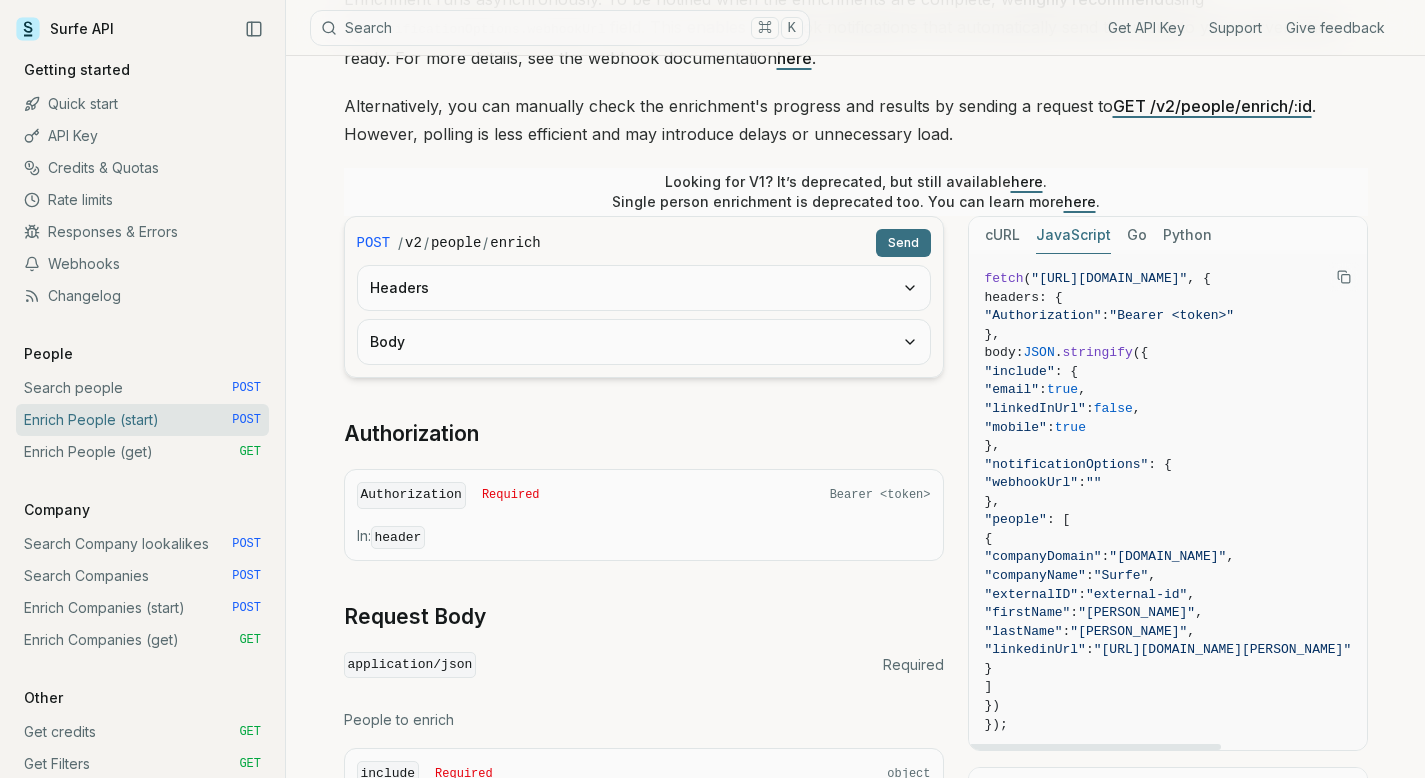 drag, startPoint x: 1165, startPoint y: 354, endPoint x: 1009, endPoint y: 708, distance: 386.84882 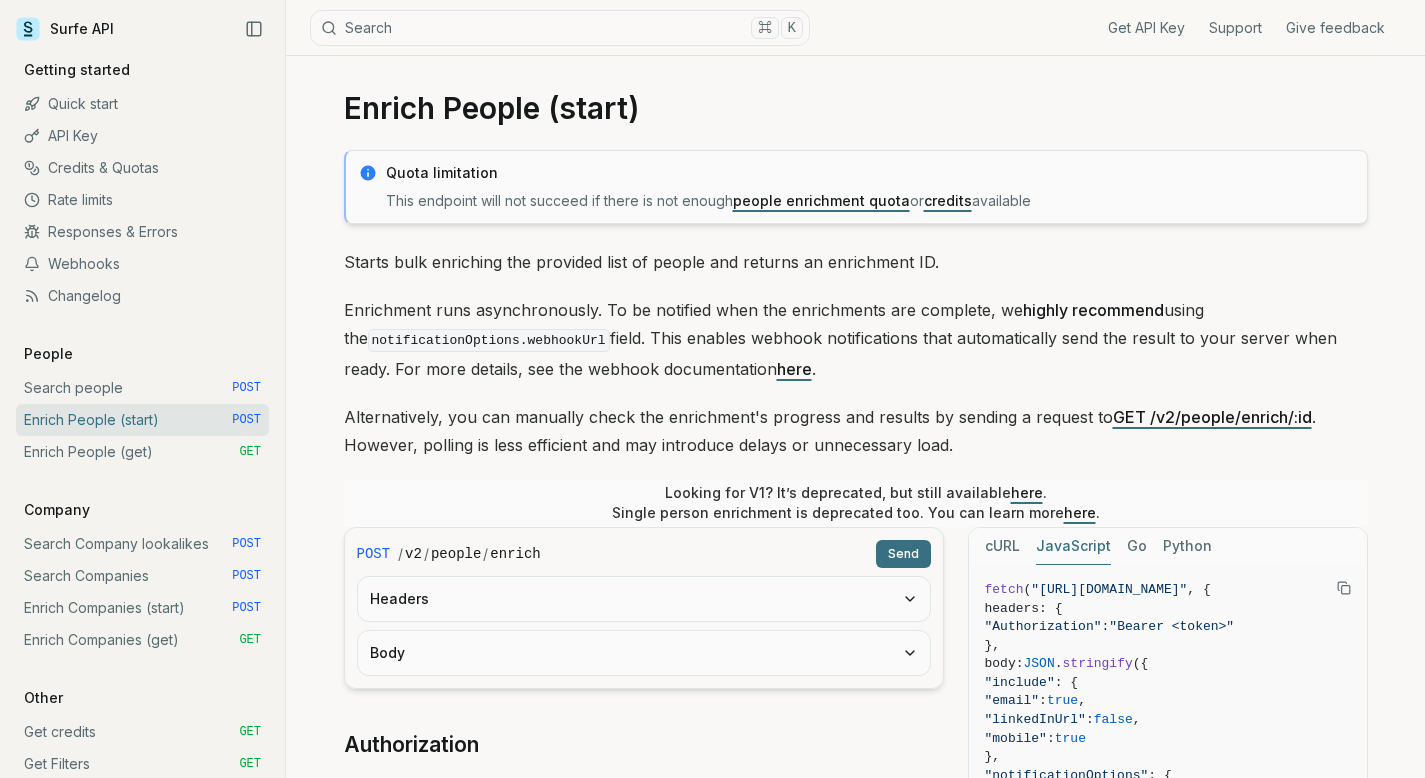 scroll, scrollTop: 0, scrollLeft: 0, axis: both 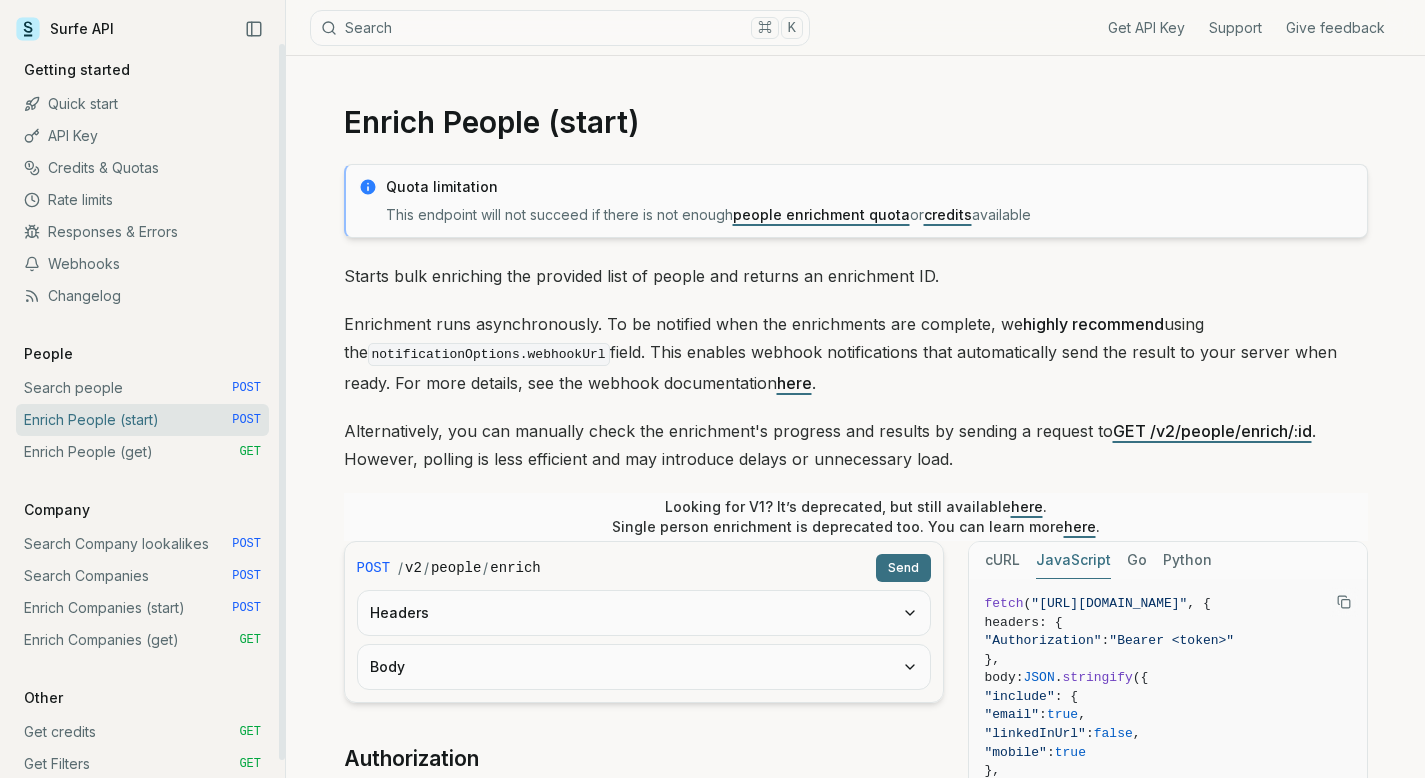 click on "Rate limits" at bounding box center (142, 200) 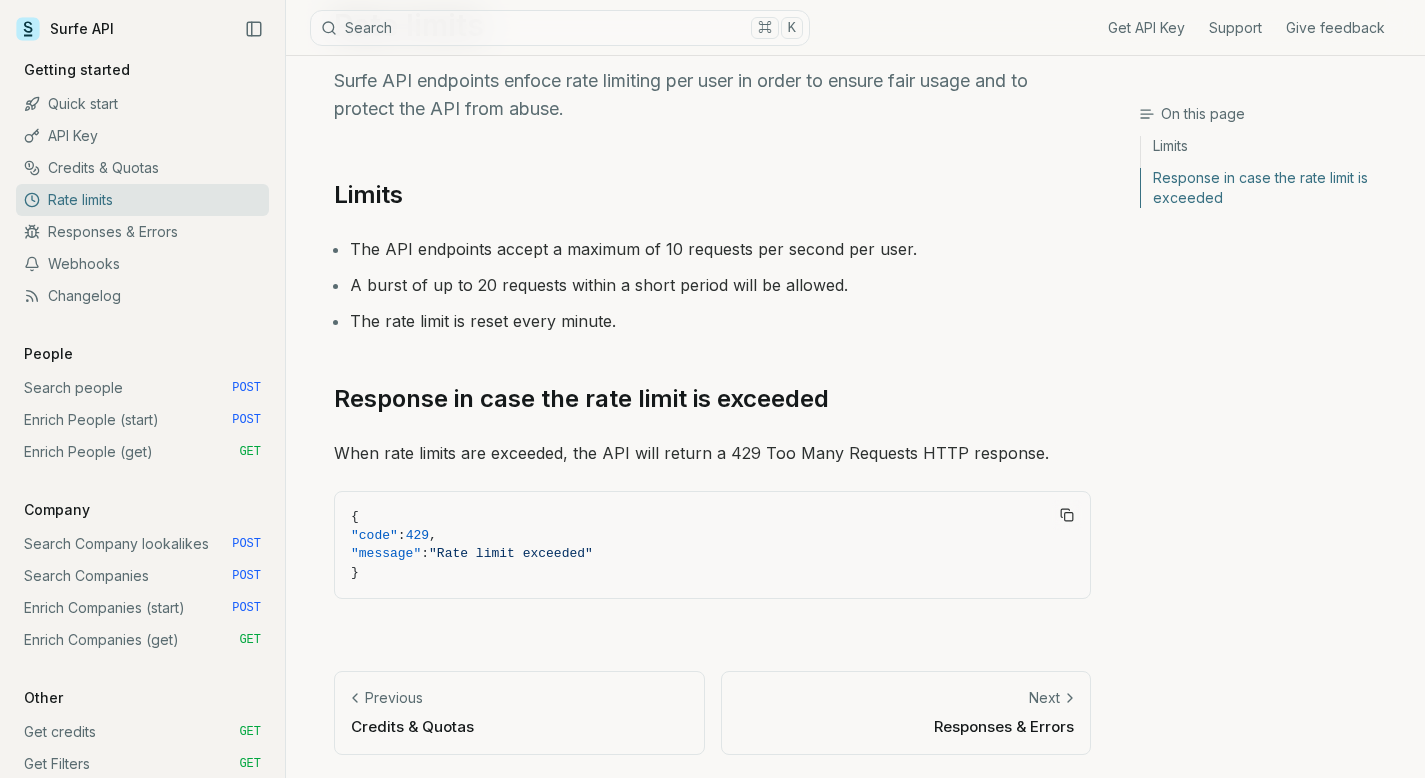 scroll, scrollTop: 0, scrollLeft: 0, axis: both 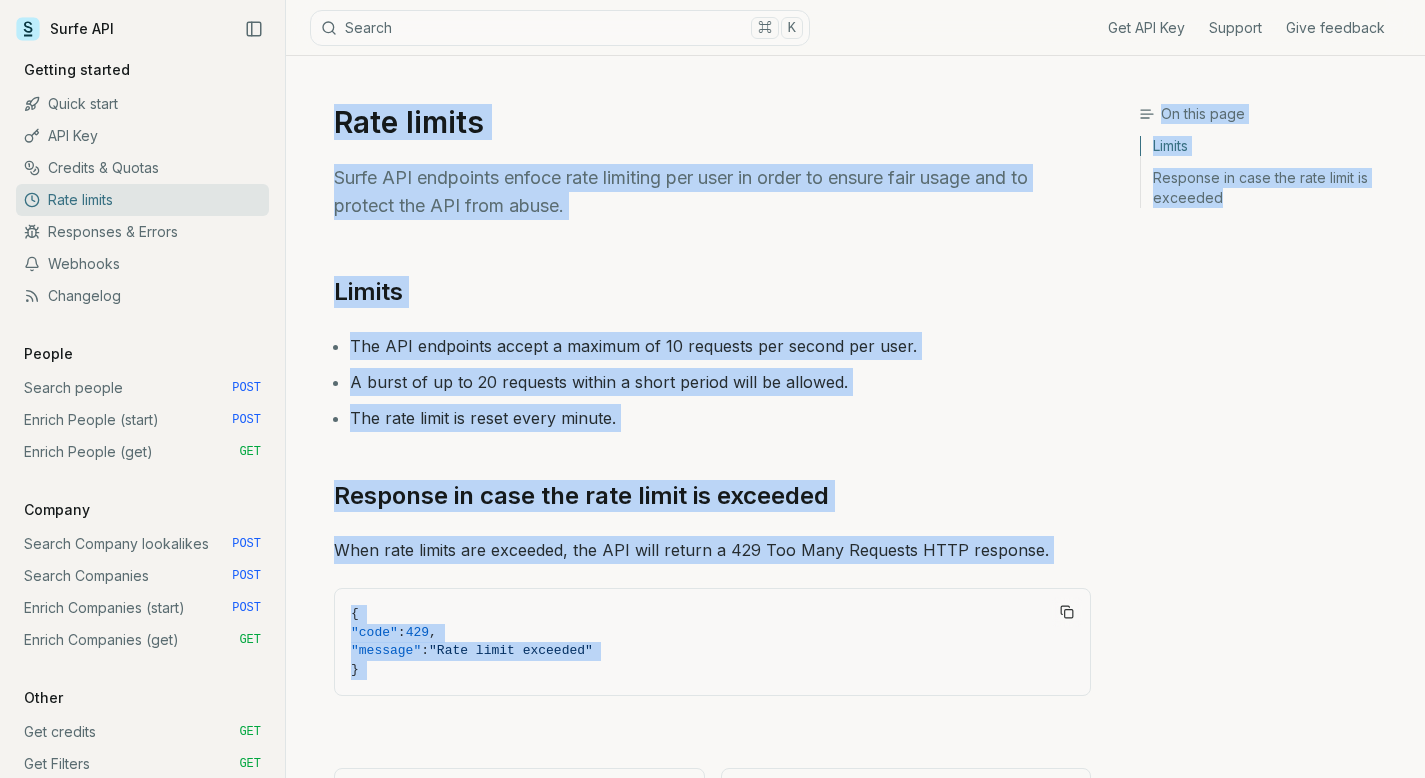 drag, startPoint x: 1439, startPoint y: 240, endPoint x: 1303, endPoint y: 52, distance: 232.03448 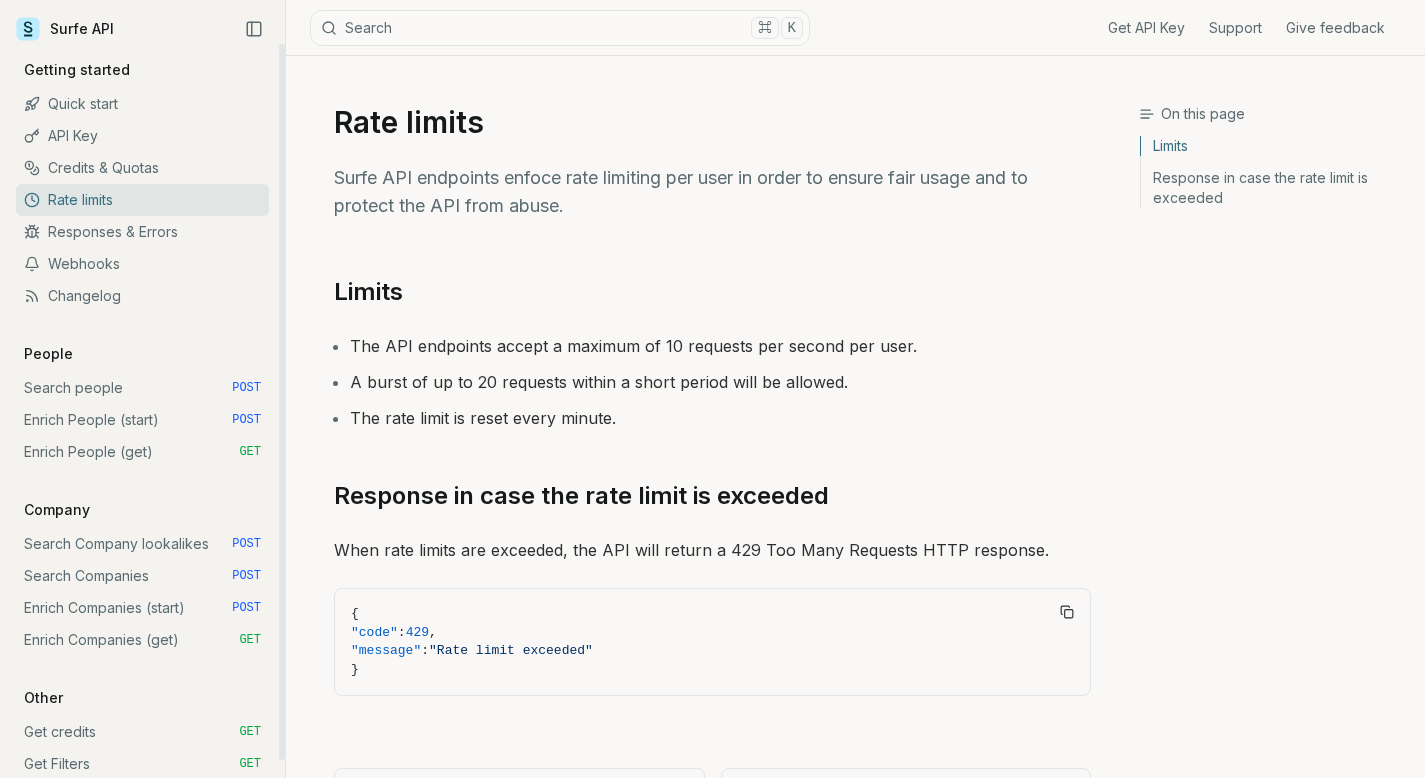 click on "Enrich People (start)   POST" at bounding box center (142, 420) 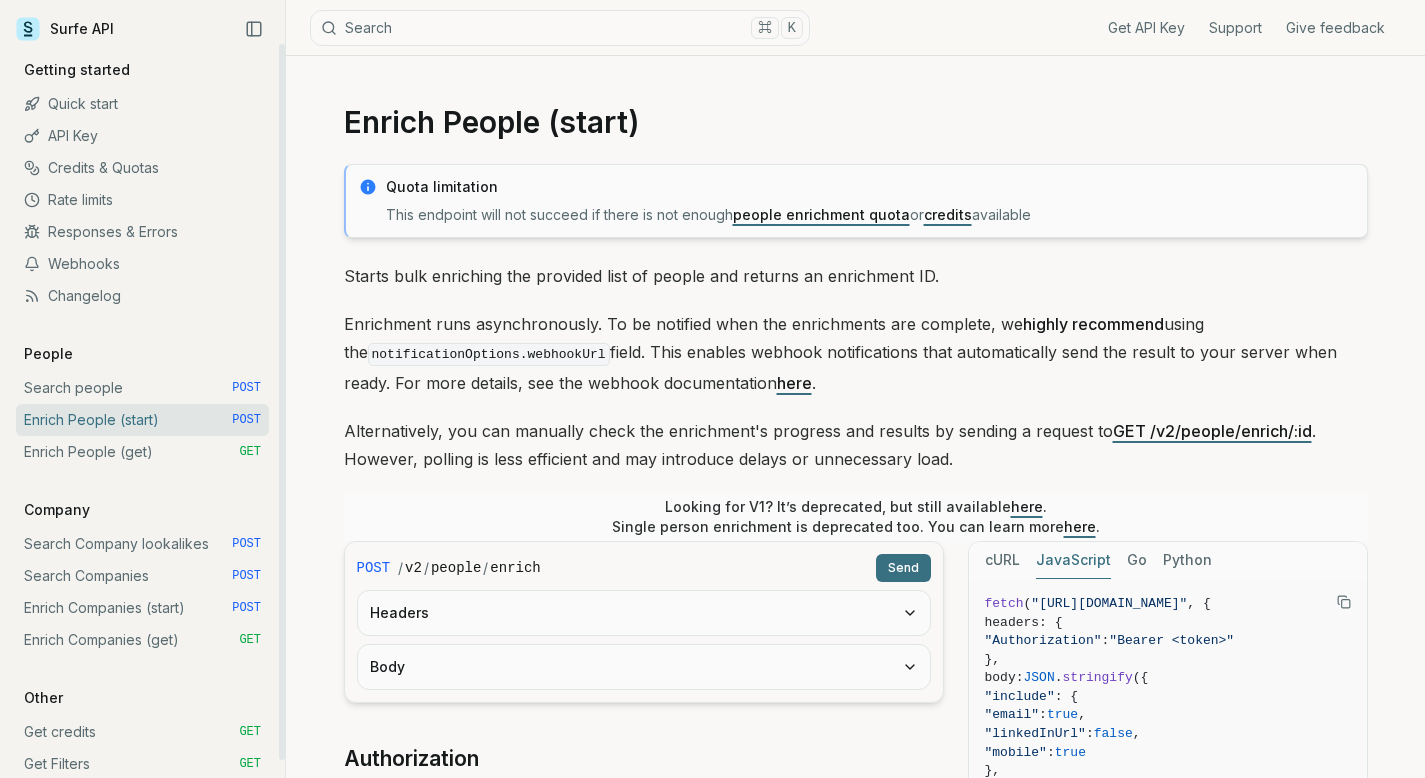 click on "Search people   POST" at bounding box center (142, 388) 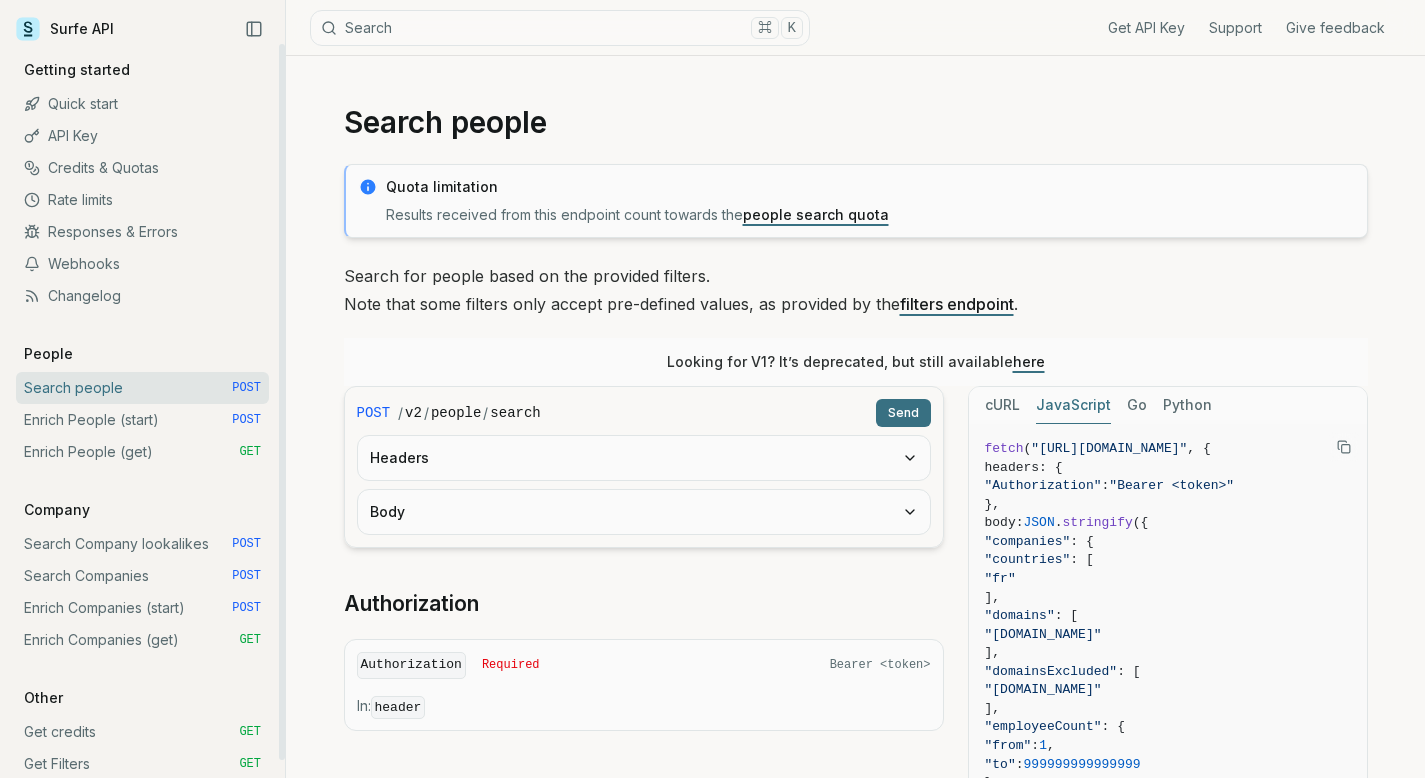 click on "people search quota" at bounding box center (816, 214) 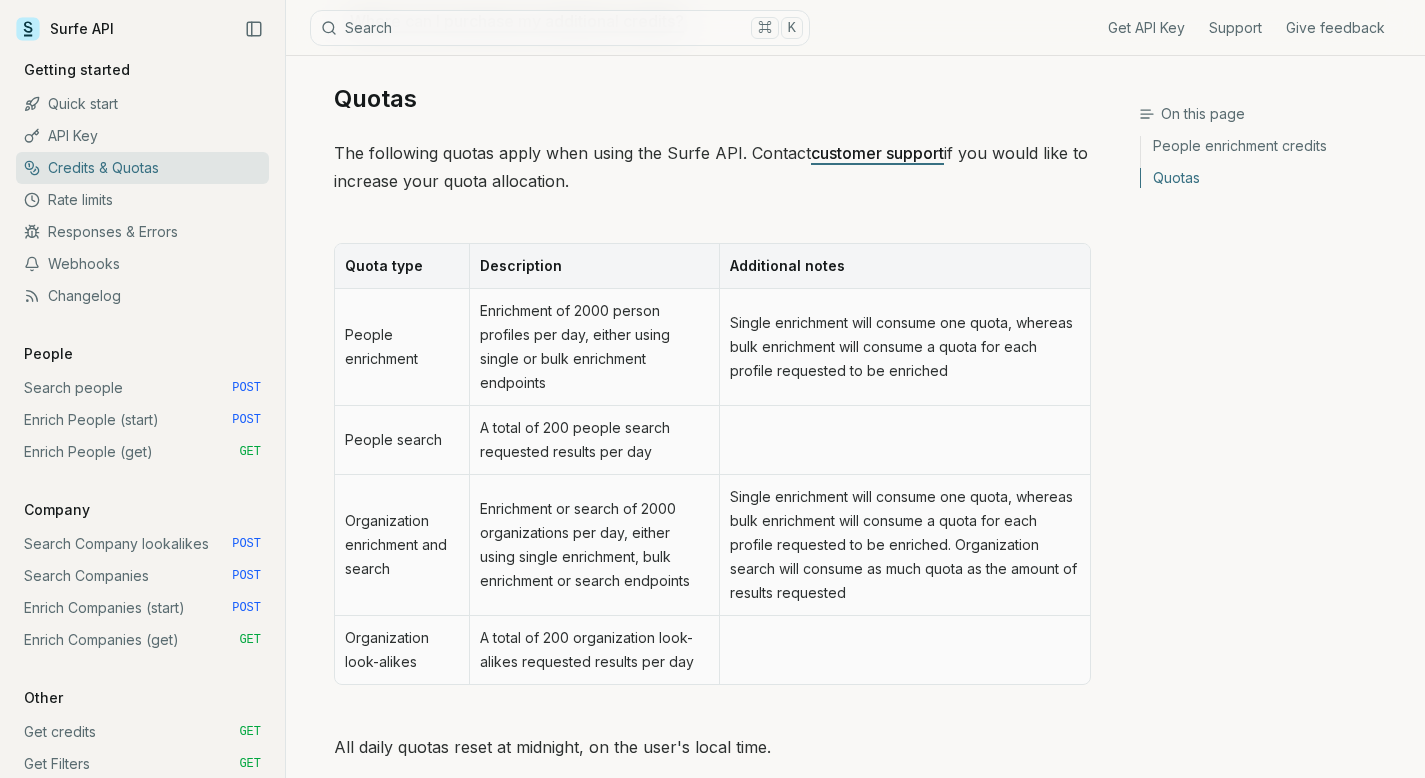 scroll, scrollTop: 855, scrollLeft: 0, axis: vertical 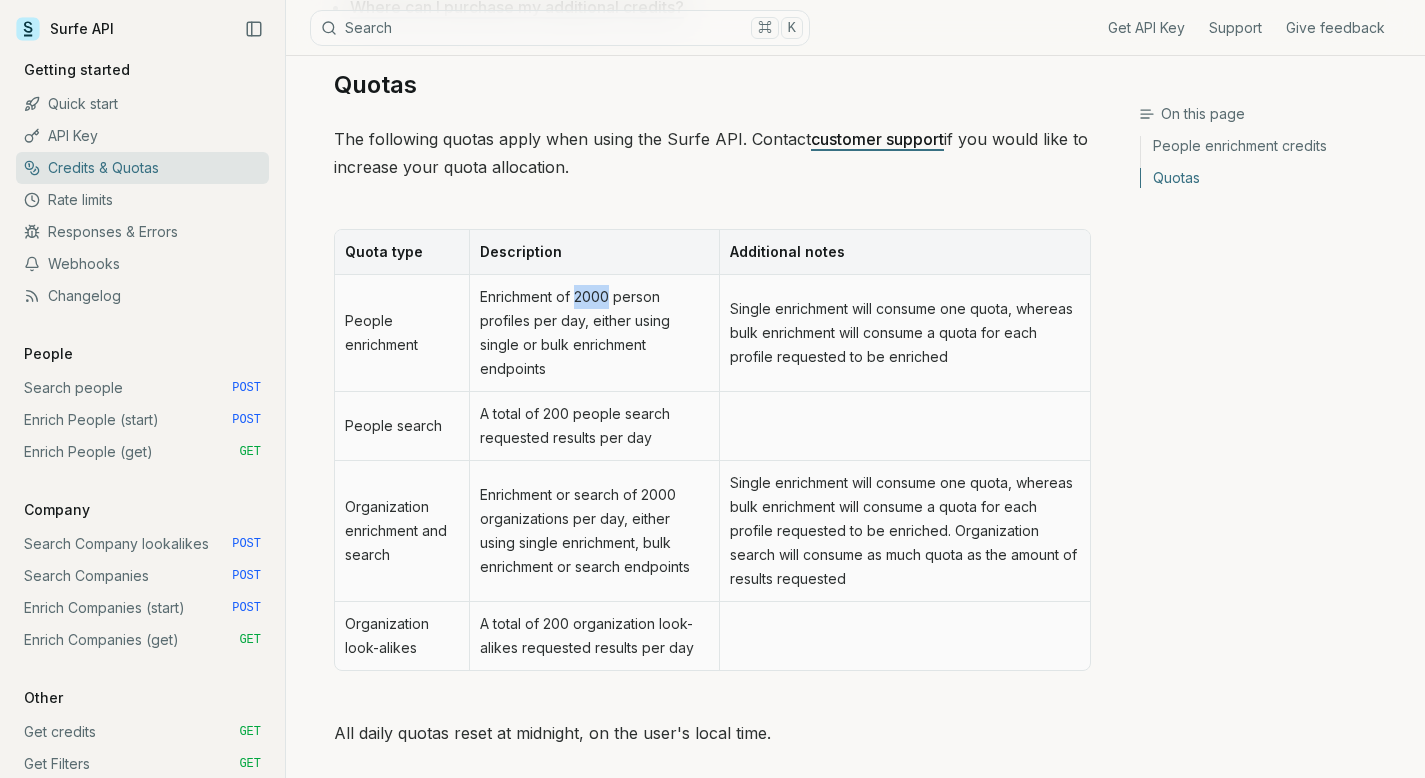 drag, startPoint x: 611, startPoint y: 271, endPoint x: 580, endPoint y: 271, distance: 31 